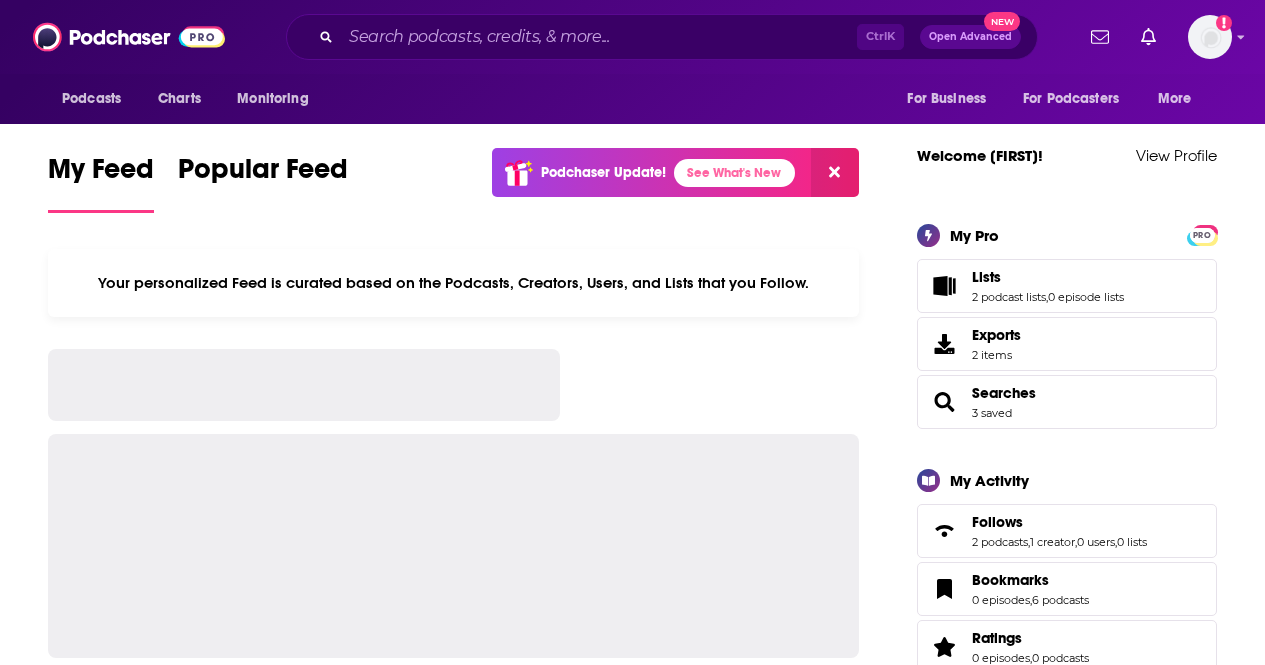 scroll, scrollTop: 0, scrollLeft: 0, axis: both 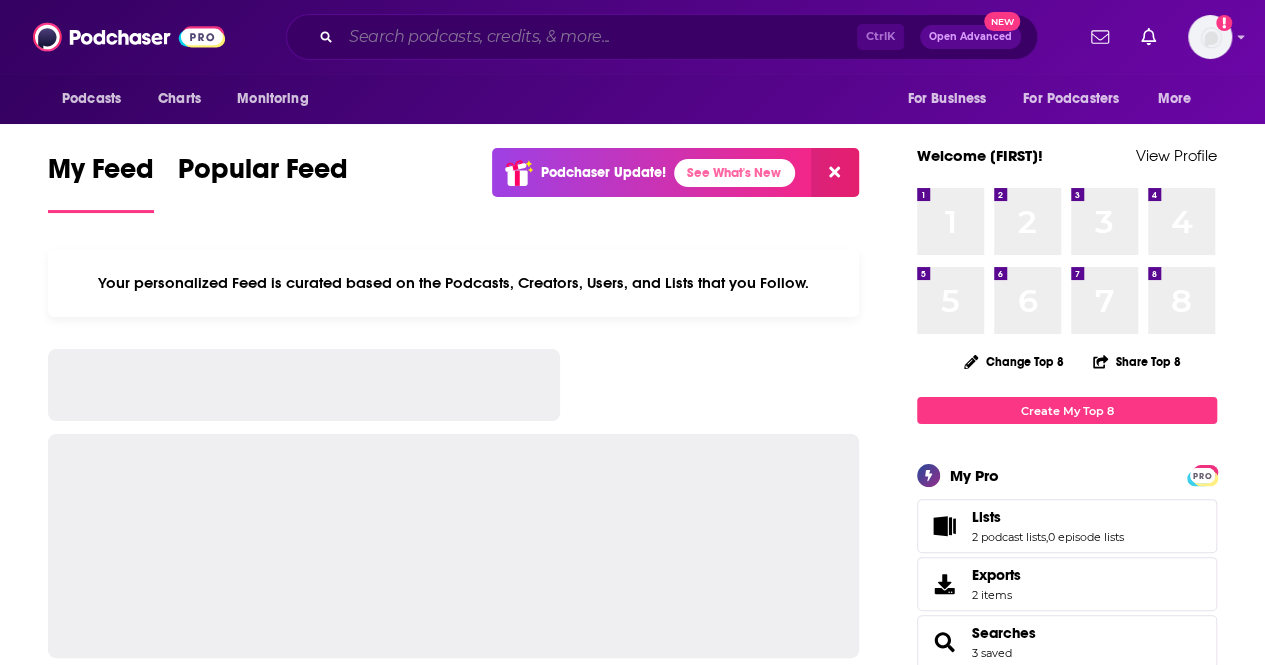 click at bounding box center (599, 37) 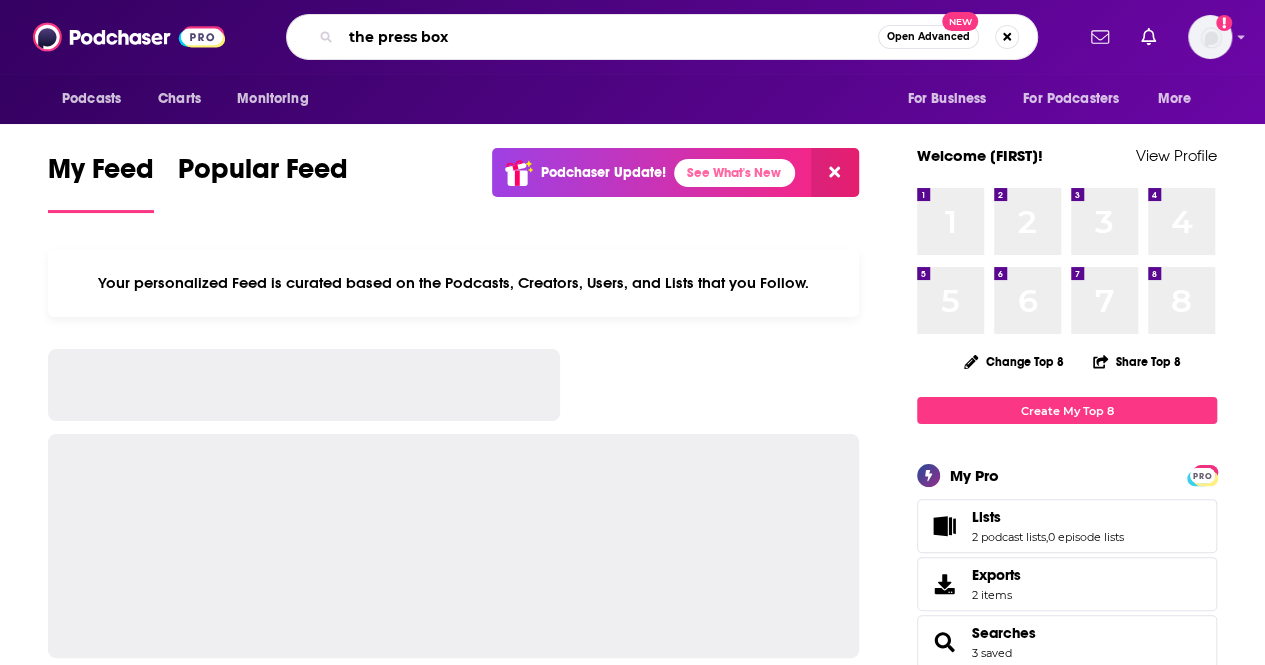 type on "the press box" 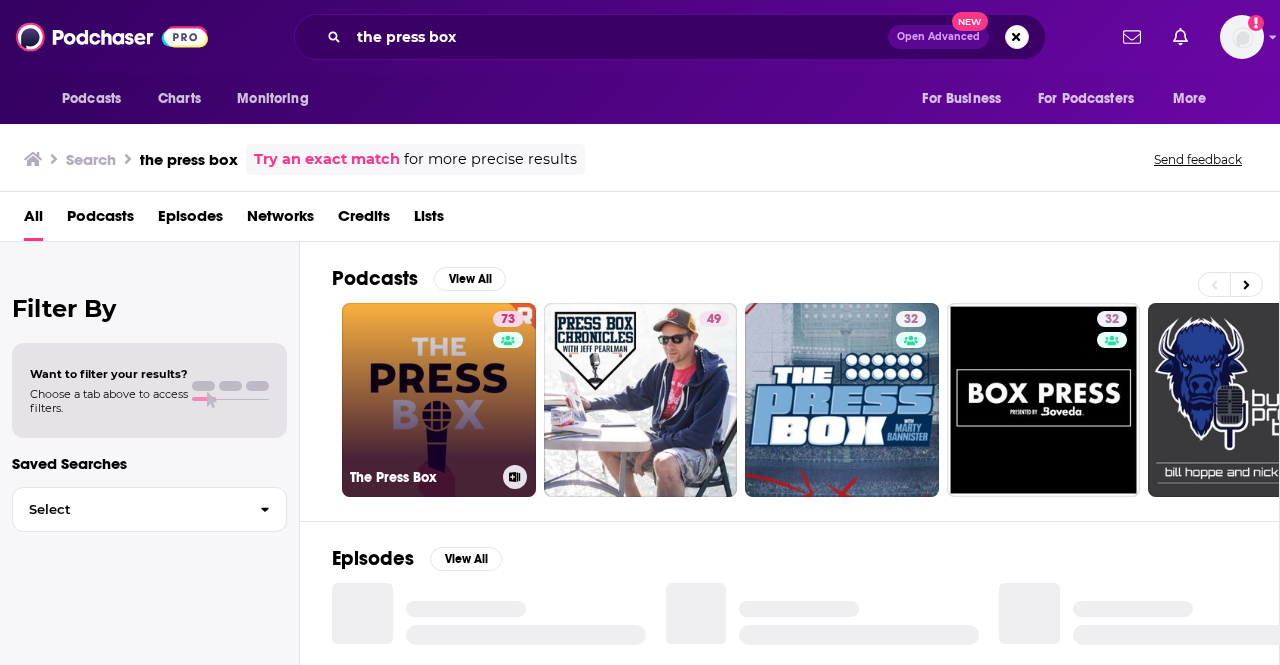 click on "73 The Press Box" at bounding box center [439, 400] 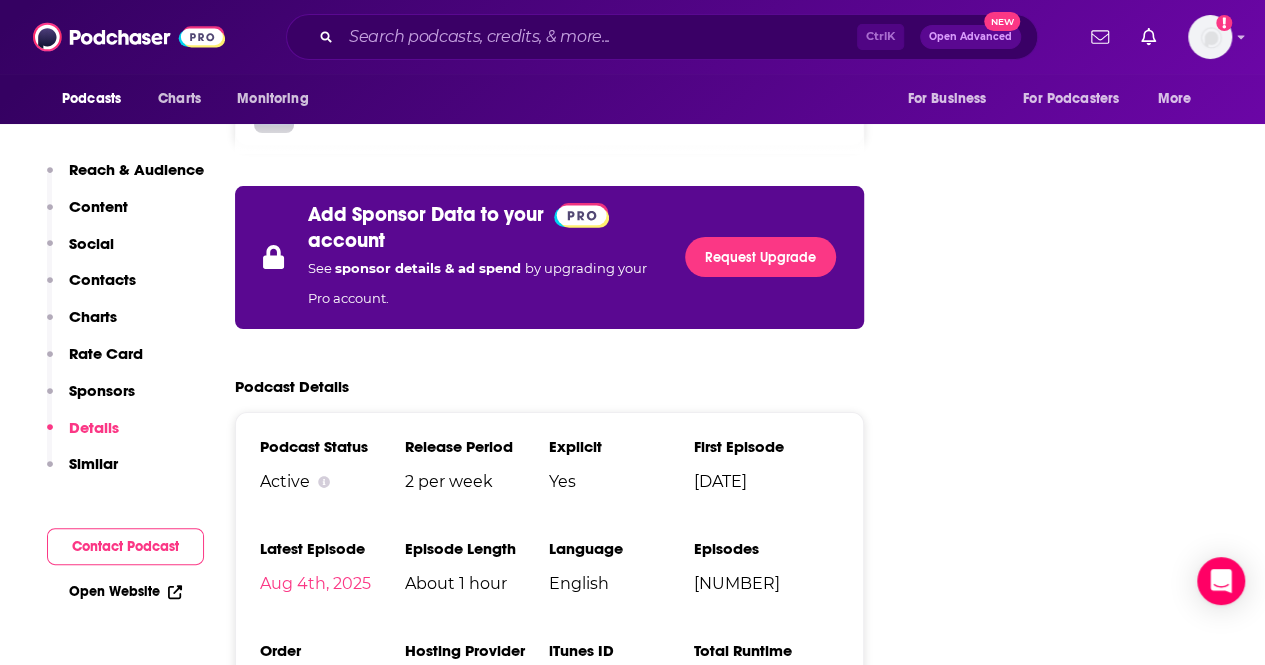scroll, scrollTop: 3732, scrollLeft: 0, axis: vertical 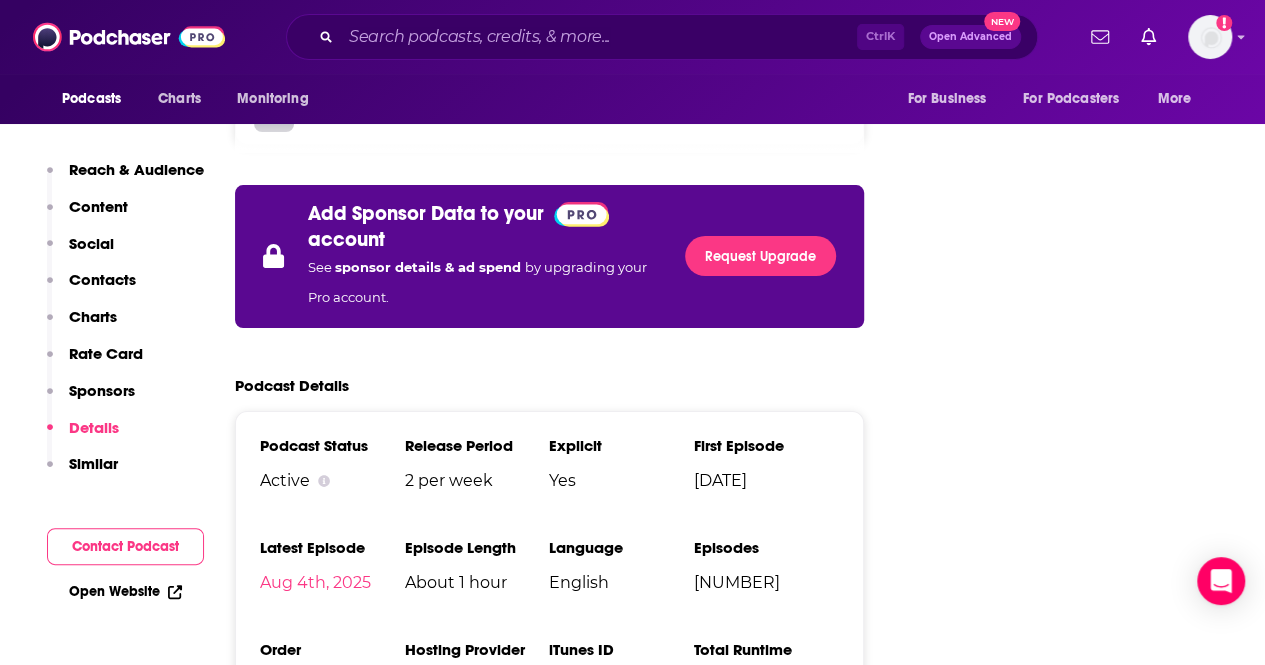 click on "Ctrl  K Open Advanced New" at bounding box center (662, 37) 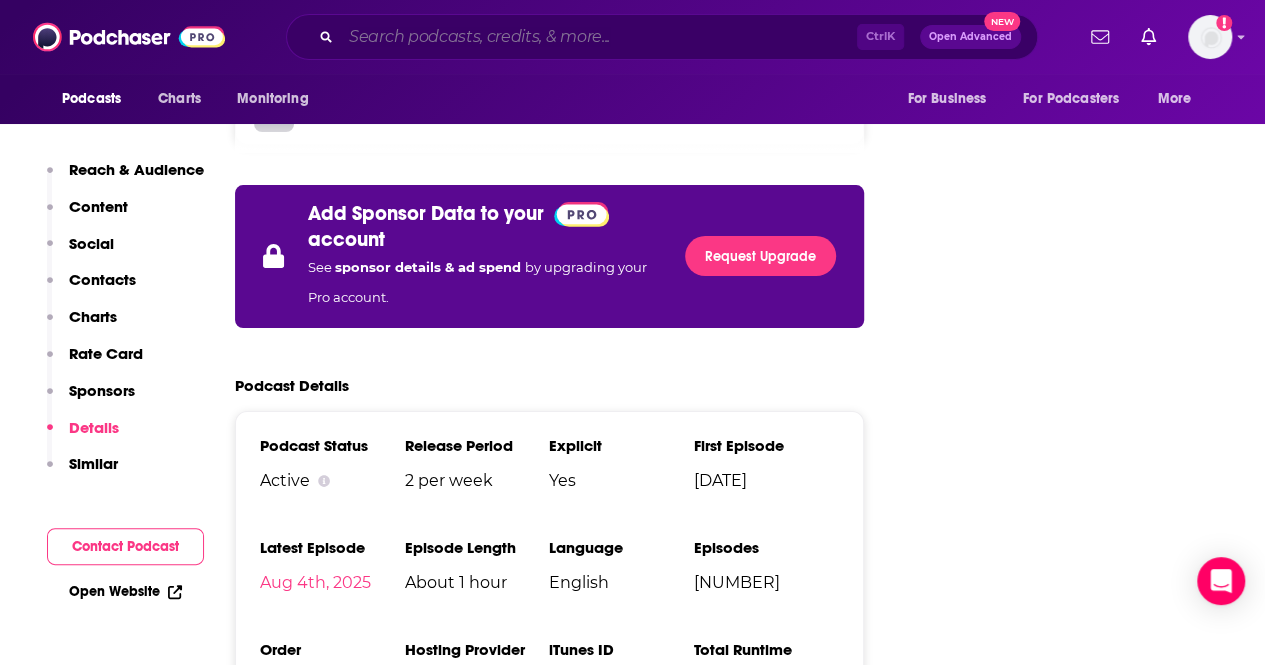 click at bounding box center (599, 37) 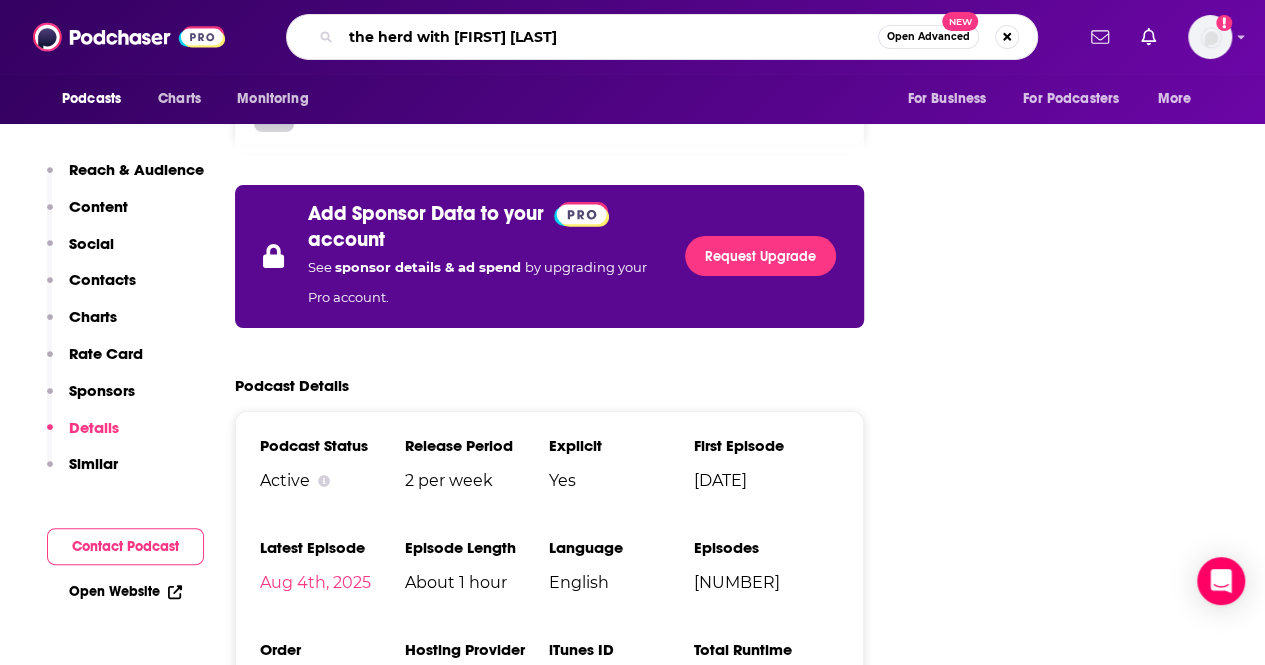 type on "the herd with [PERSON]" 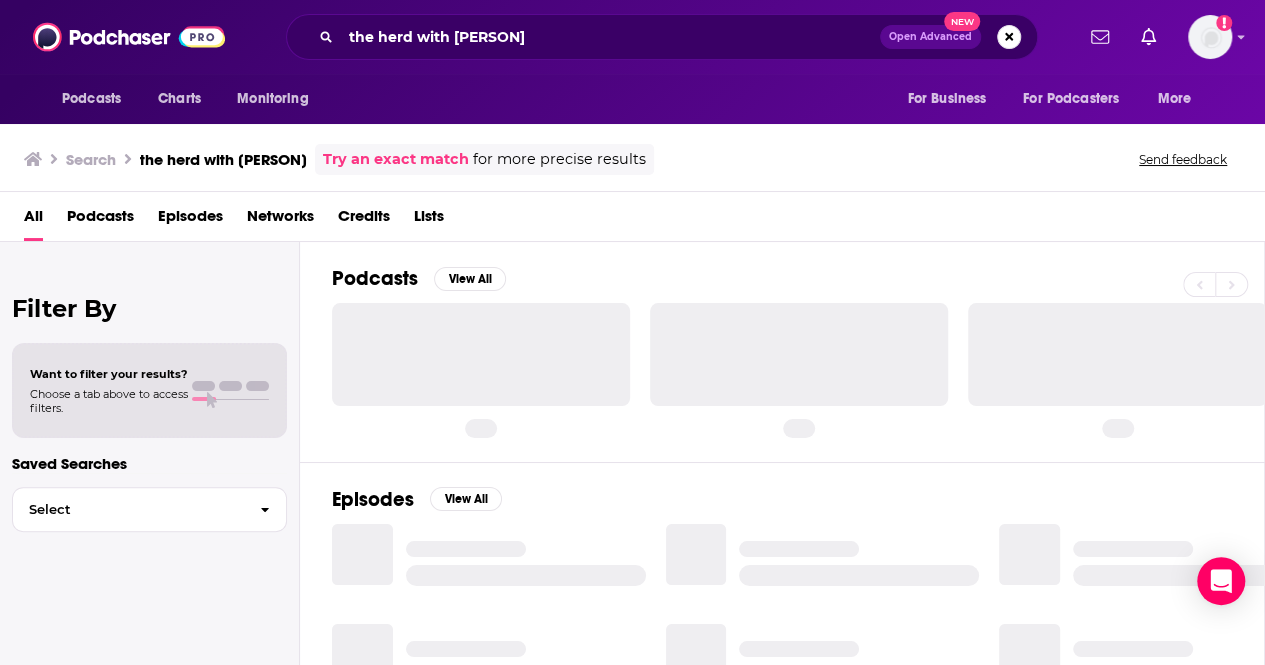 scroll, scrollTop: 0, scrollLeft: 0, axis: both 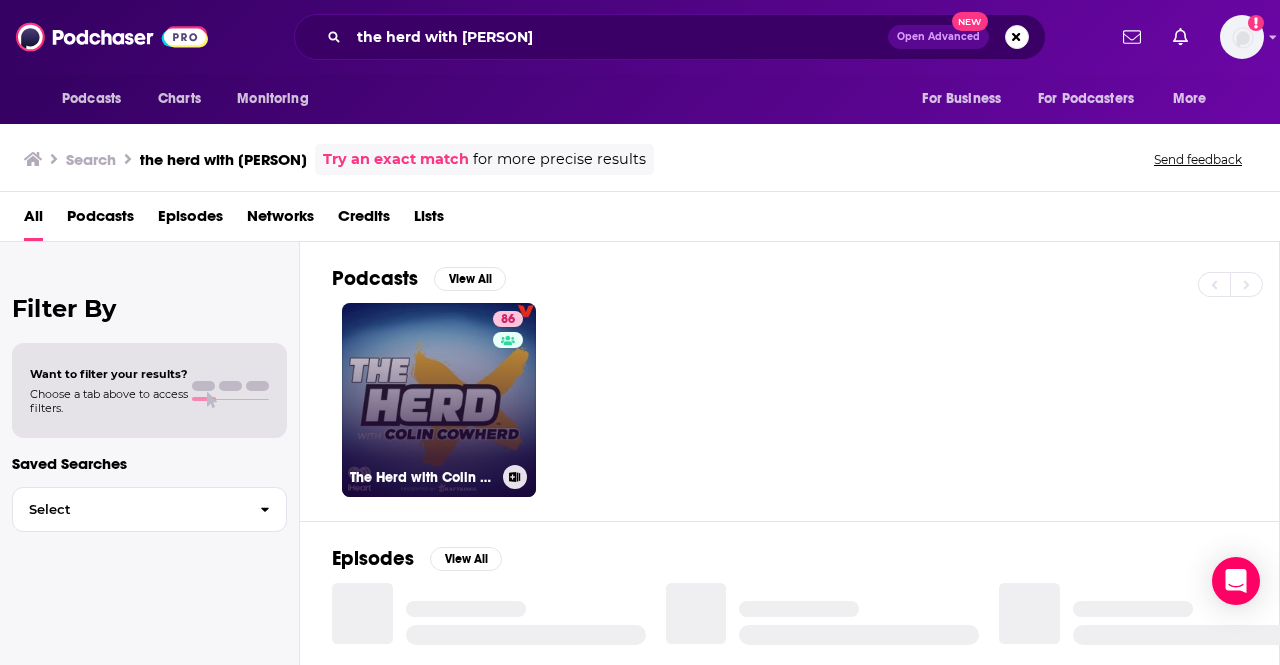 click on "86 The Herd with [FIRST] [LAST]" at bounding box center (439, 400) 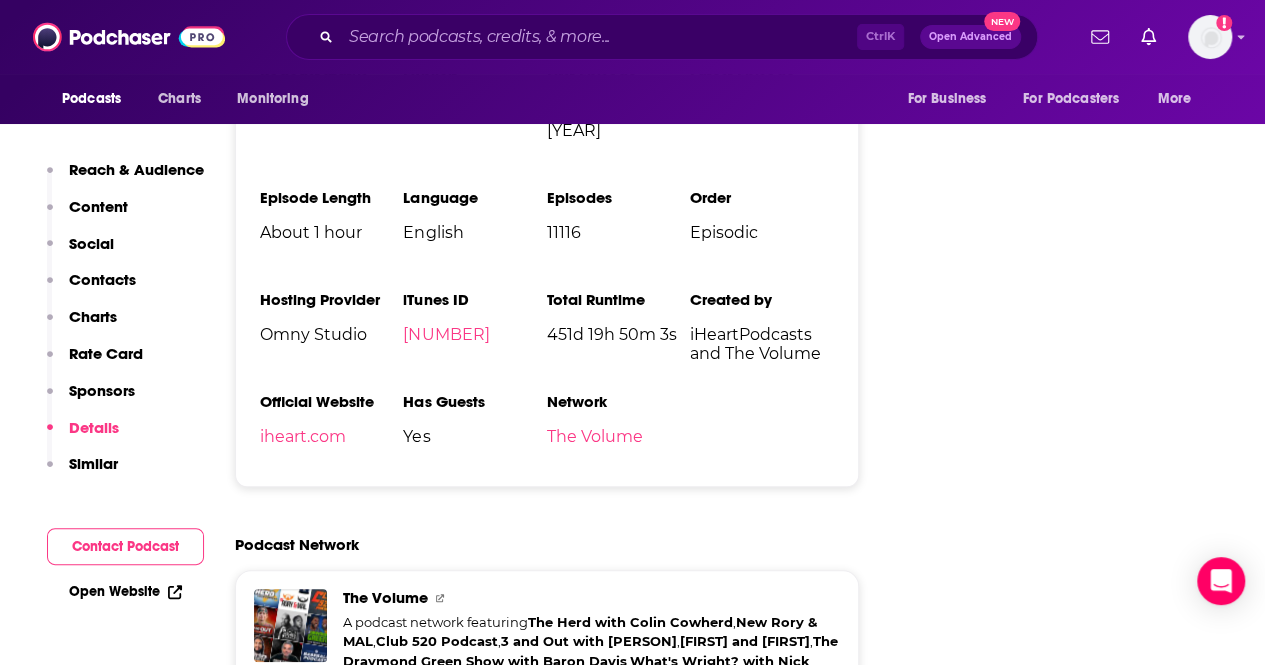 scroll, scrollTop: 4338, scrollLeft: 0, axis: vertical 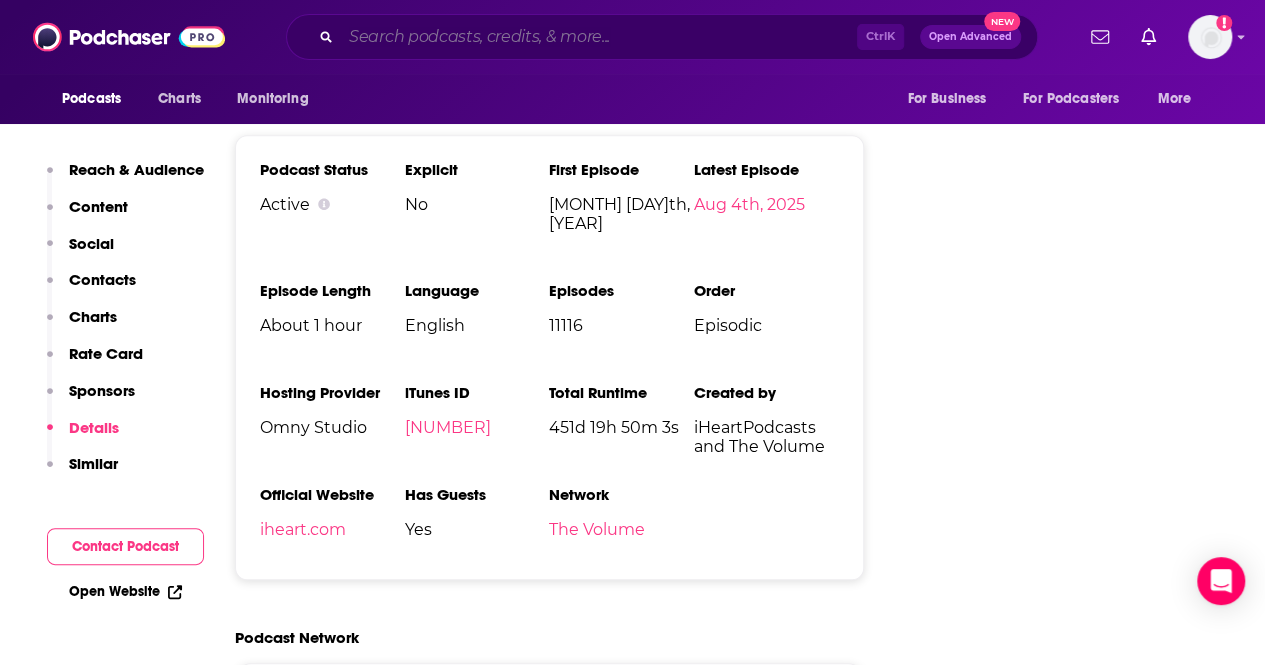click at bounding box center [599, 37] 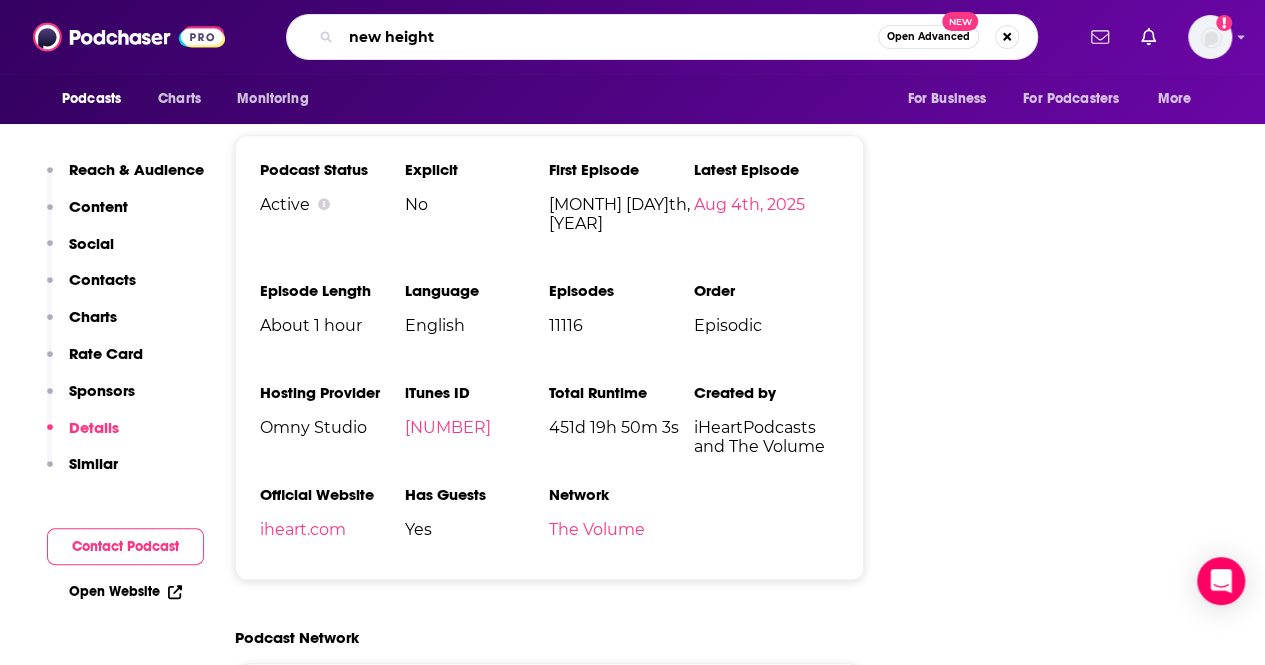 type on "new heights" 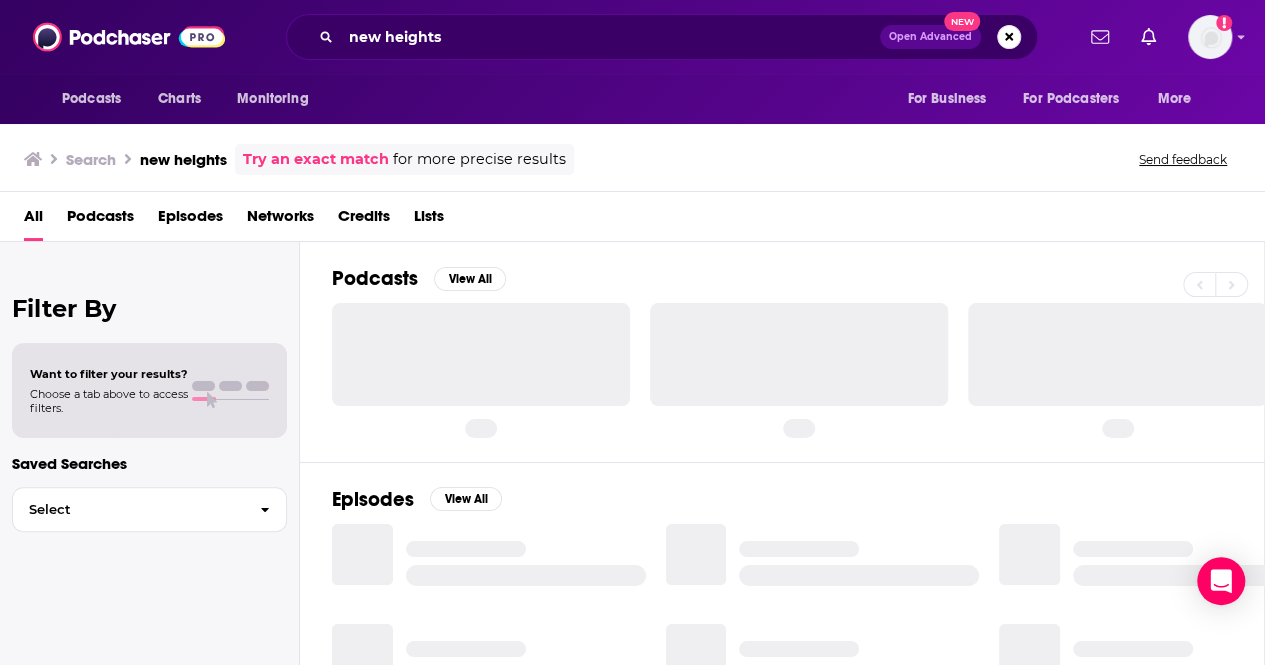 scroll, scrollTop: 0, scrollLeft: 0, axis: both 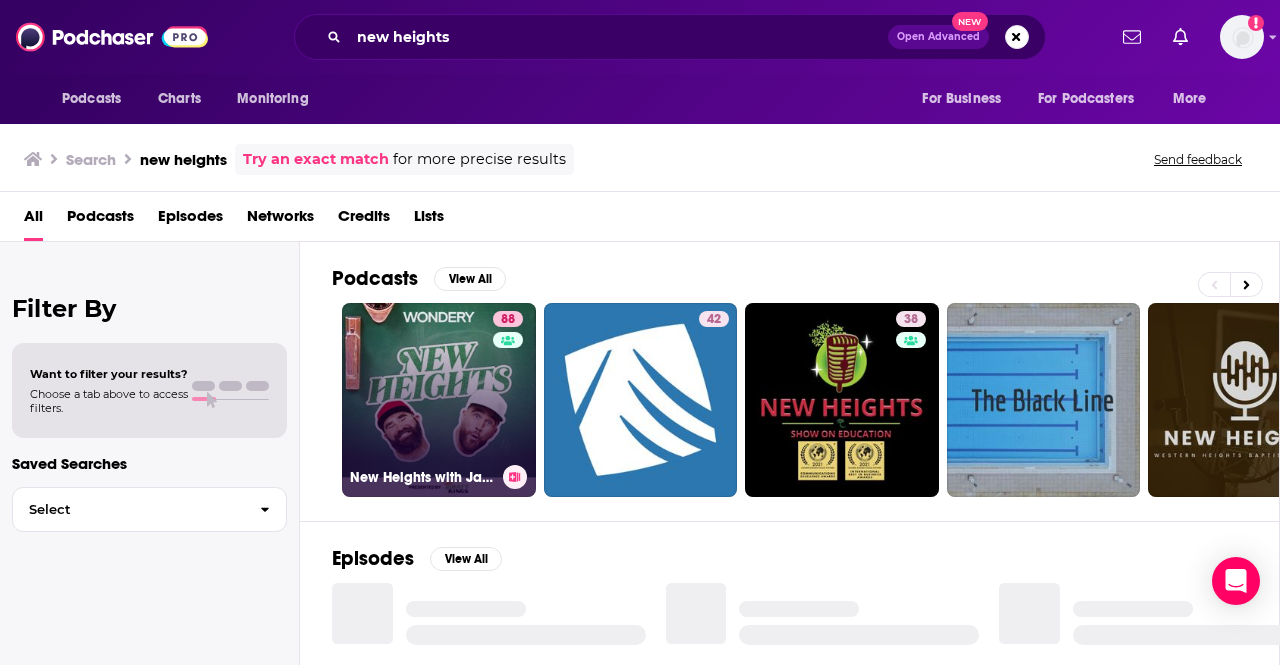 click on "88 New Heights with Jason & Travis Kelce" at bounding box center (439, 400) 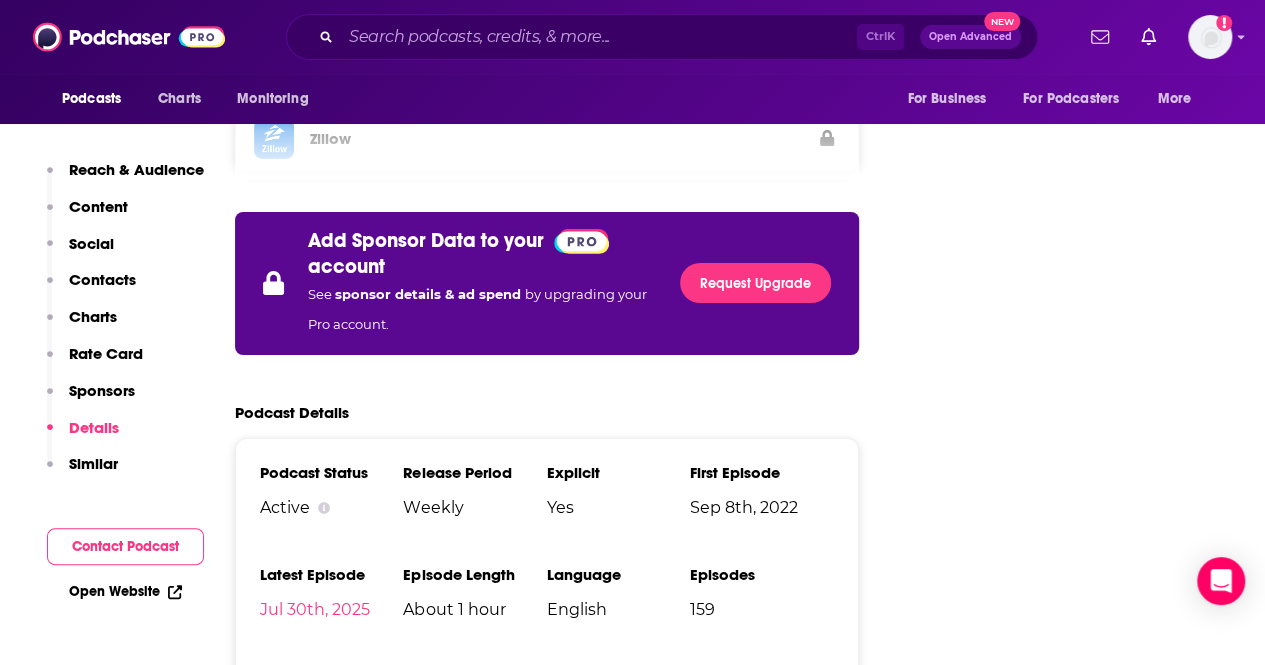 scroll, scrollTop: 3626, scrollLeft: 0, axis: vertical 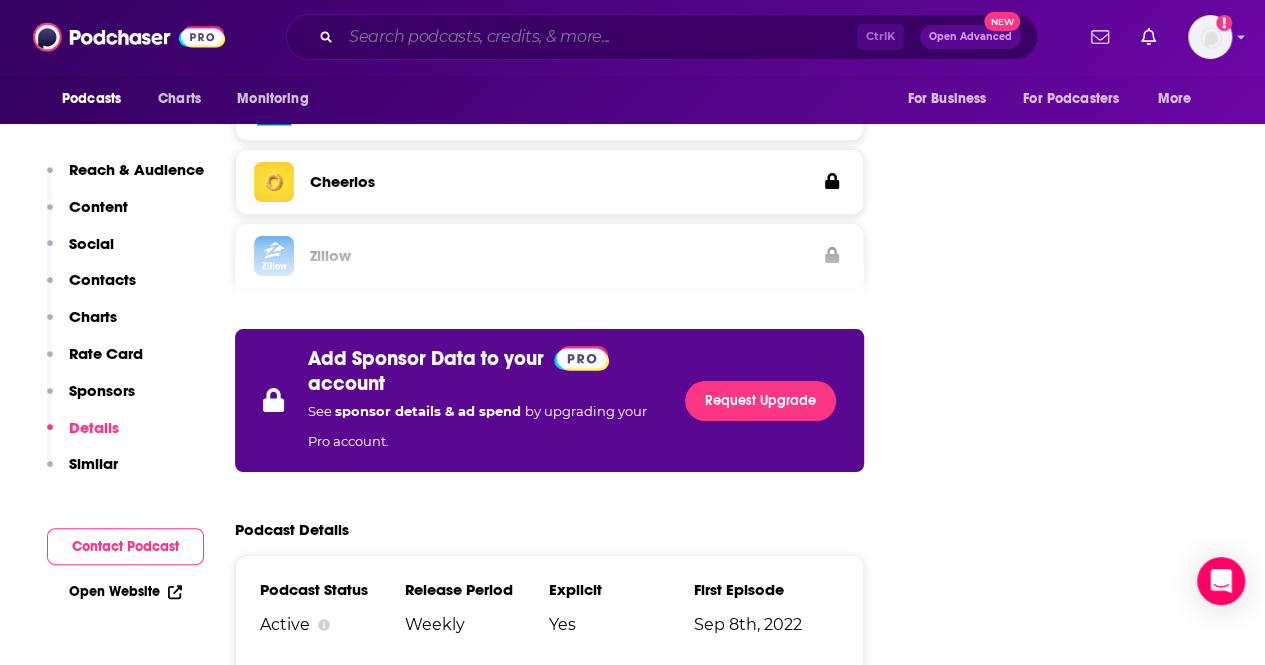 click at bounding box center [599, 37] 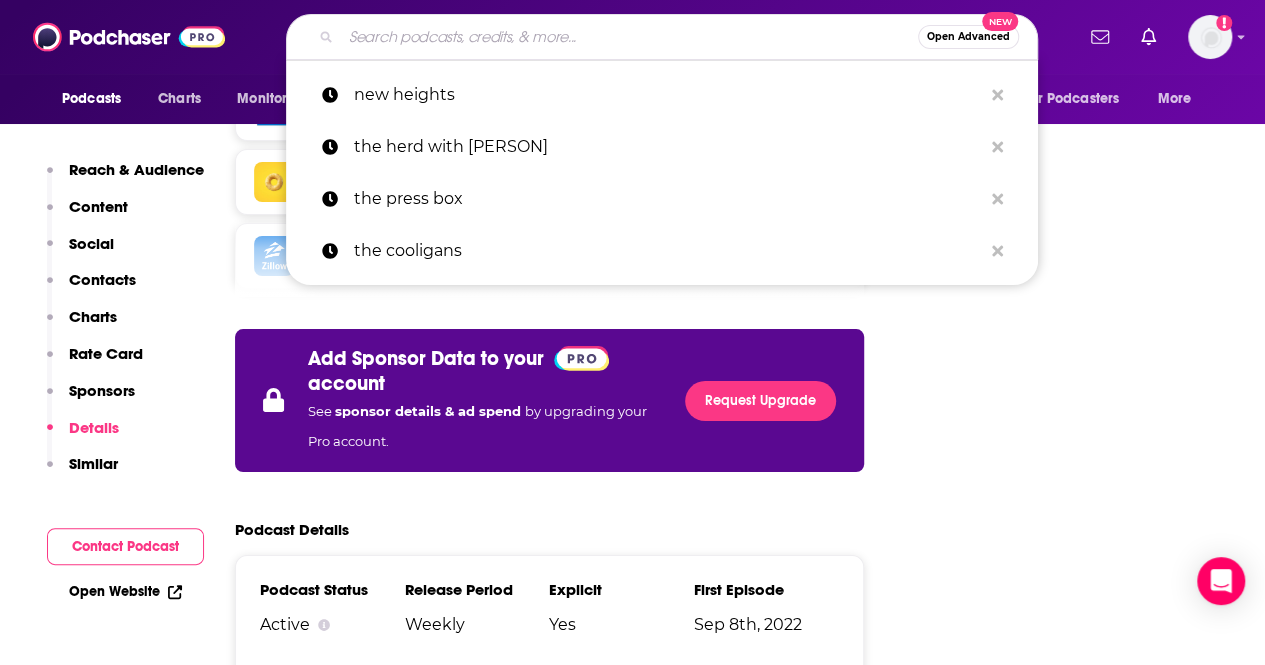 type on "a" 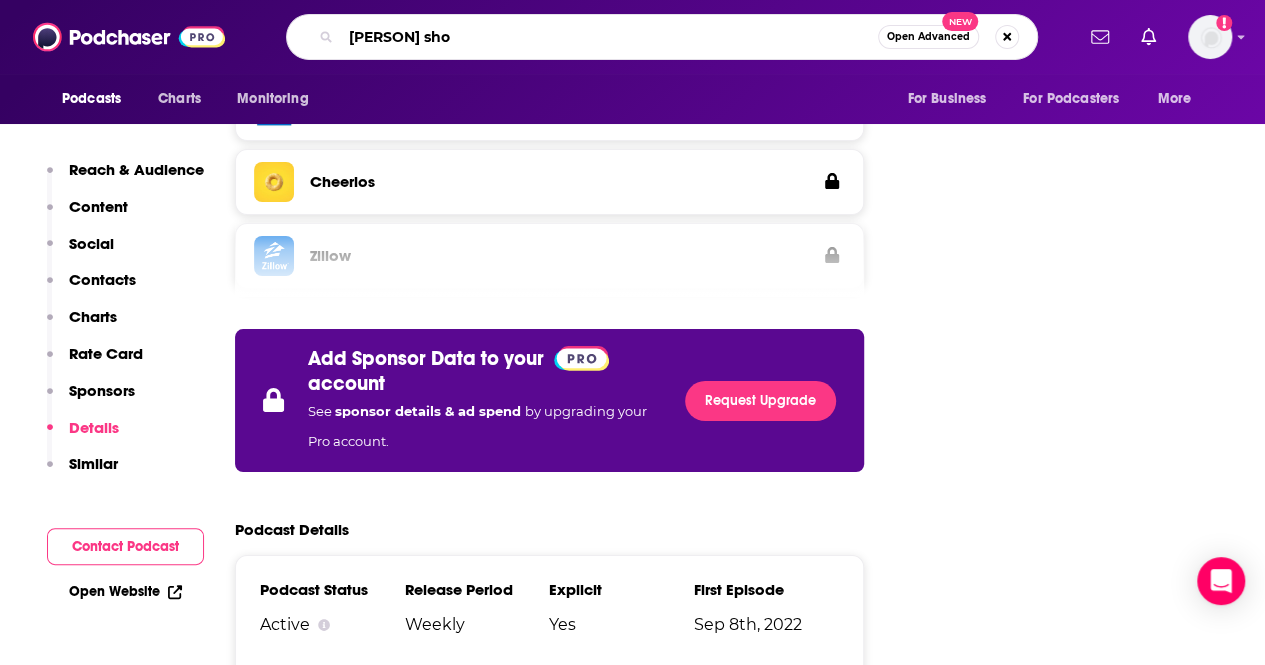 type on "[FIRST] [LAST] Show" 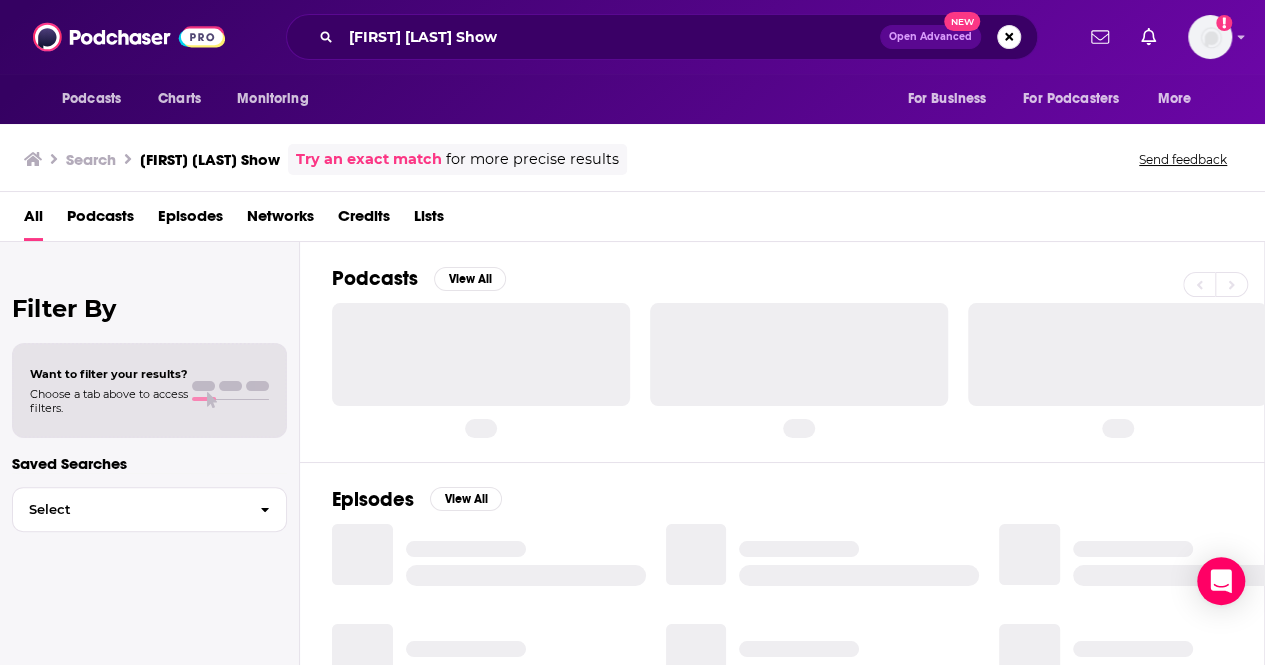 scroll, scrollTop: 0, scrollLeft: 0, axis: both 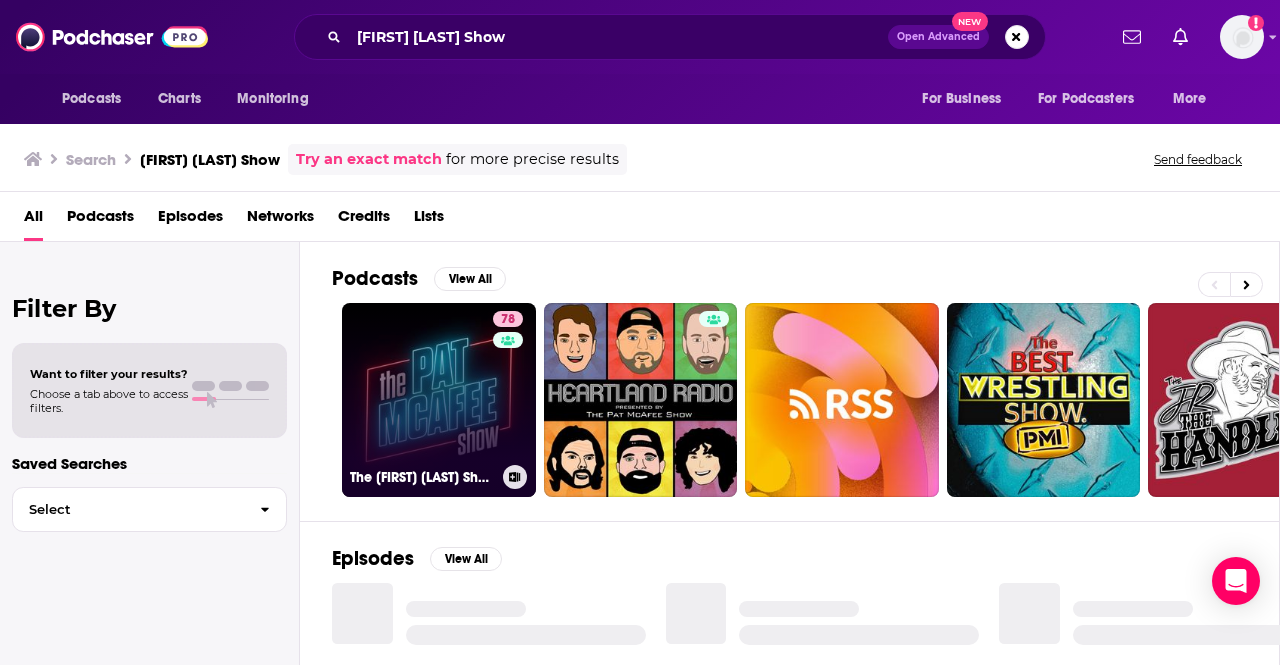 click on "[NUMBER] The Pat McAfee Show" at bounding box center [439, 400] 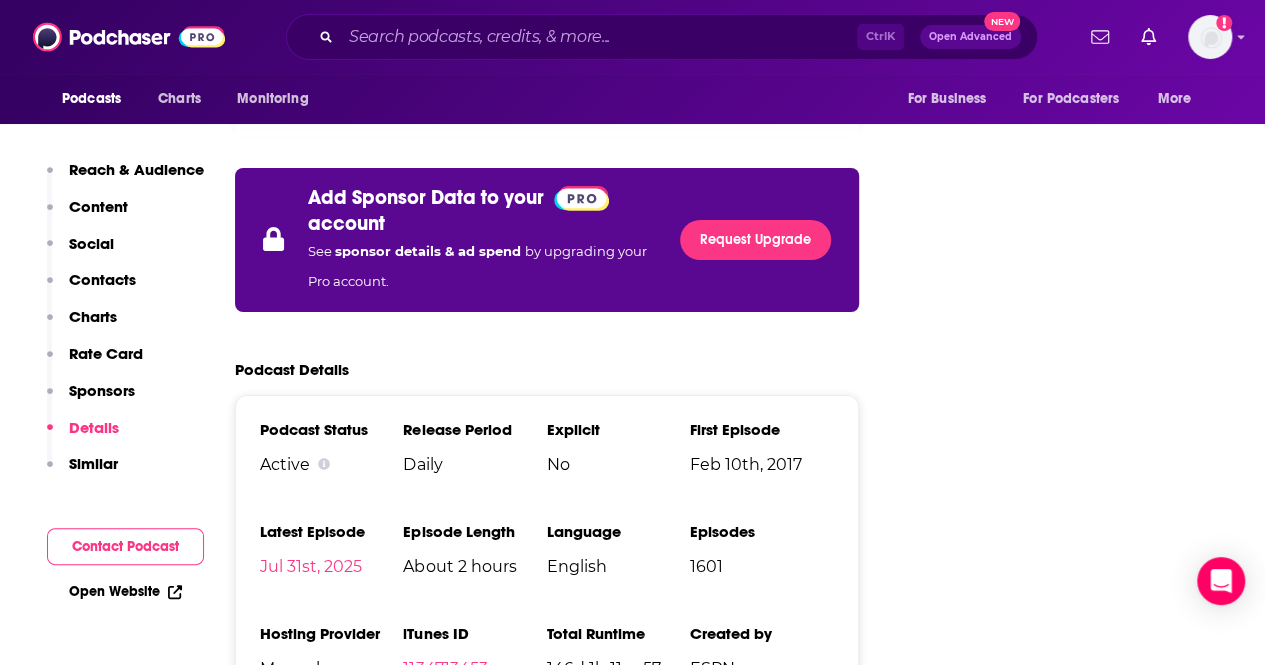 scroll, scrollTop: 3658, scrollLeft: 0, axis: vertical 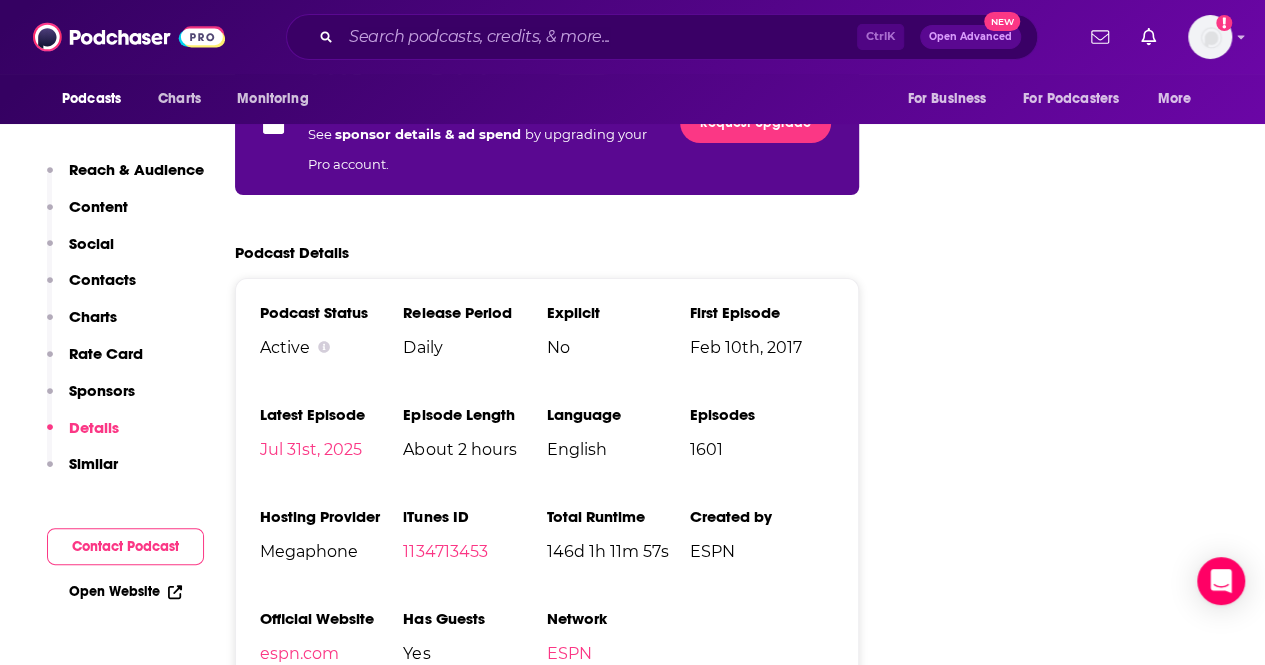 click on "Ctrl  K Open Advanced New" at bounding box center [662, 37] 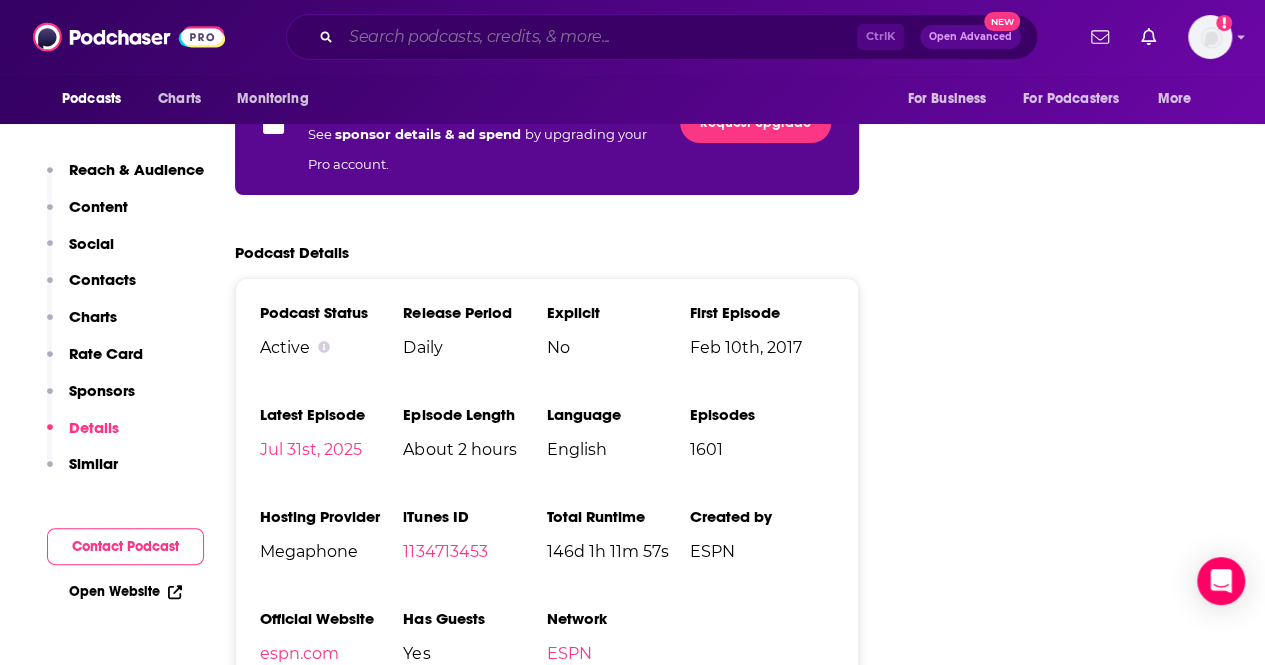 click at bounding box center (599, 37) 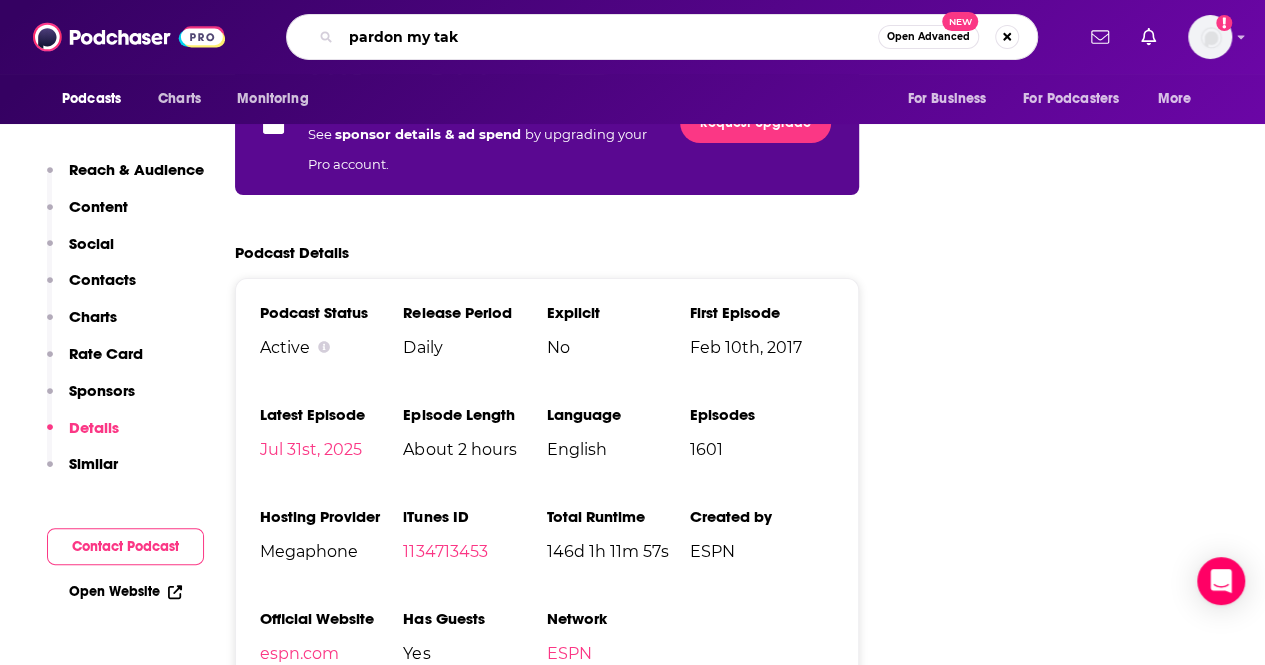 type on "pardon my take" 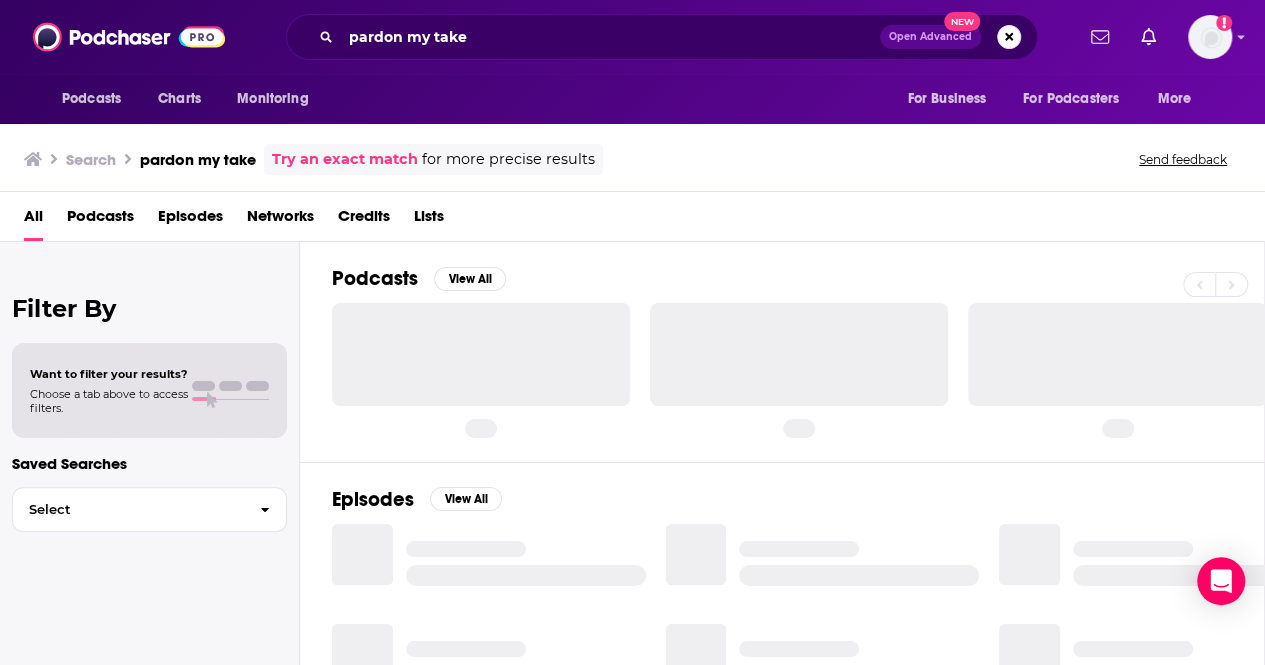 scroll, scrollTop: 0, scrollLeft: 0, axis: both 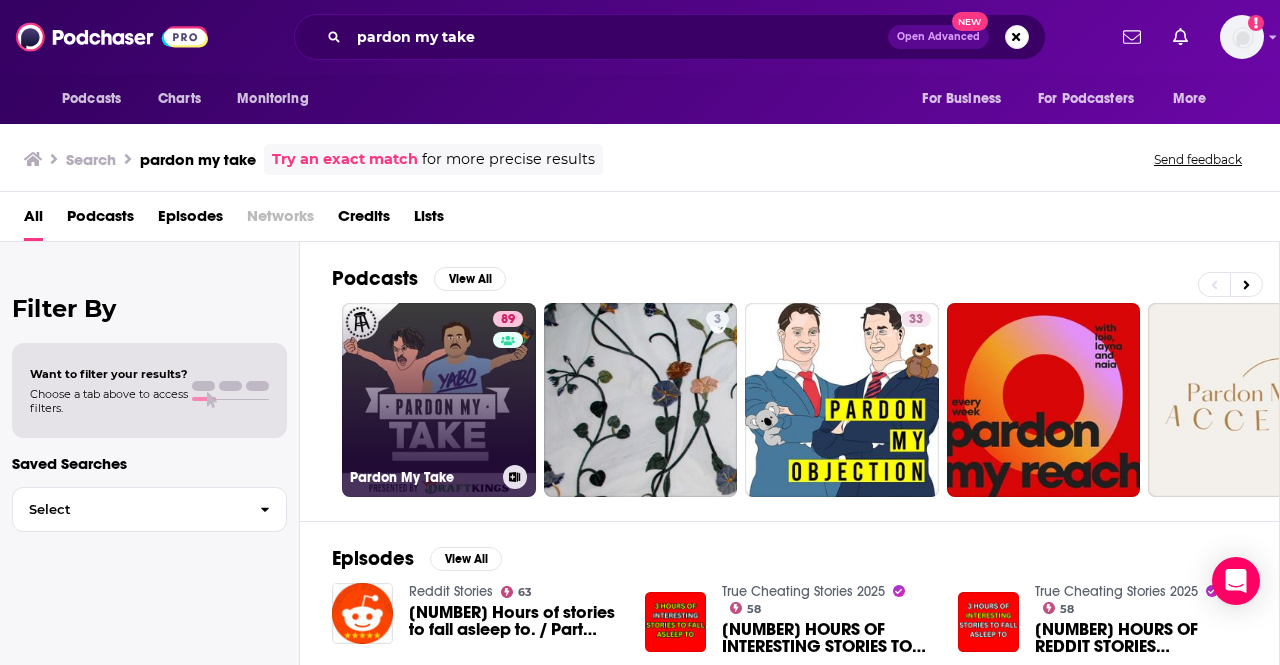 click on "89 Pardon My Take" at bounding box center (439, 400) 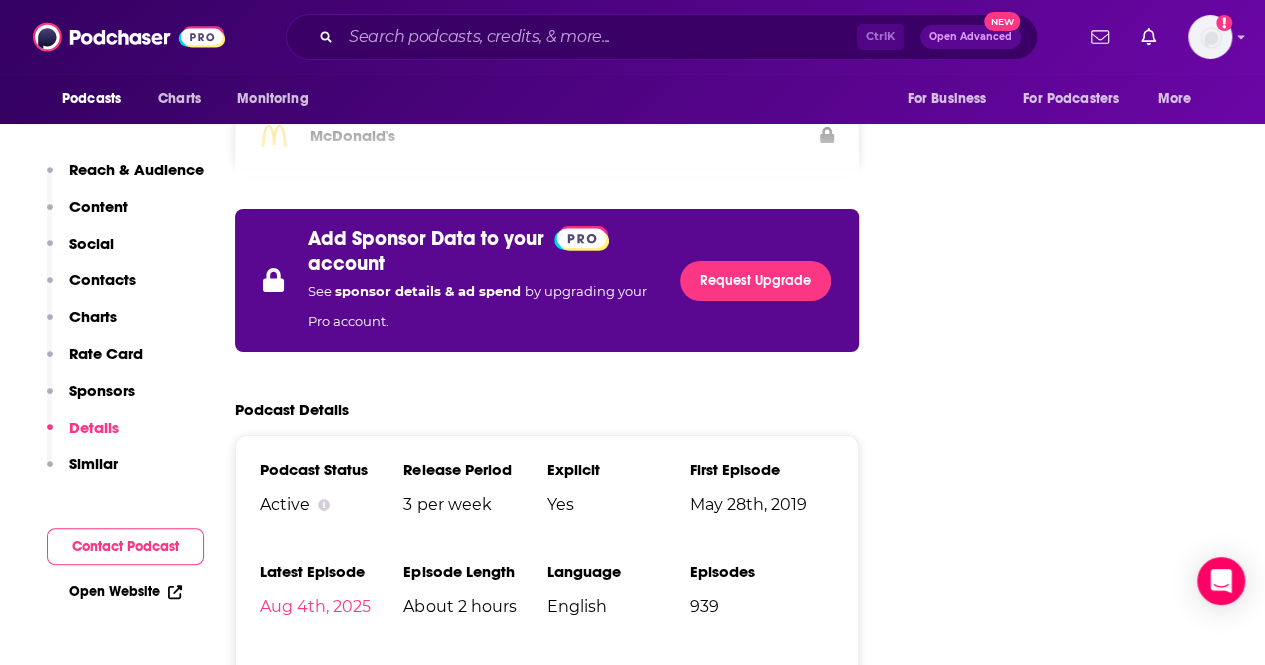 scroll, scrollTop: 3643, scrollLeft: 0, axis: vertical 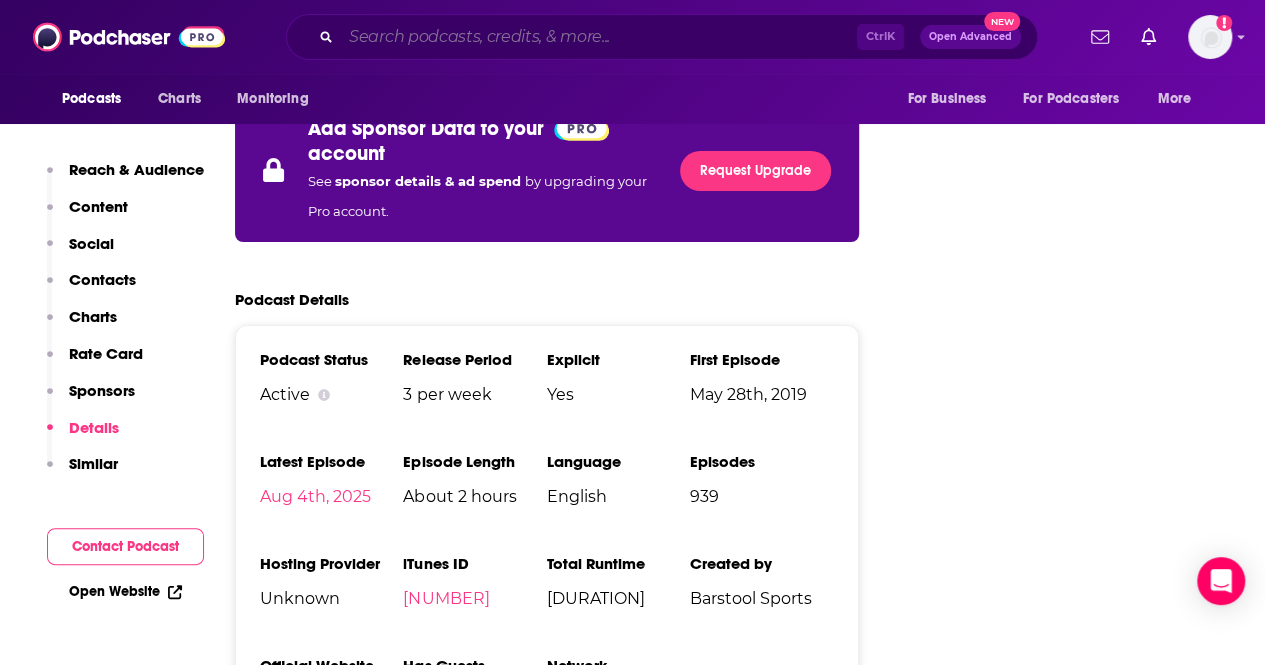 click at bounding box center [599, 37] 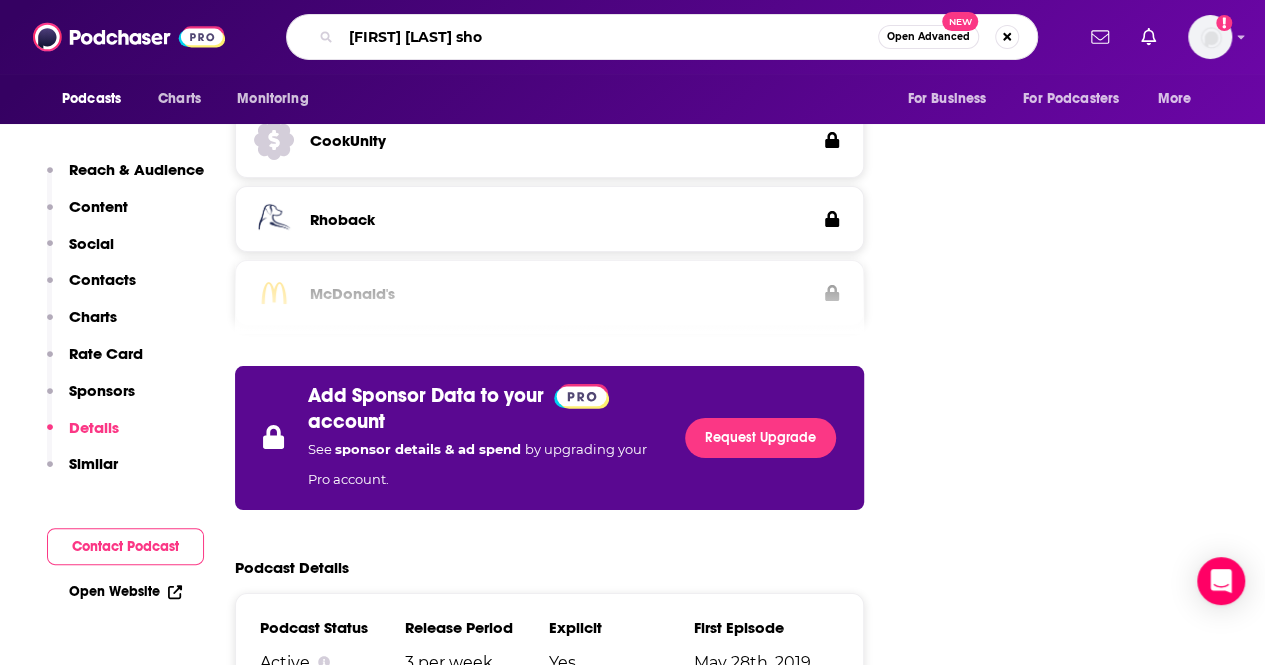 type on "[FIRST] [LAST] Show" 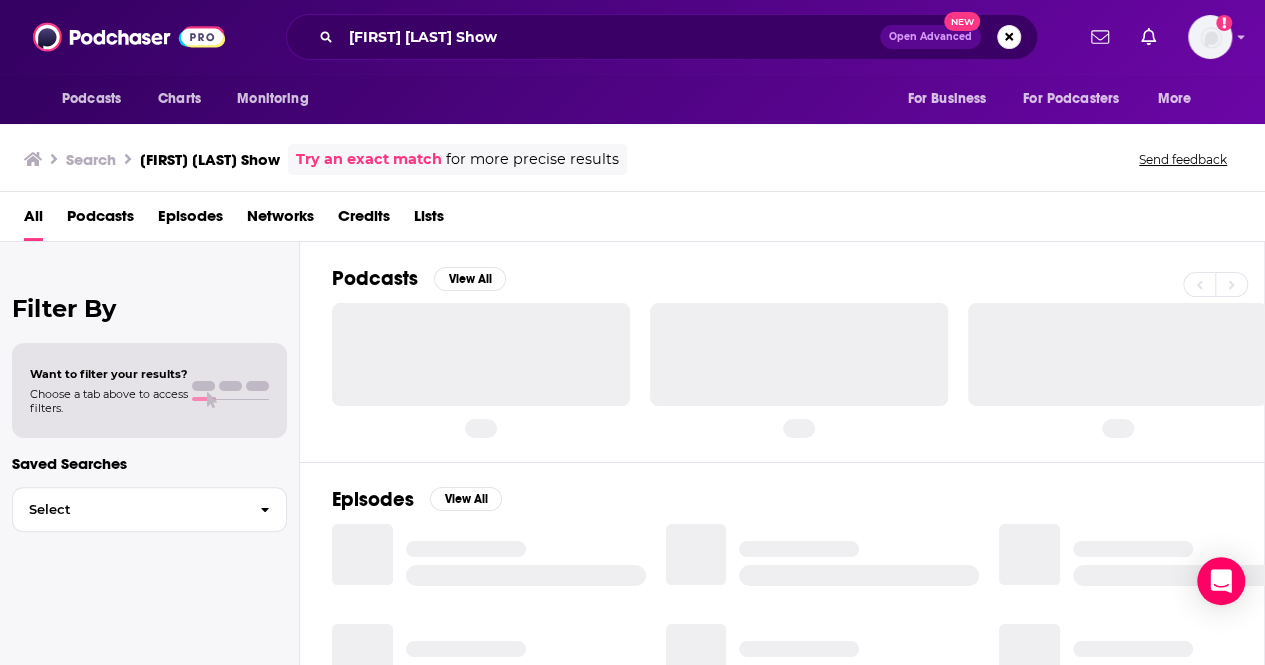 scroll, scrollTop: 0, scrollLeft: 0, axis: both 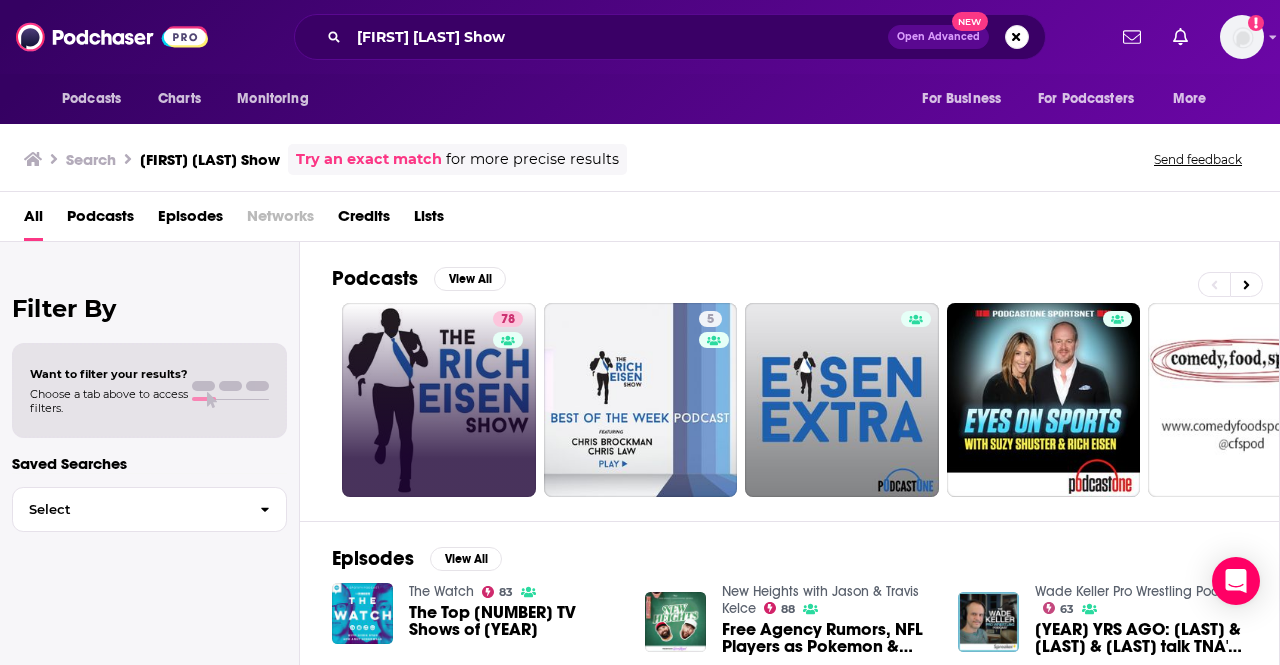click on "78" at bounding box center [439, 400] 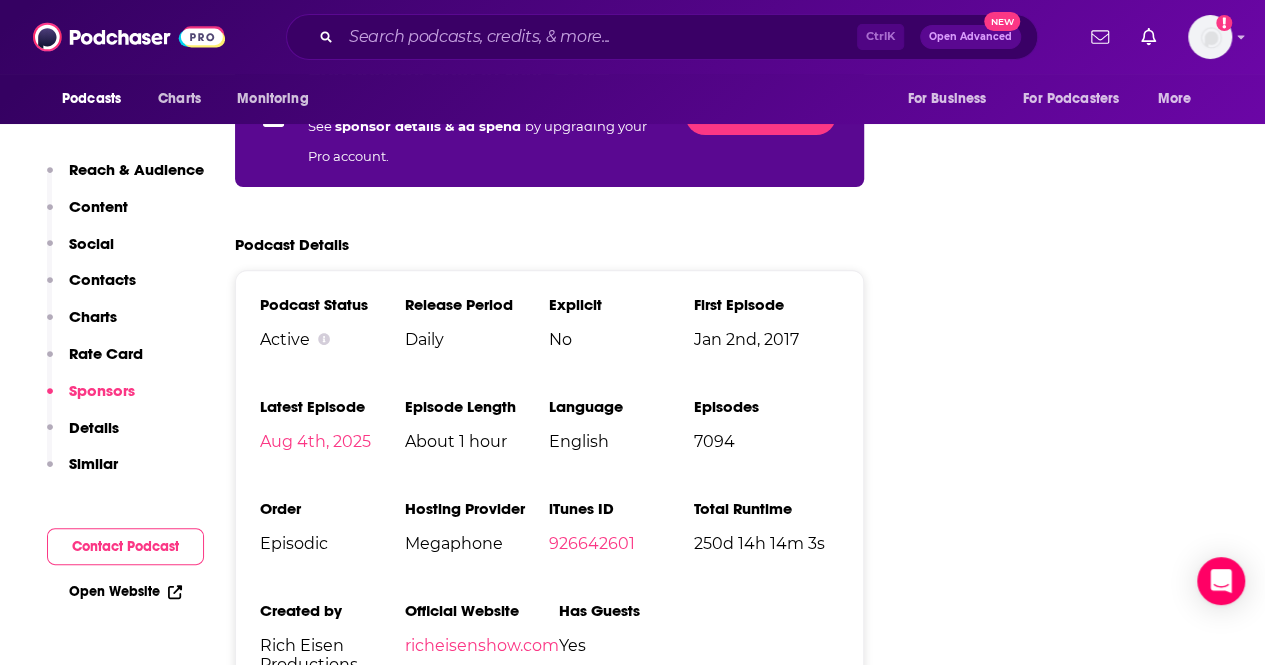 scroll, scrollTop: 4001, scrollLeft: 0, axis: vertical 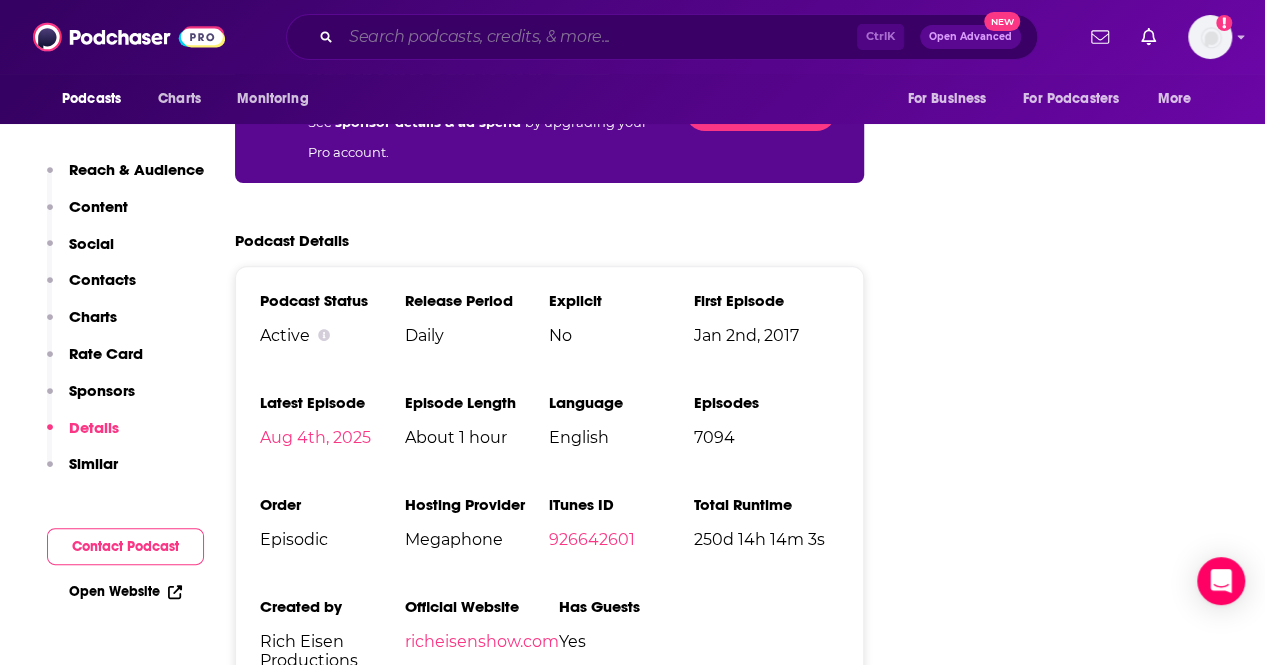 click at bounding box center (599, 37) 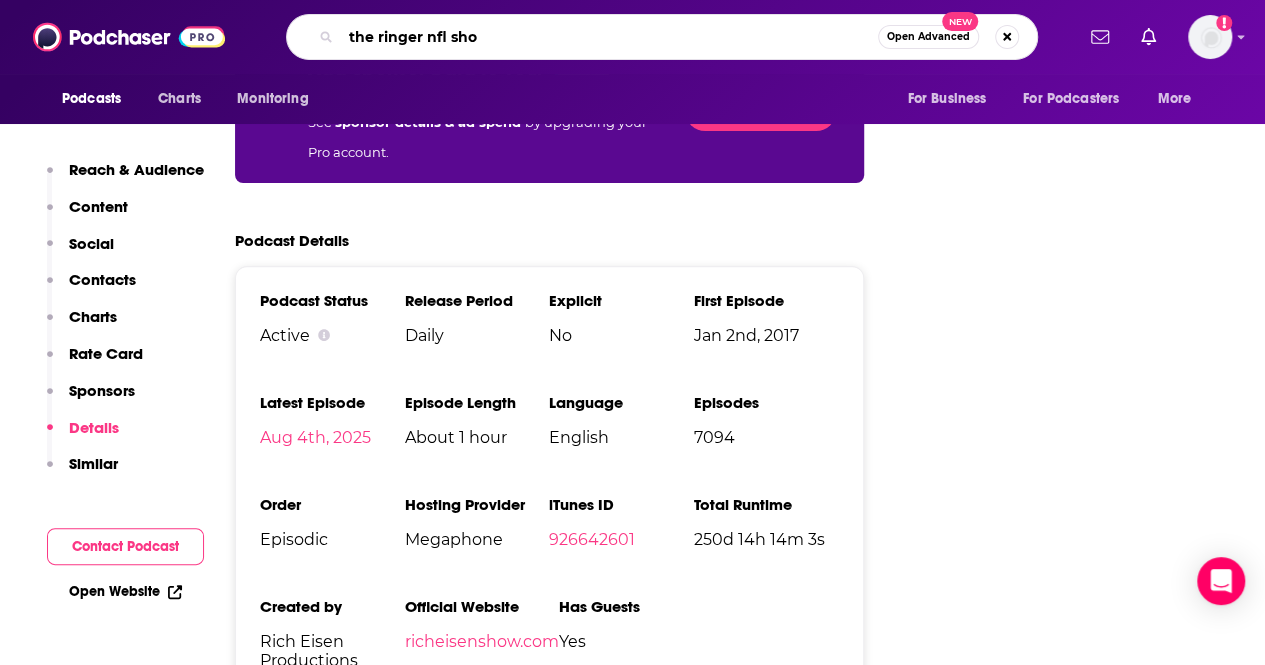 type on "the ringer [LEAGUE] show" 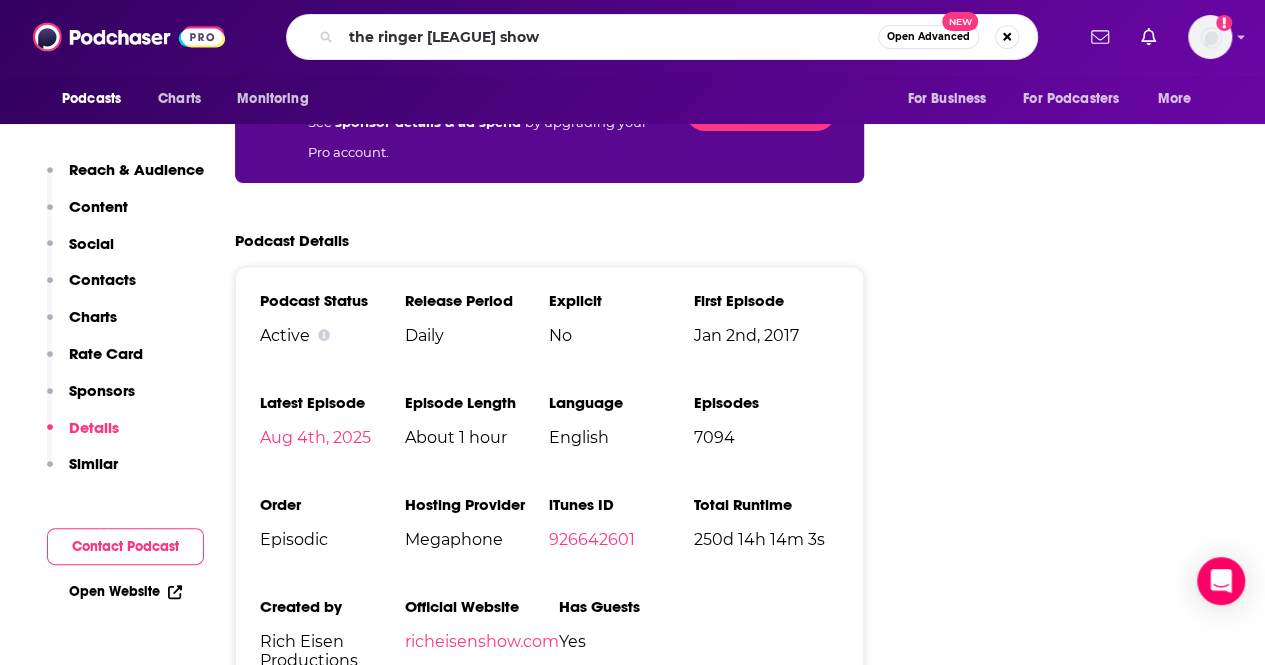 scroll, scrollTop: 0, scrollLeft: 0, axis: both 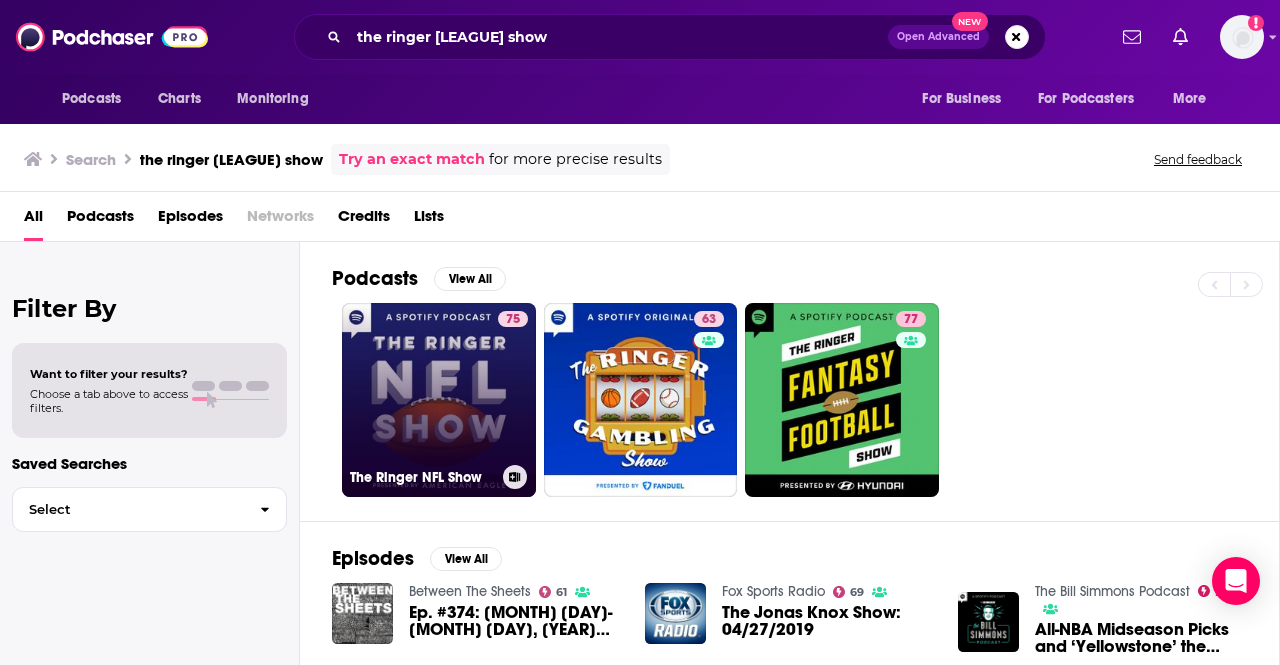 click on "75 The Ringer NFL Show" at bounding box center [439, 400] 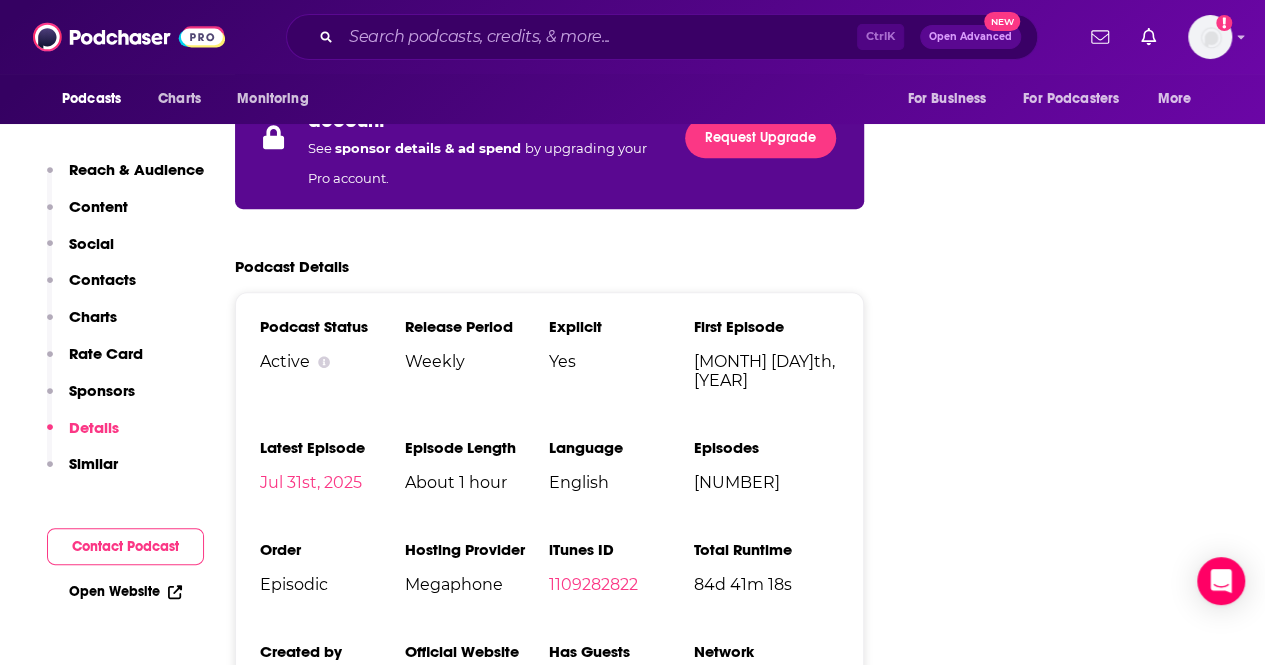 scroll, scrollTop: 4156, scrollLeft: 0, axis: vertical 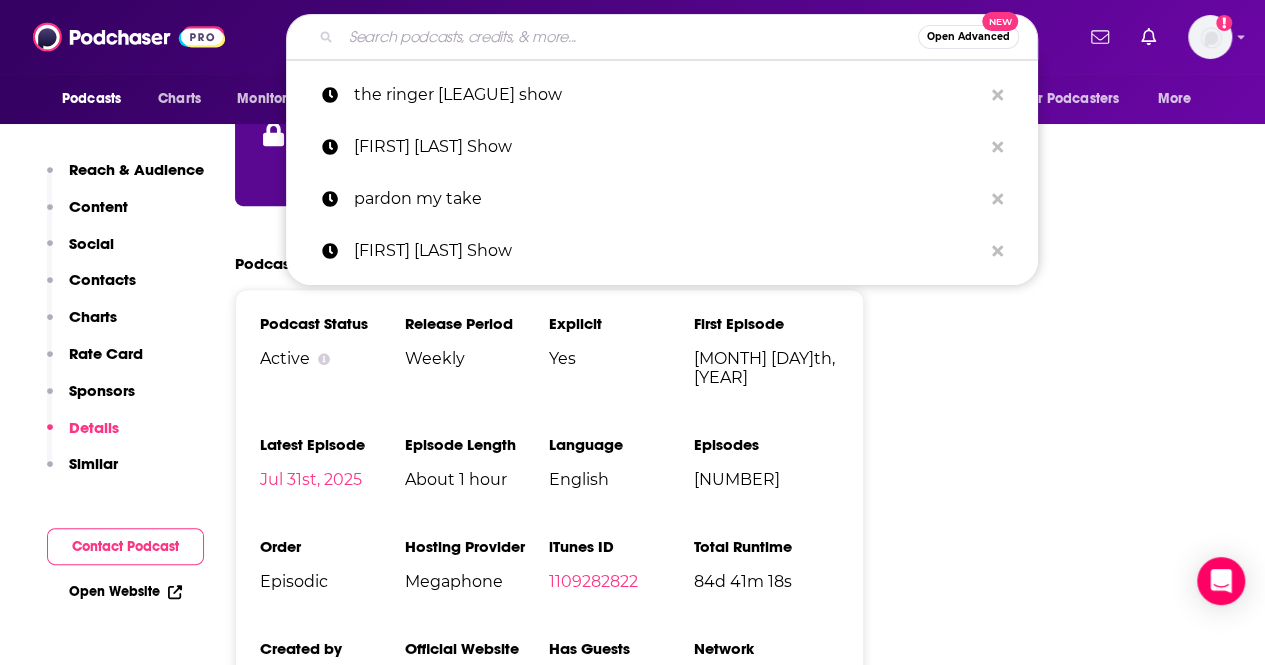 click at bounding box center (629, 37) 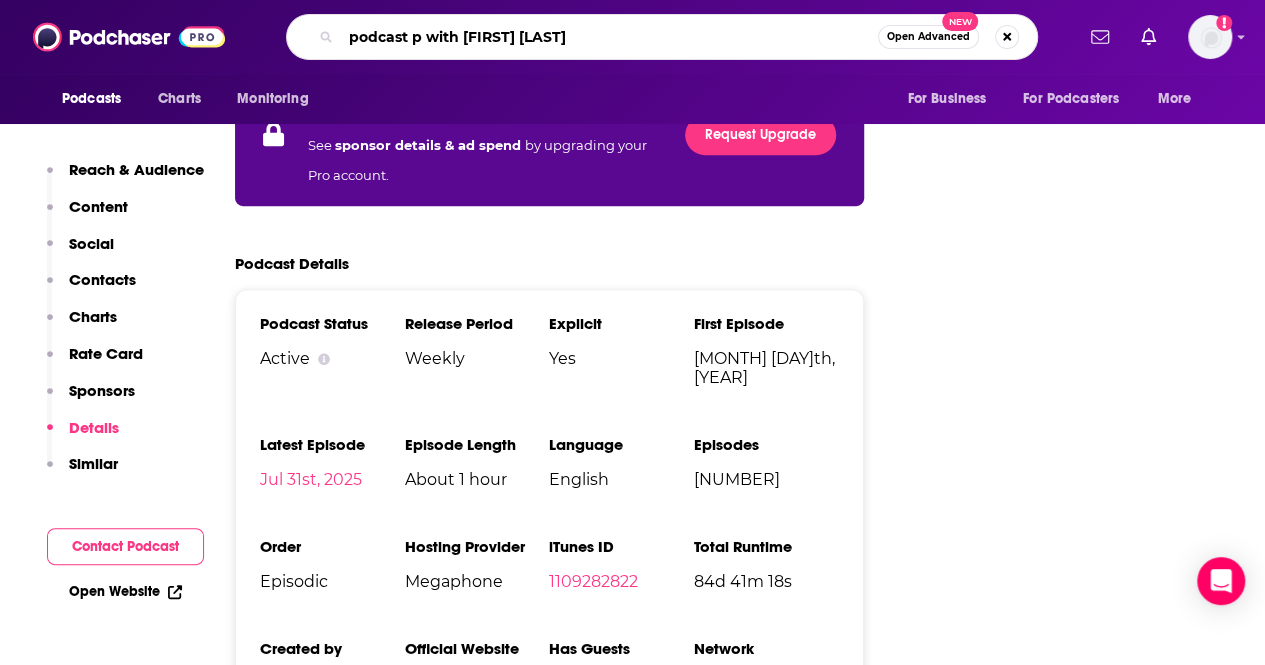 type on "Podcast P with [FIRST] [LAST]" 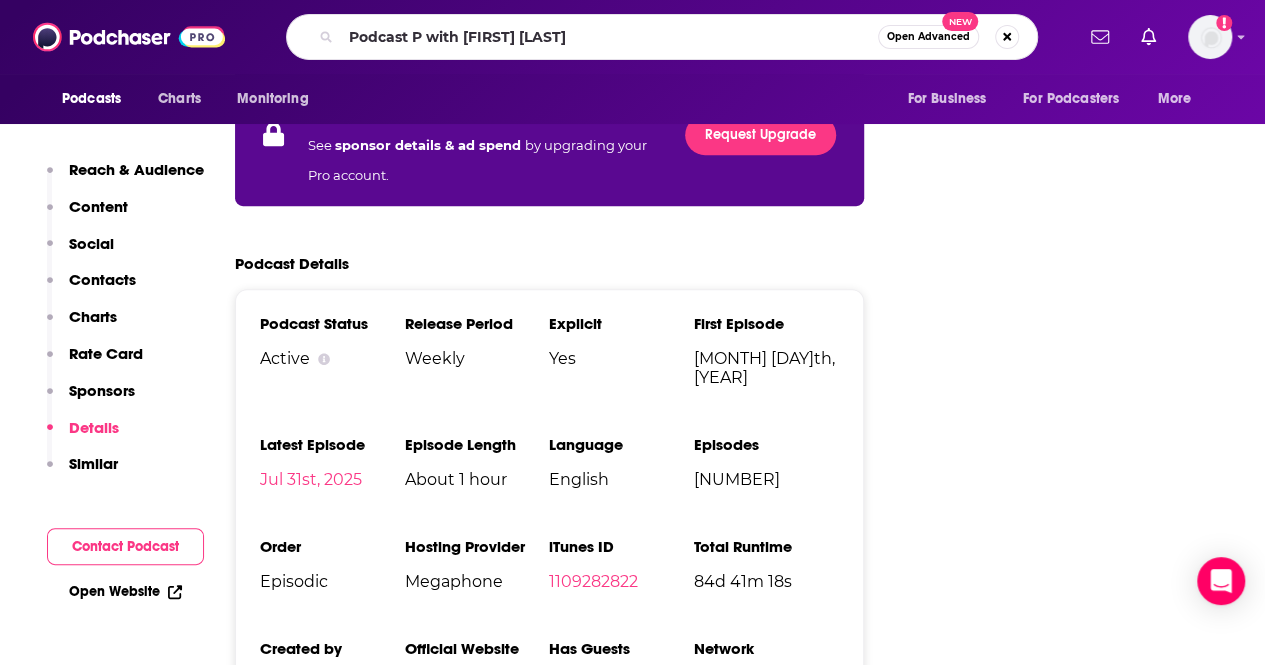 scroll, scrollTop: 0, scrollLeft: 0, axis: both 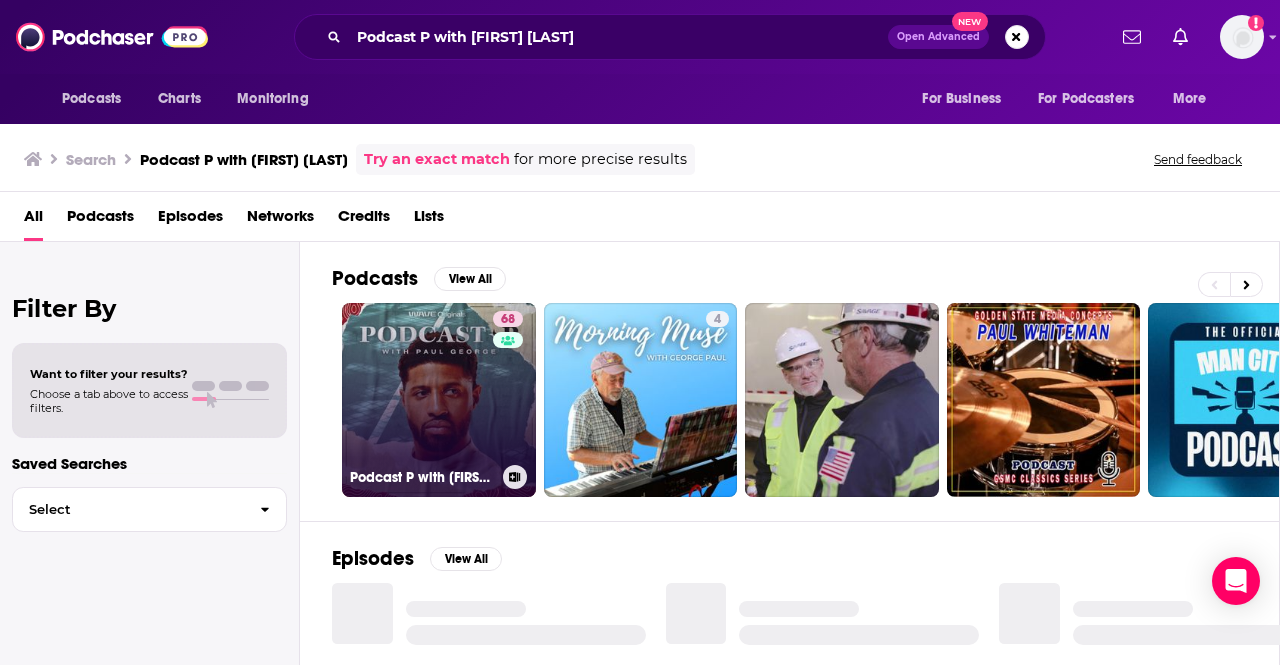 click on "[NUMBER] Podcast P with [FIRST] [LAST]" at bounding box center (439, 400) 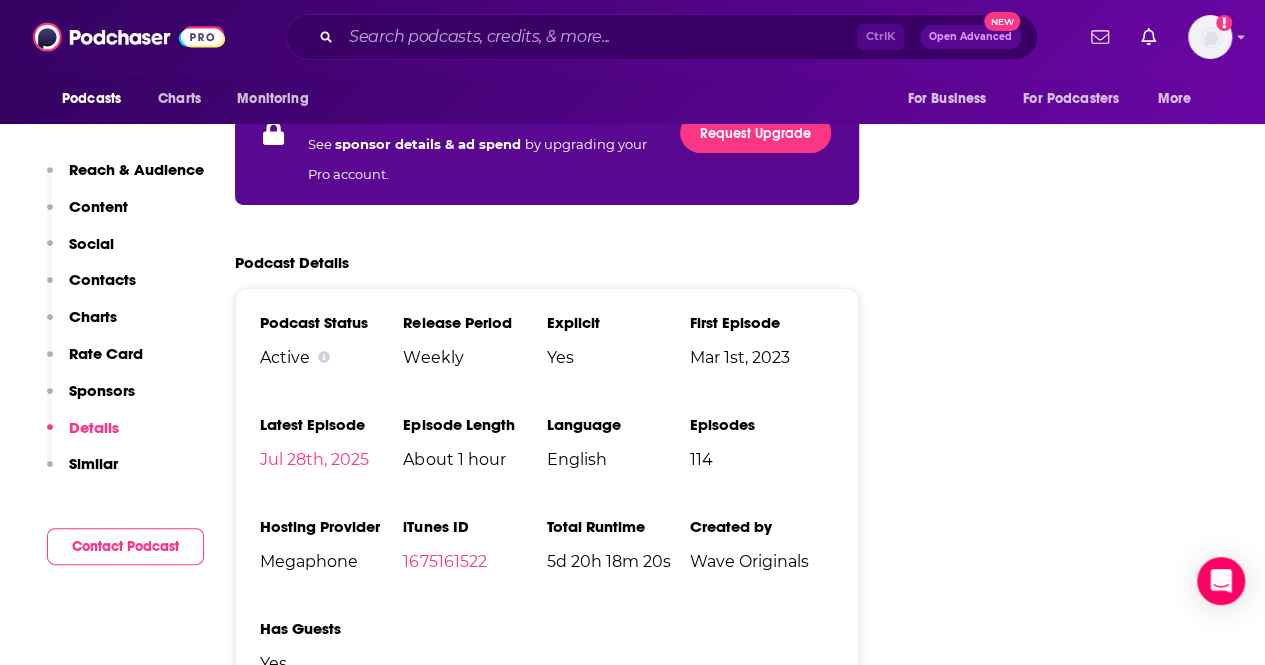 scroll, scrollTop: 3264, scrollLeft: 0, axis: vertical 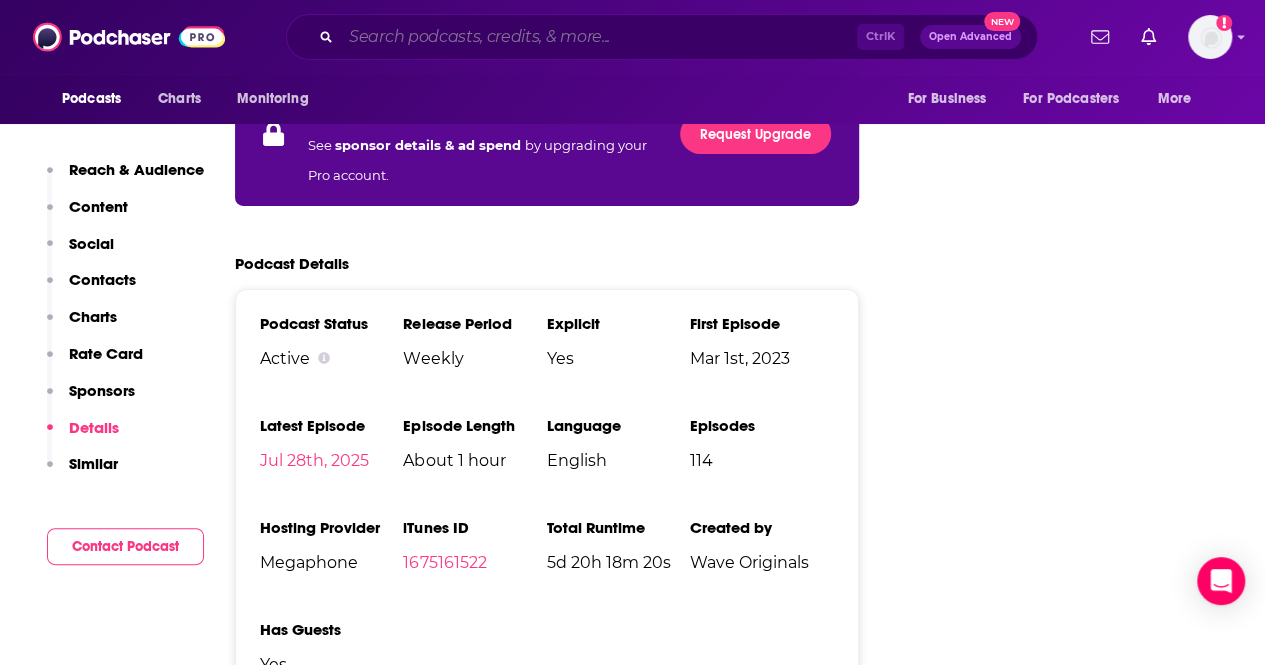 click at bounding box center (599, 37) 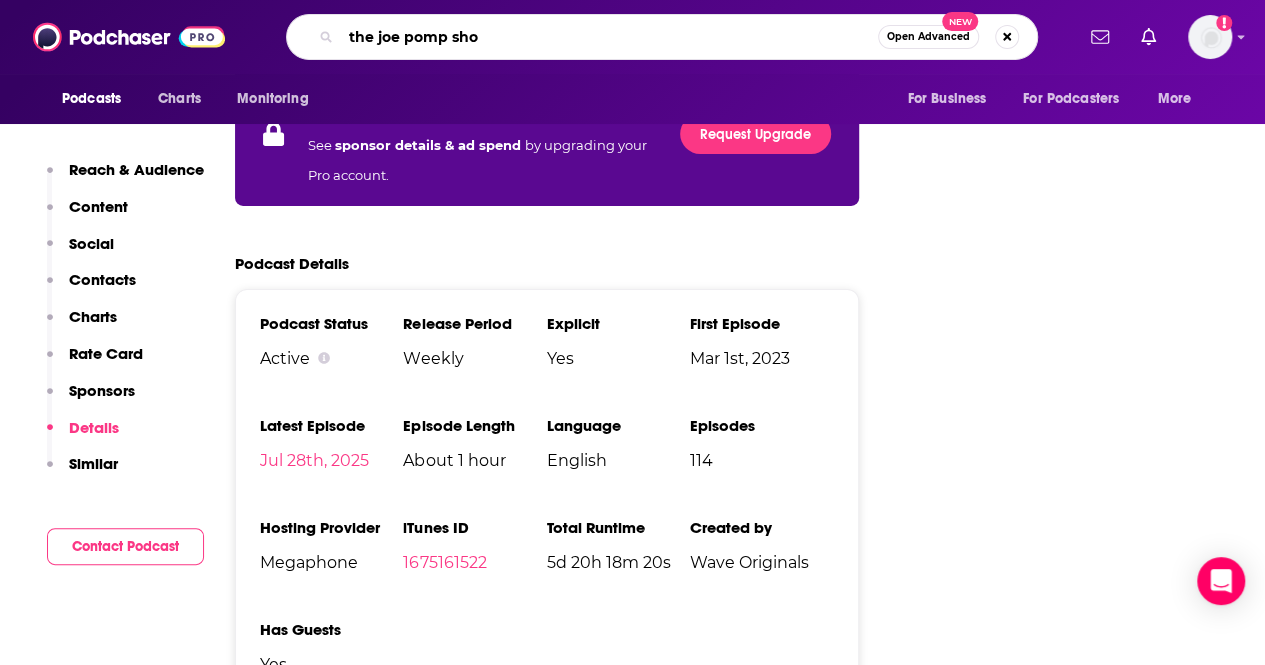 type on "the joe pomp show" 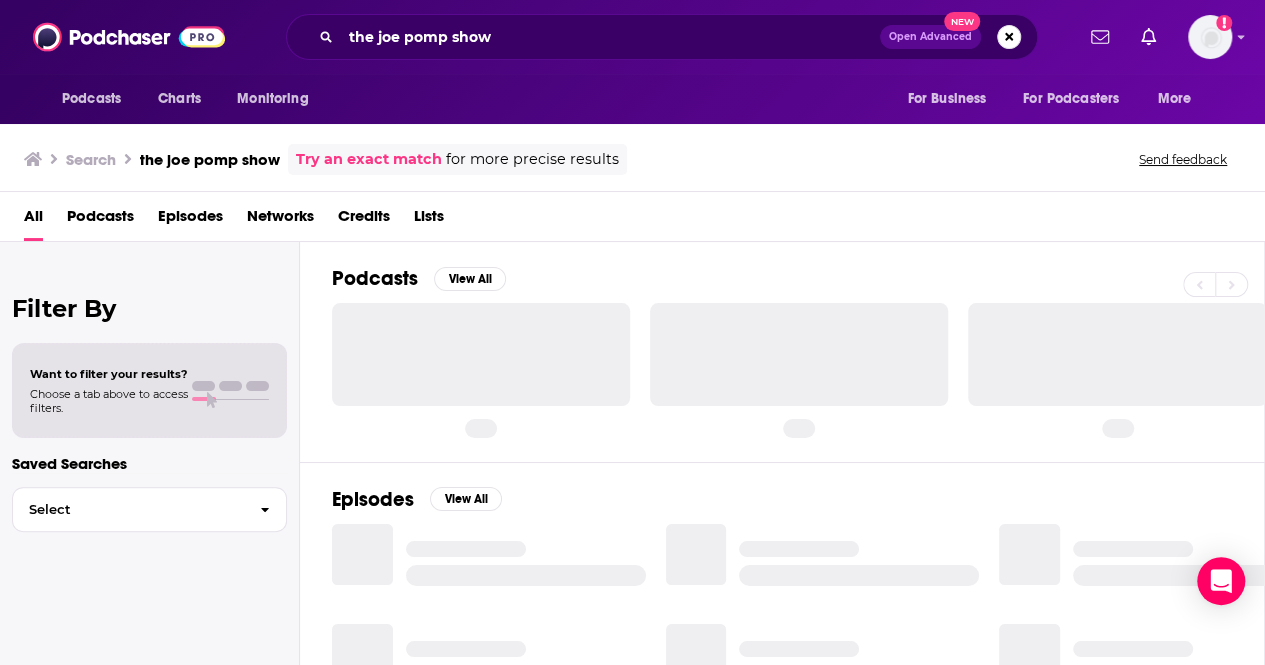 scroll, scrollTop: 0, scrollLeft: 0, axis: both 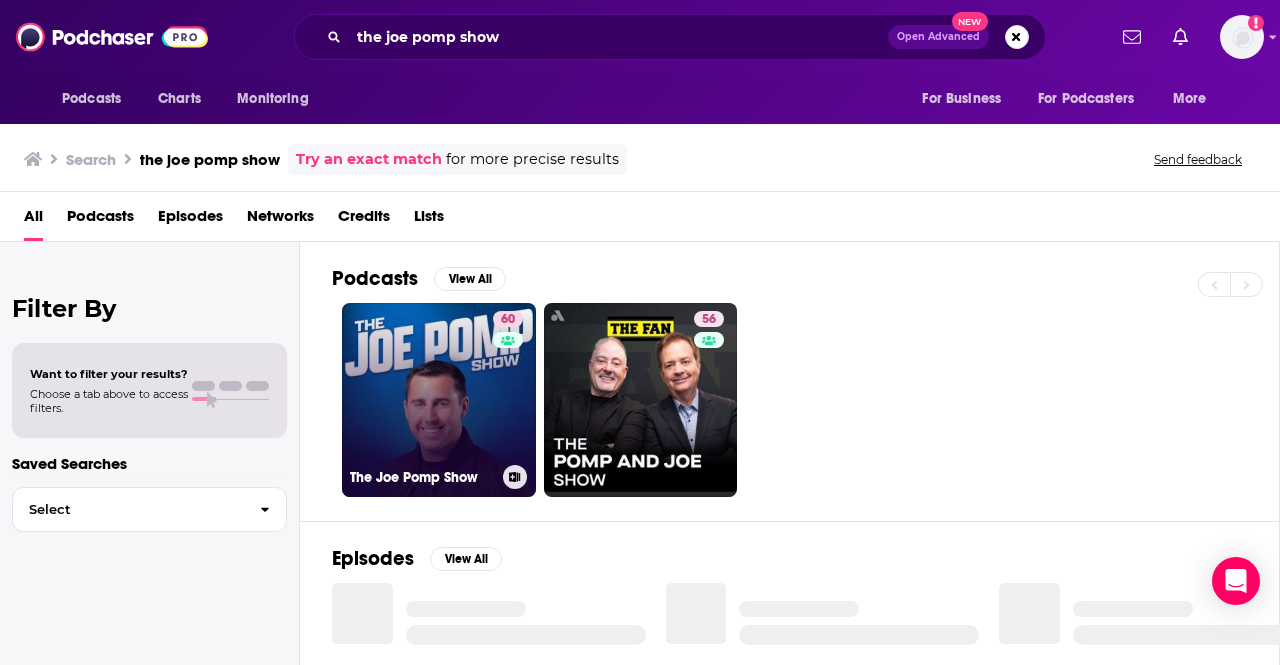 click on "[NUMBER] The [FIRST] [LAST] Show" at bounding box center (439, 400) 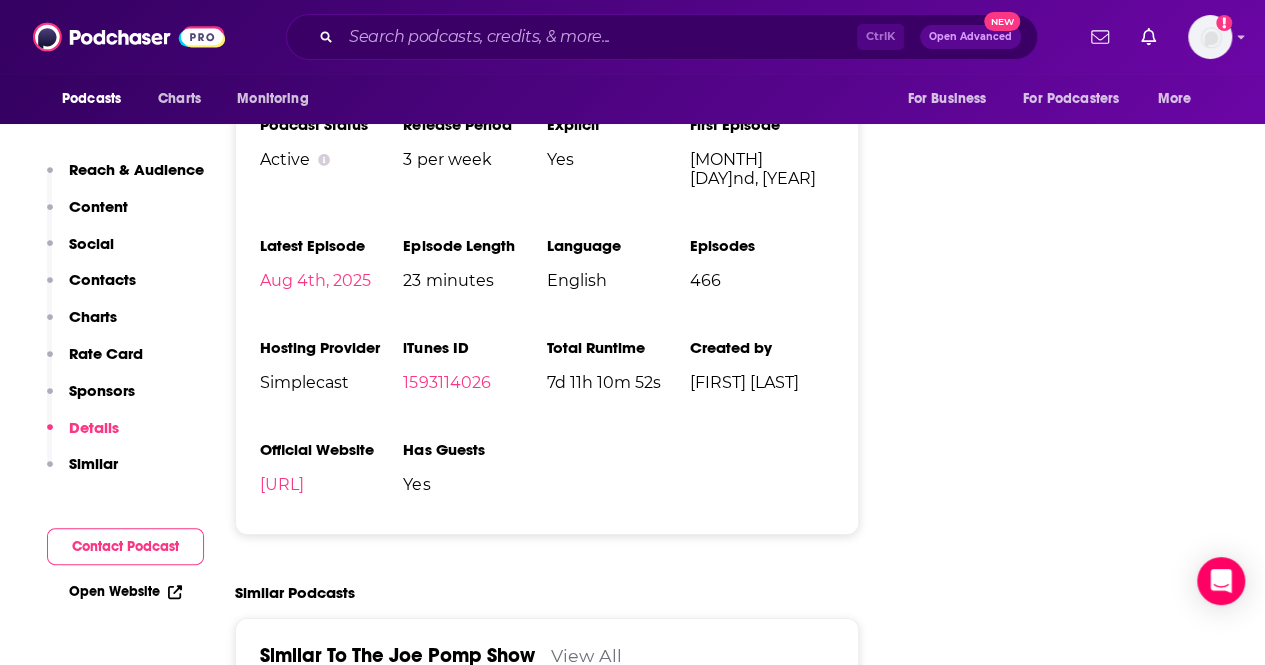 scroll, scrollTop: 3181, scrollLeft: 0, axis: vertical 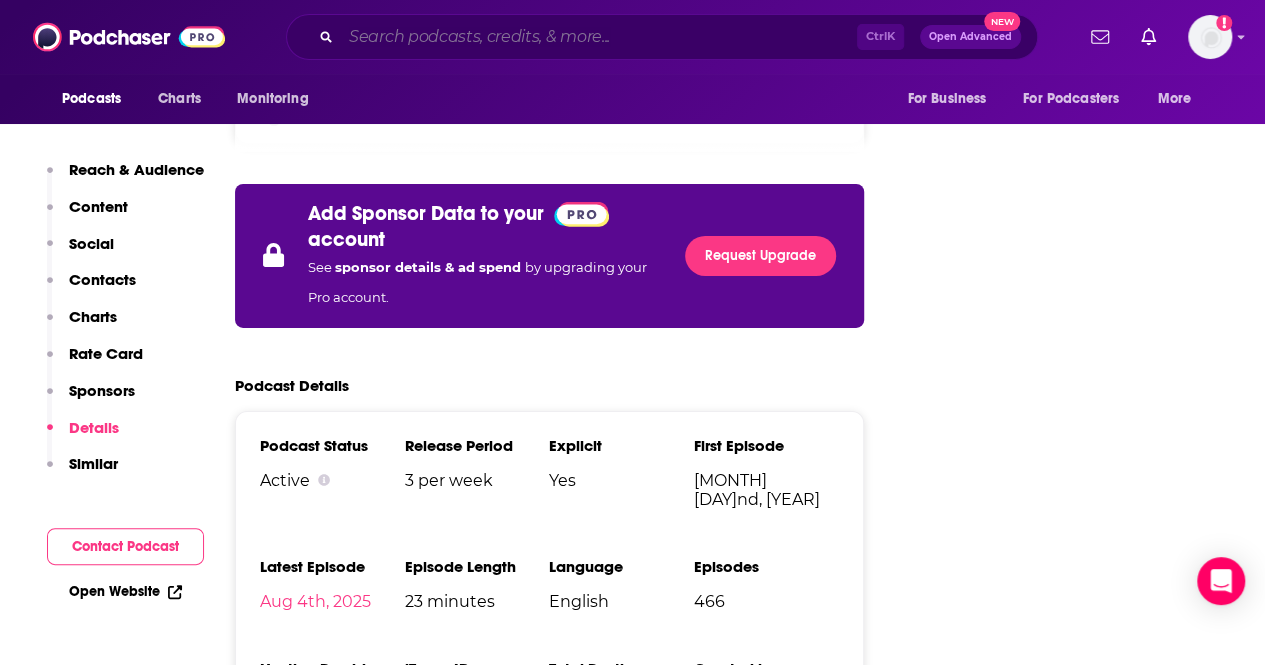 click at bounding box center (599, 37) 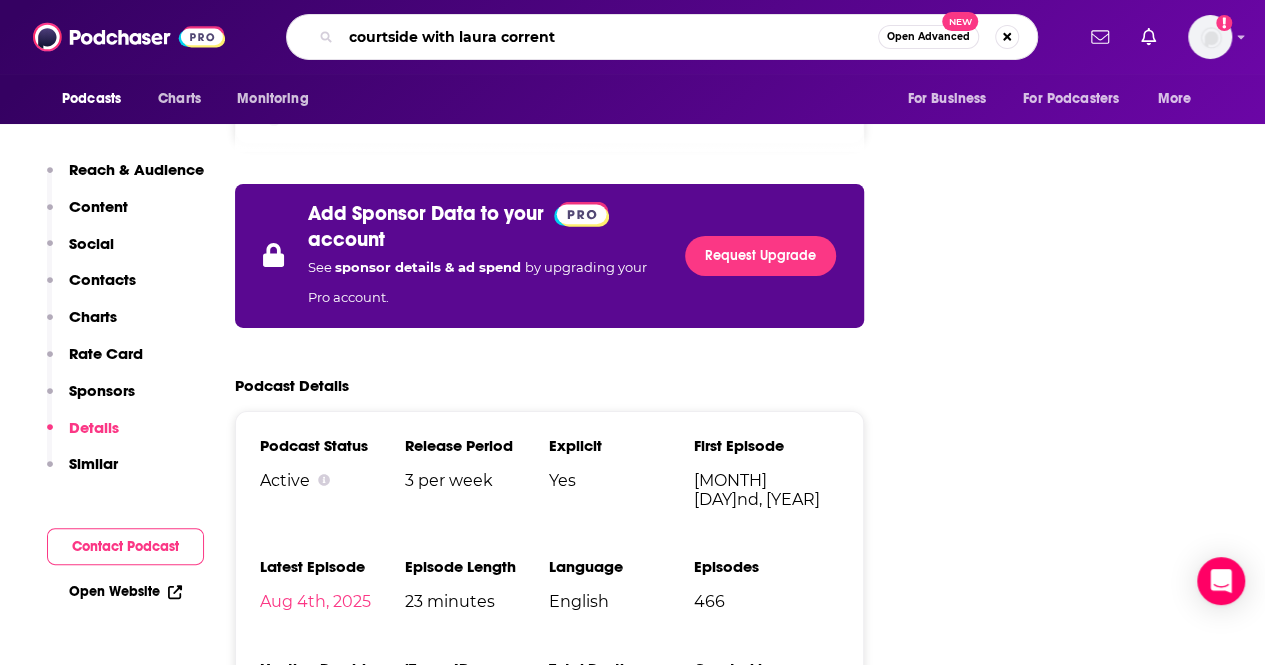 type on "courtside with [FIRST] [LAST]" 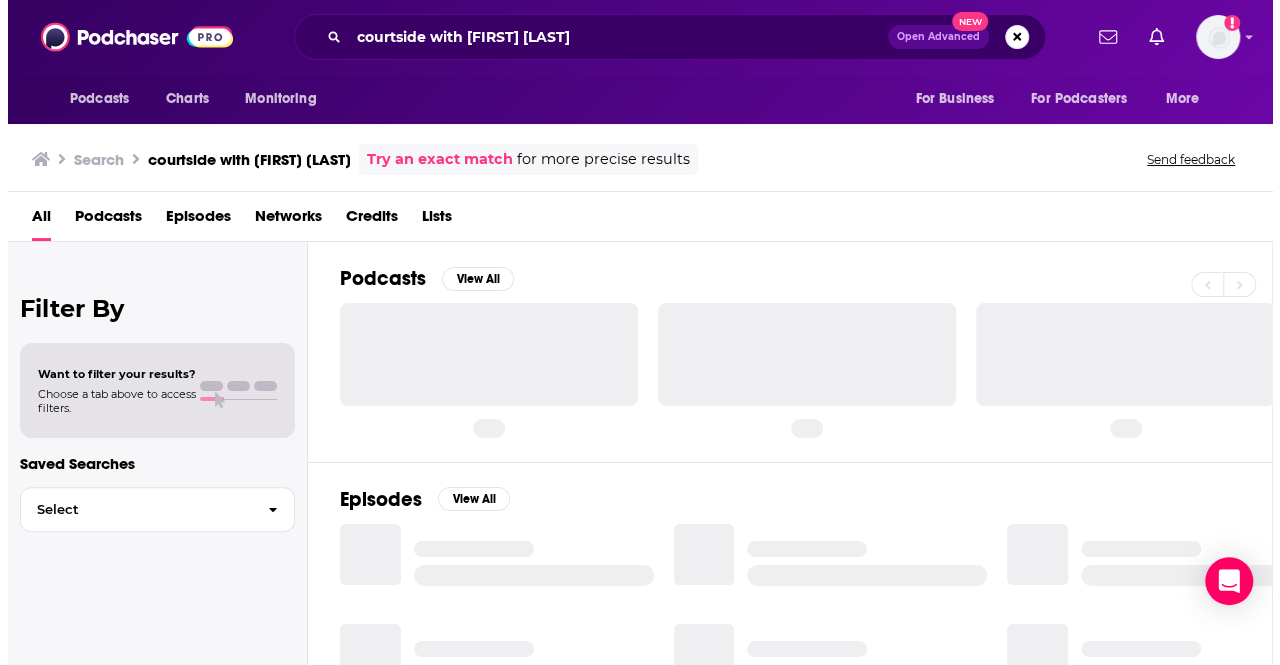 scroll, scrollTop: 0, scrollLeft: 0, axis: both 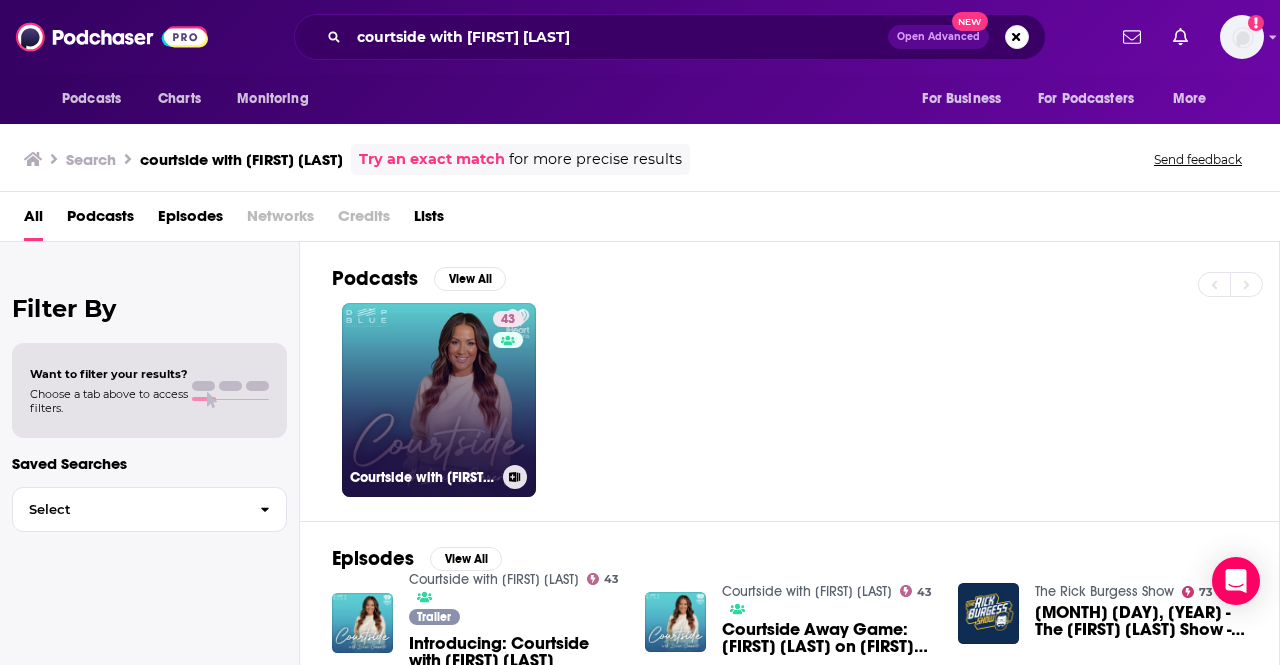 click on "[NUMBER] Courtside with [FIRST] [LAST]" at bounding box center (439, 400) 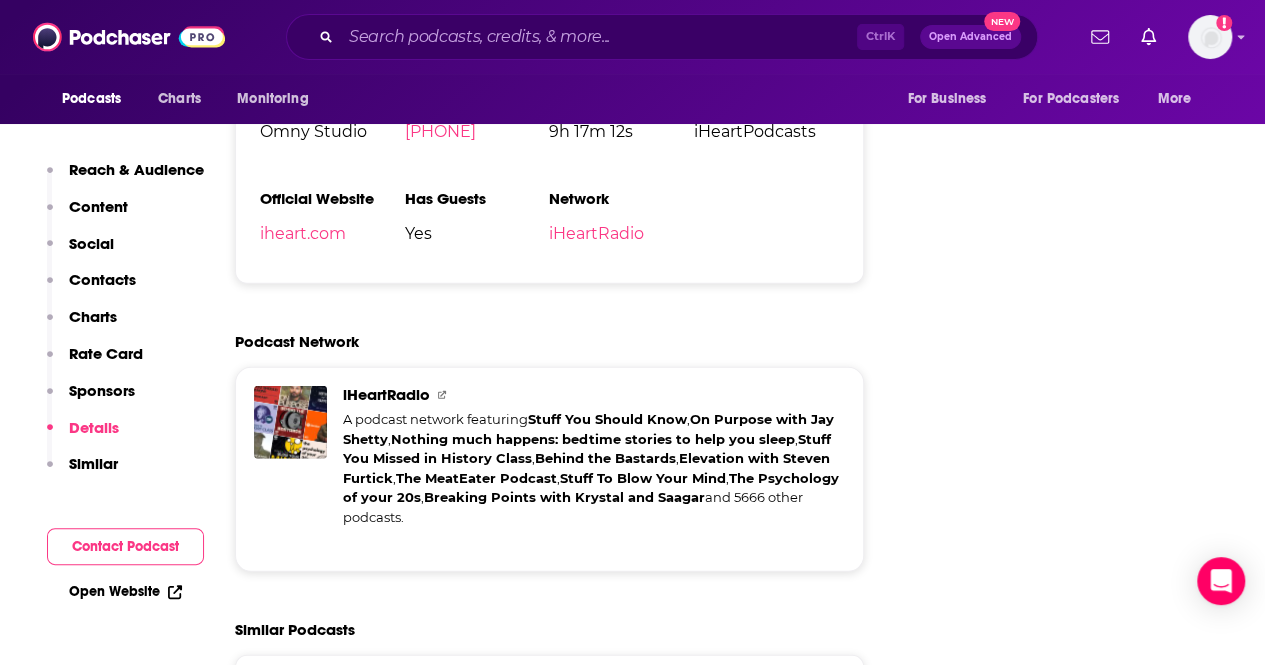 scroll, scrollTop: 2070, scrollLeft: 0, axis: vertical 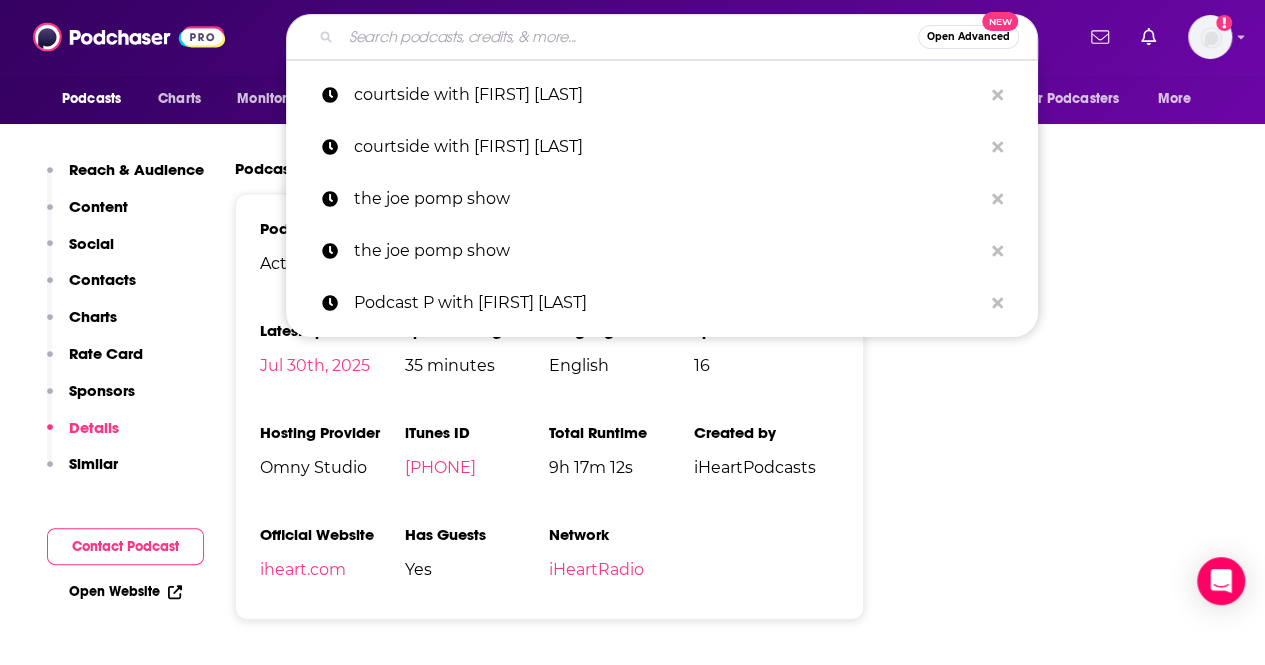 click at bounding box center (629, 37) 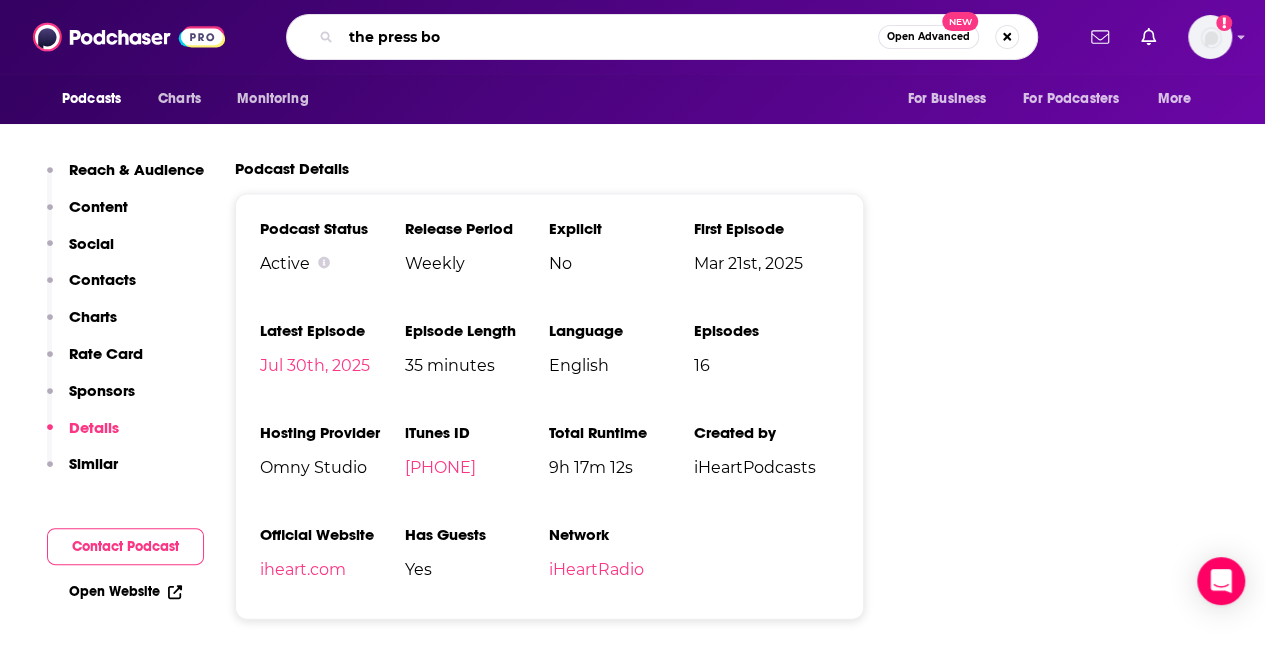 type on "the press box" 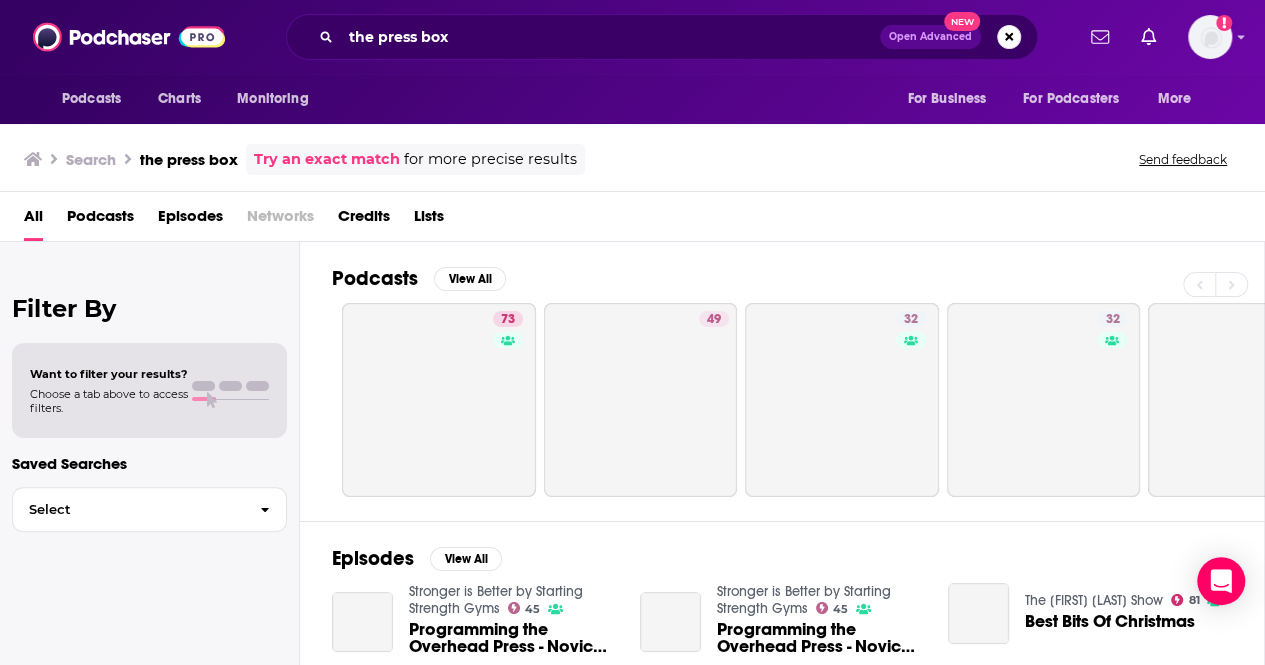 scroll, scrollTop: 0, scrollLeft: 0, axis: both 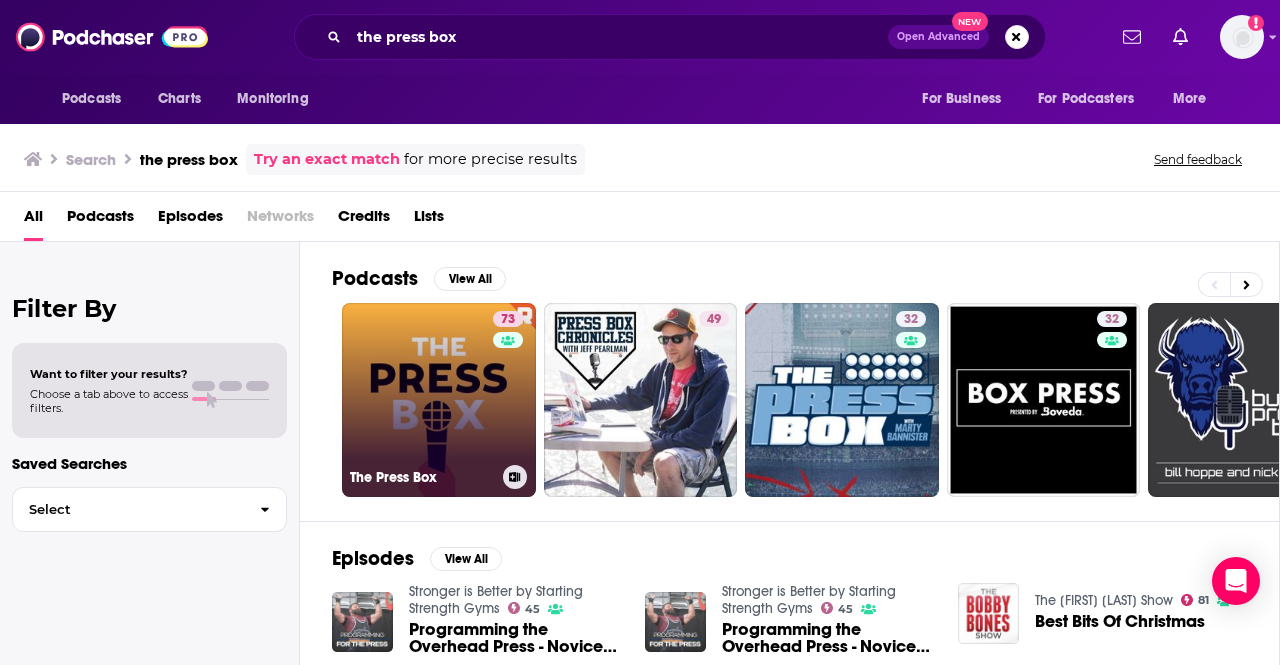 click on "73 The Press Box" at bounding box center [439, 400] 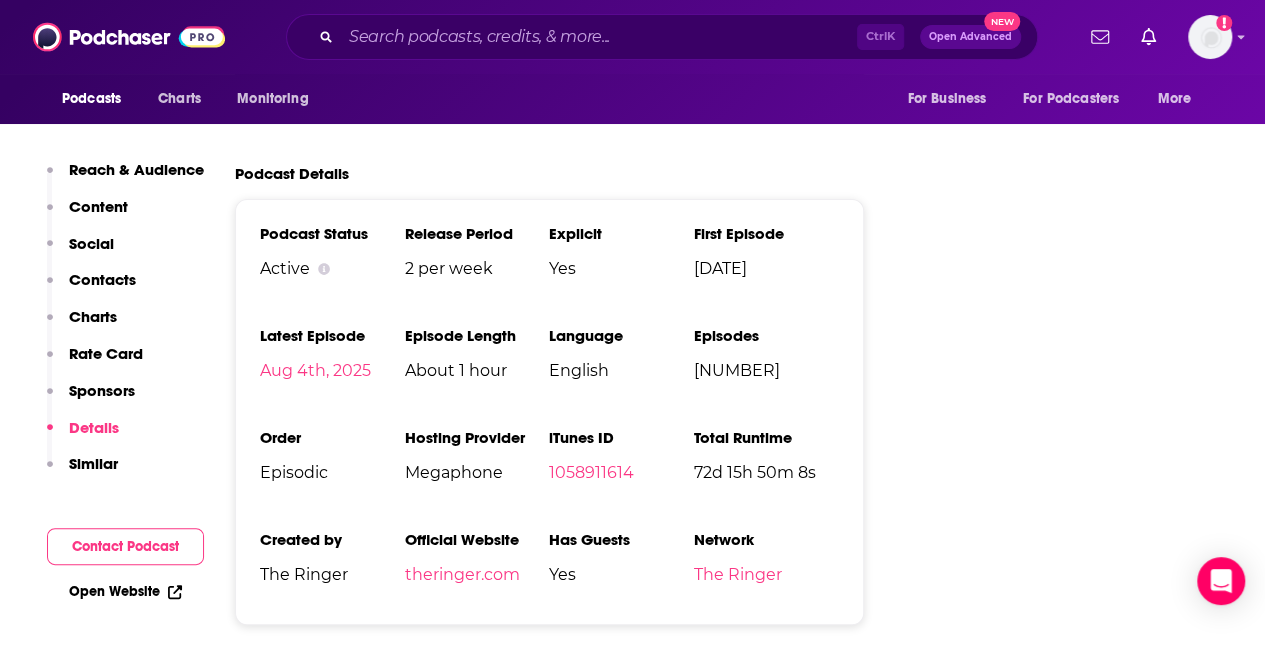 scroll, scrollTop: 3943, scrollLeft: 0, axis: vertical 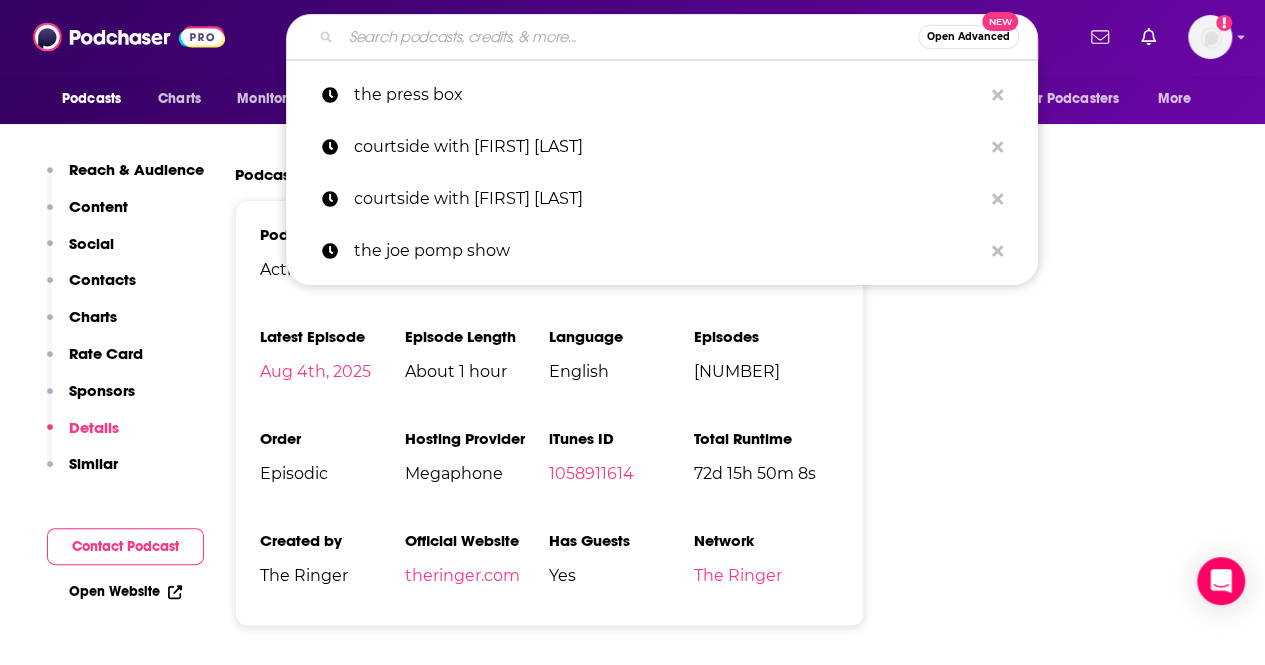 click at bounding box center (629, 37) 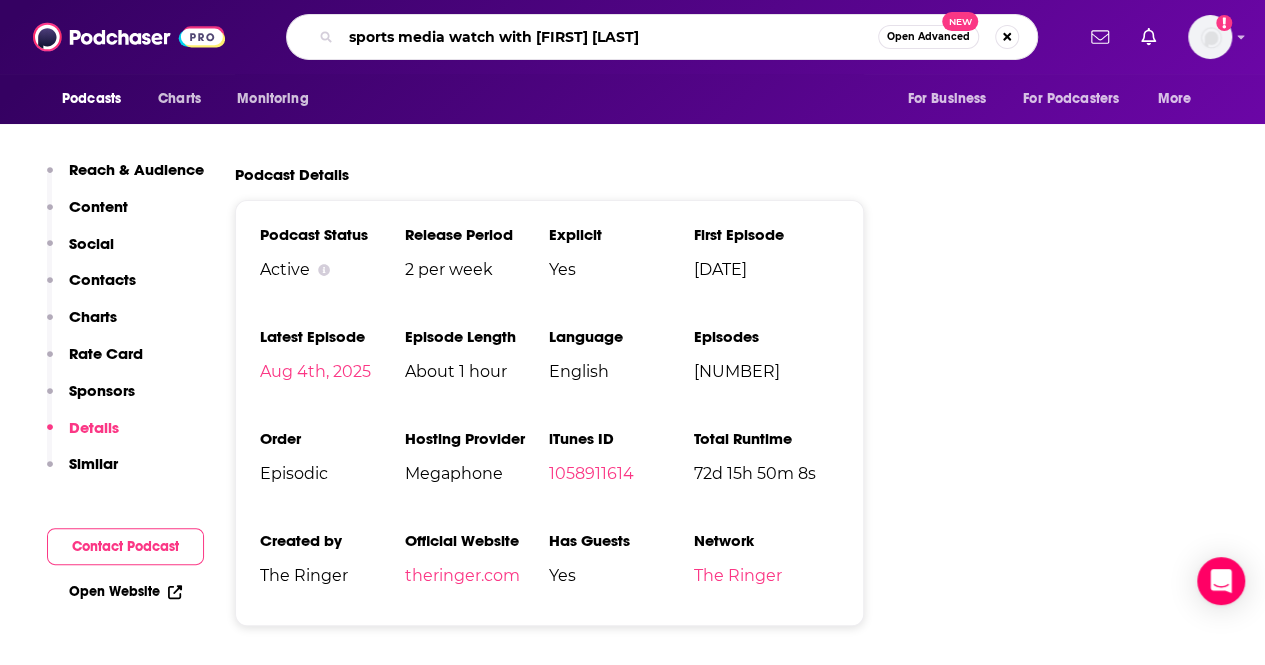 type on "sports media watch with [PERSON] [PERSON]" 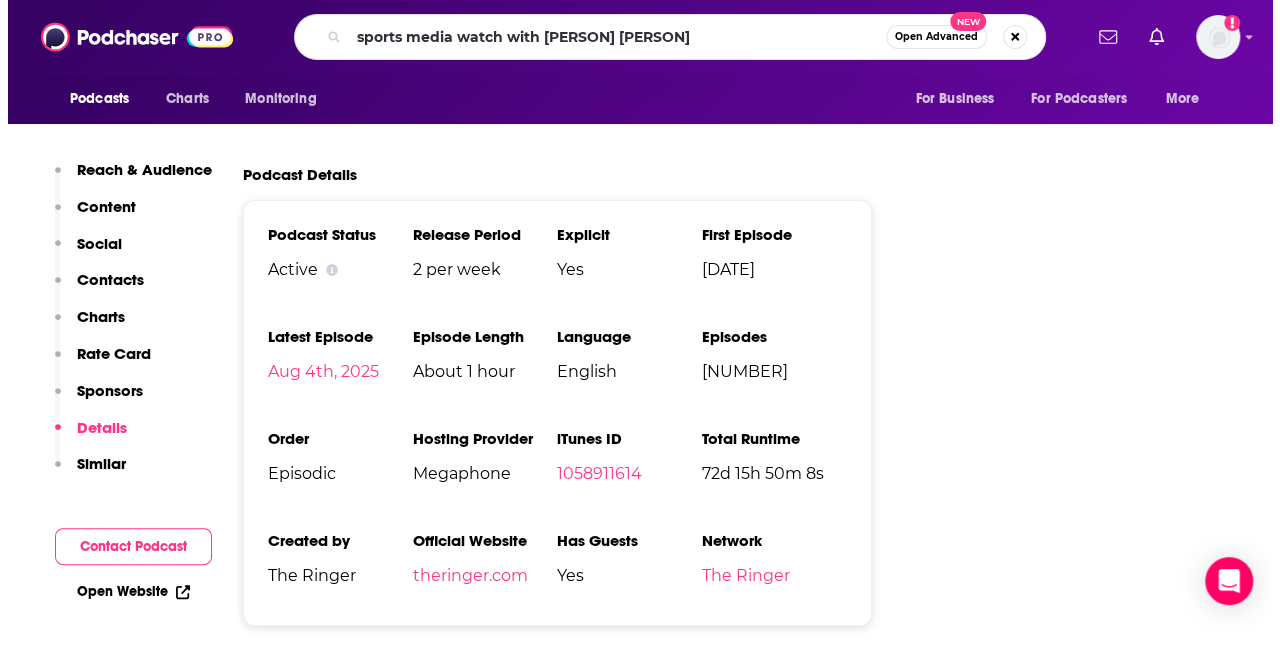 scroll, scrollTop: 0, scrollLeft: 0, axis: both 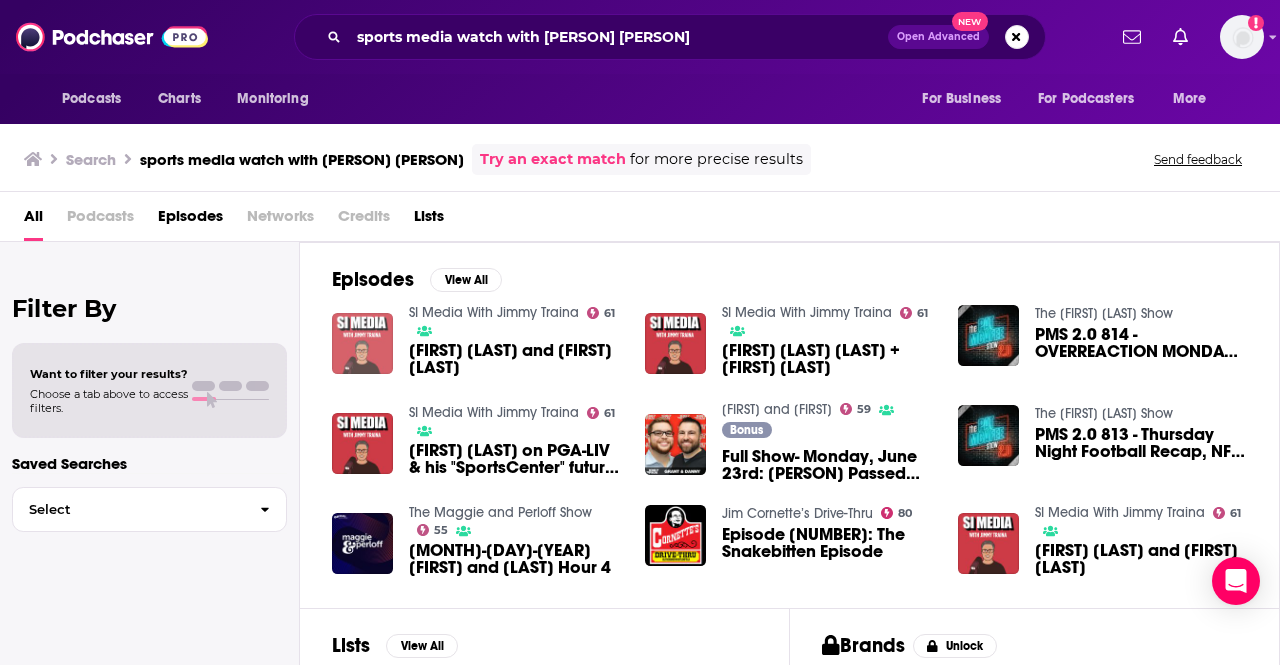 click at bounding box center (362, 343) 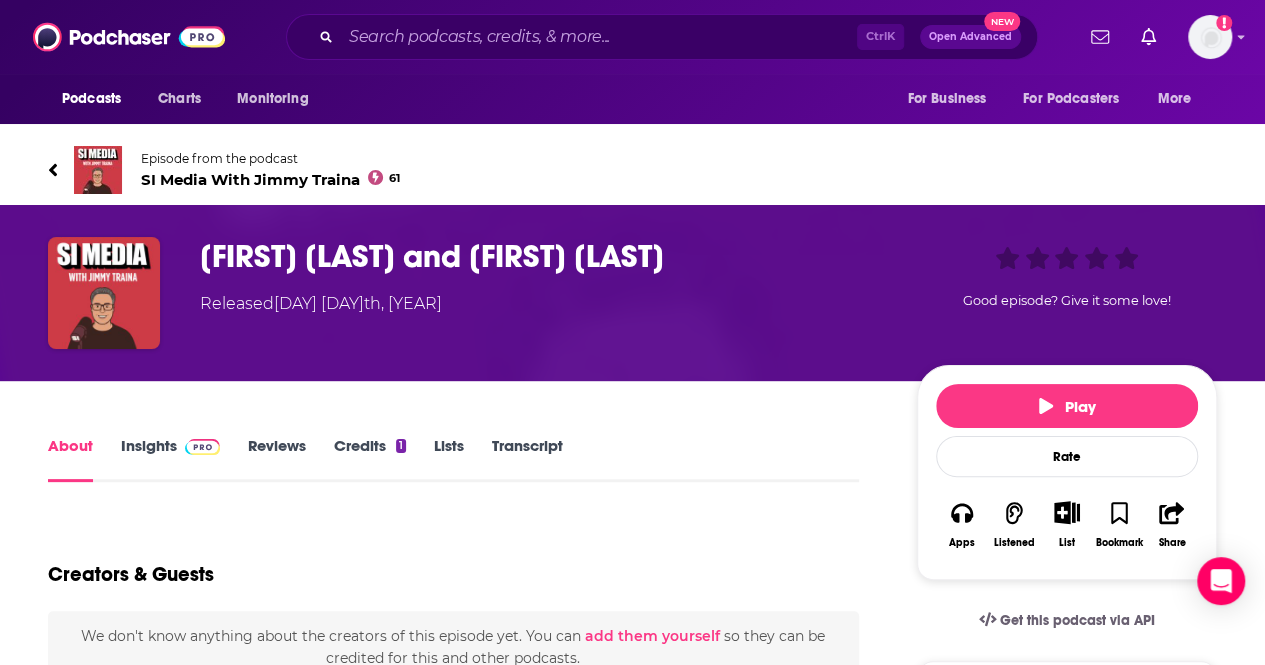 scroll, scrollTop: 4, scrollLeft: 0, axis: vertical 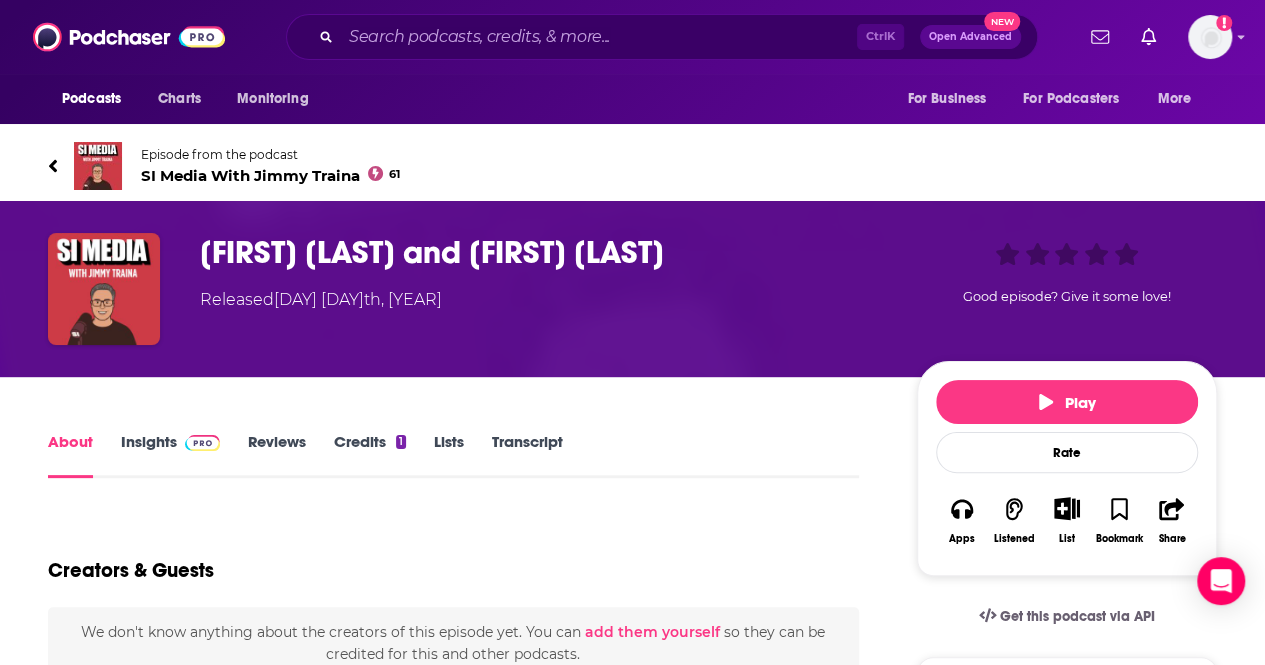 click on "Episode from the podcast SI Media With Jimmy Traina 61" at bounding box center (340, 166) 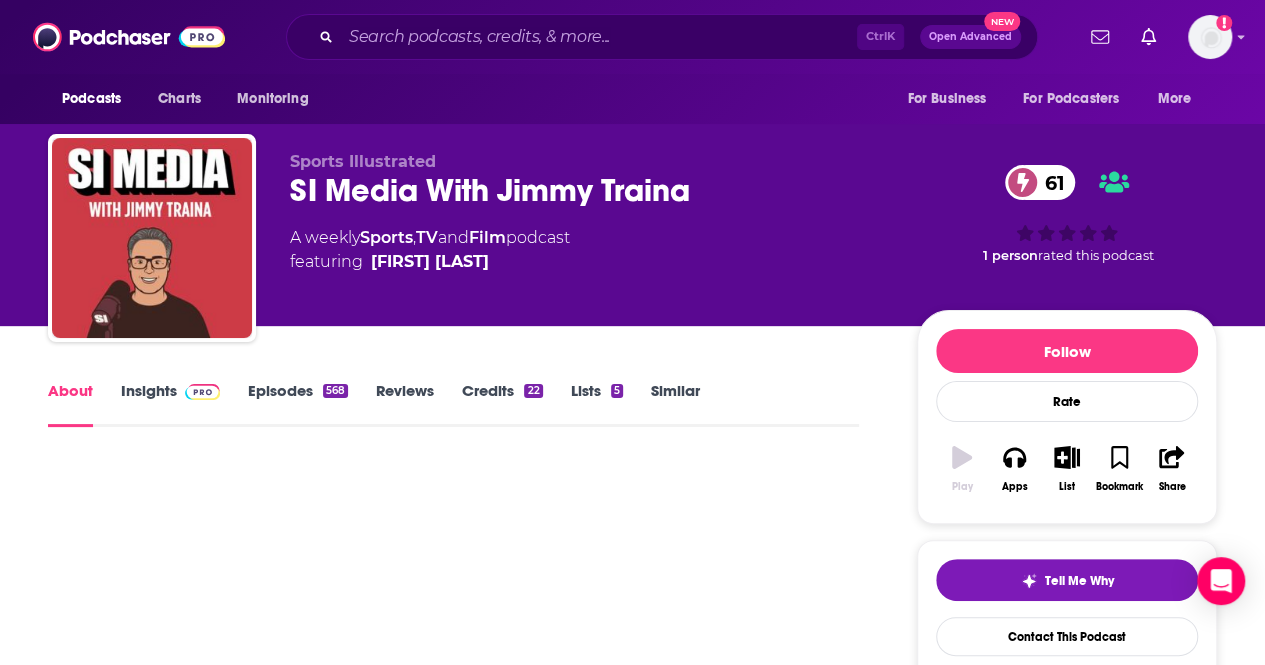 click at bounding box center (198, 390) 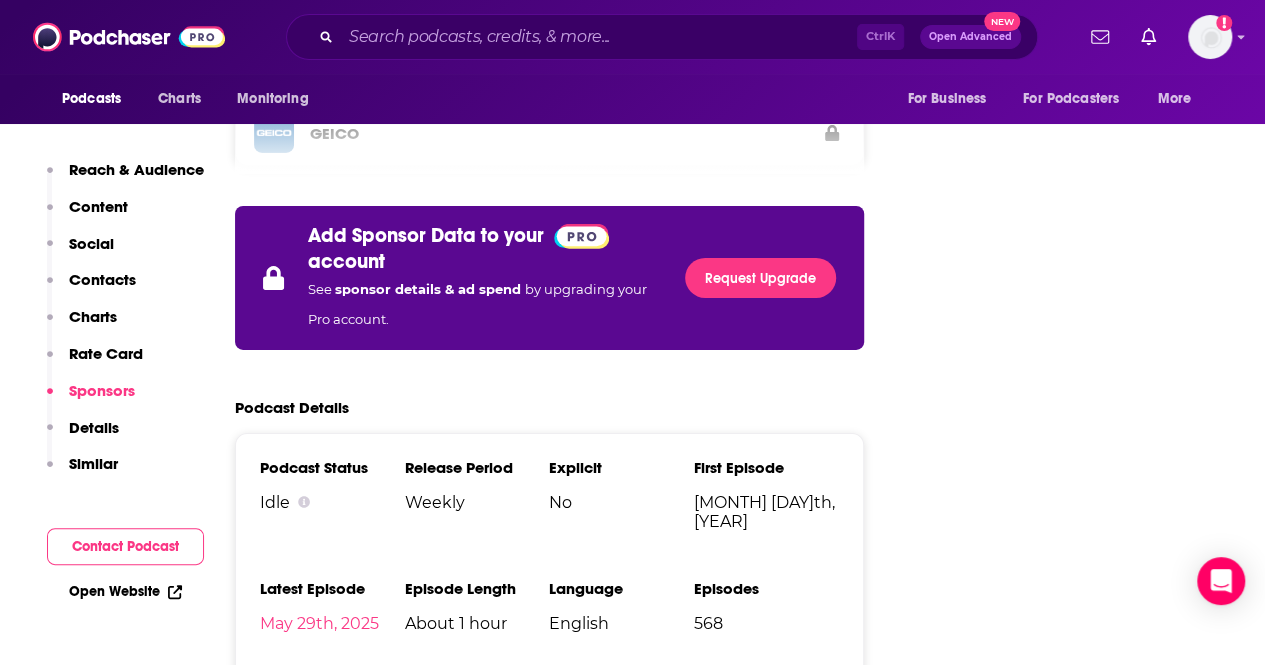 scroll, scrollTop: 3335, scrollLeft: 0, axis: vertical 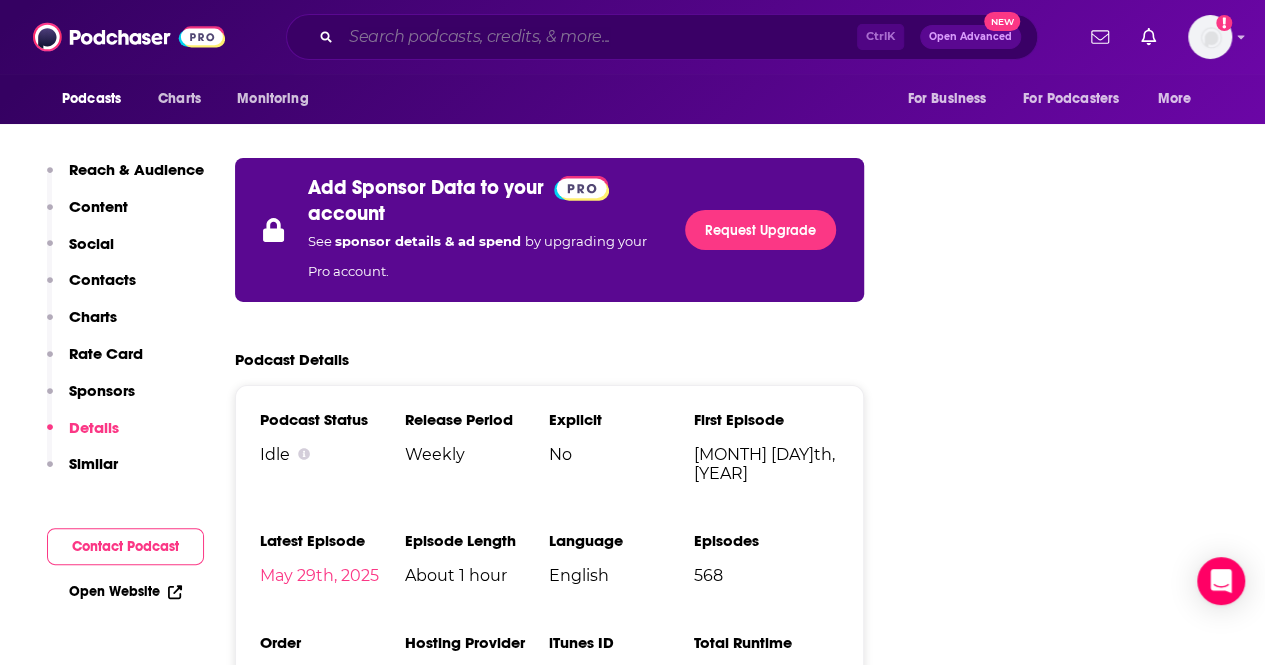 click at bounding box center (599, 37) 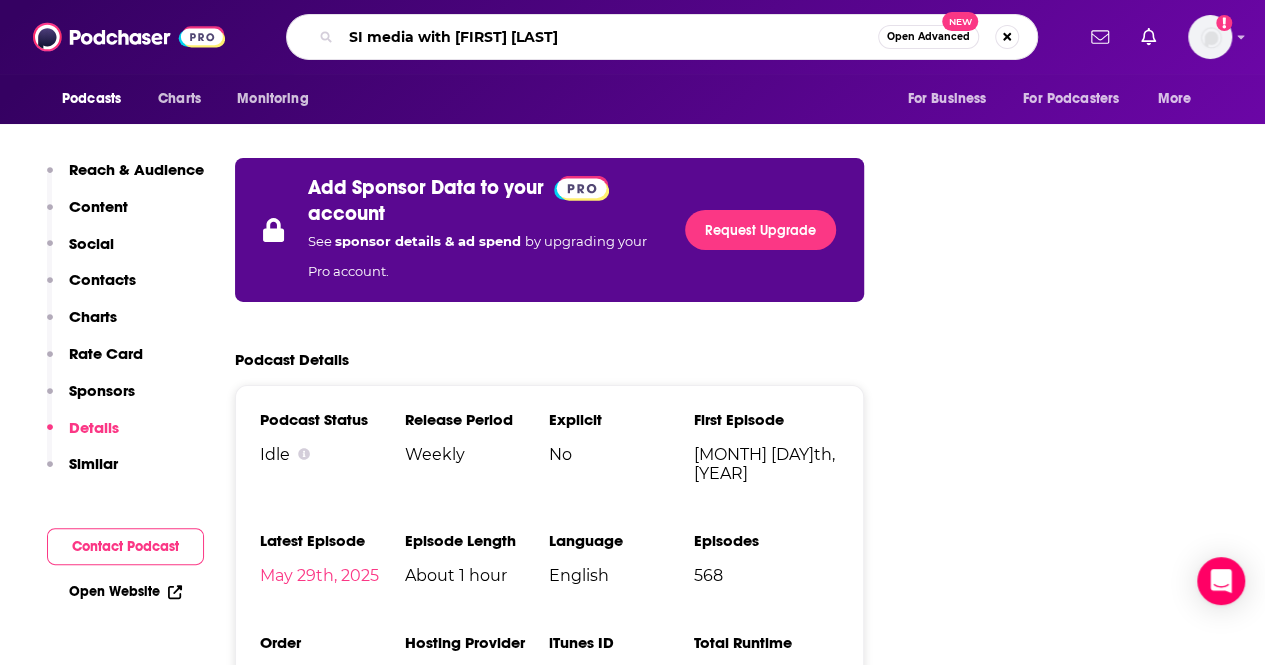type on "SI media with [FIRST] [LAST]" 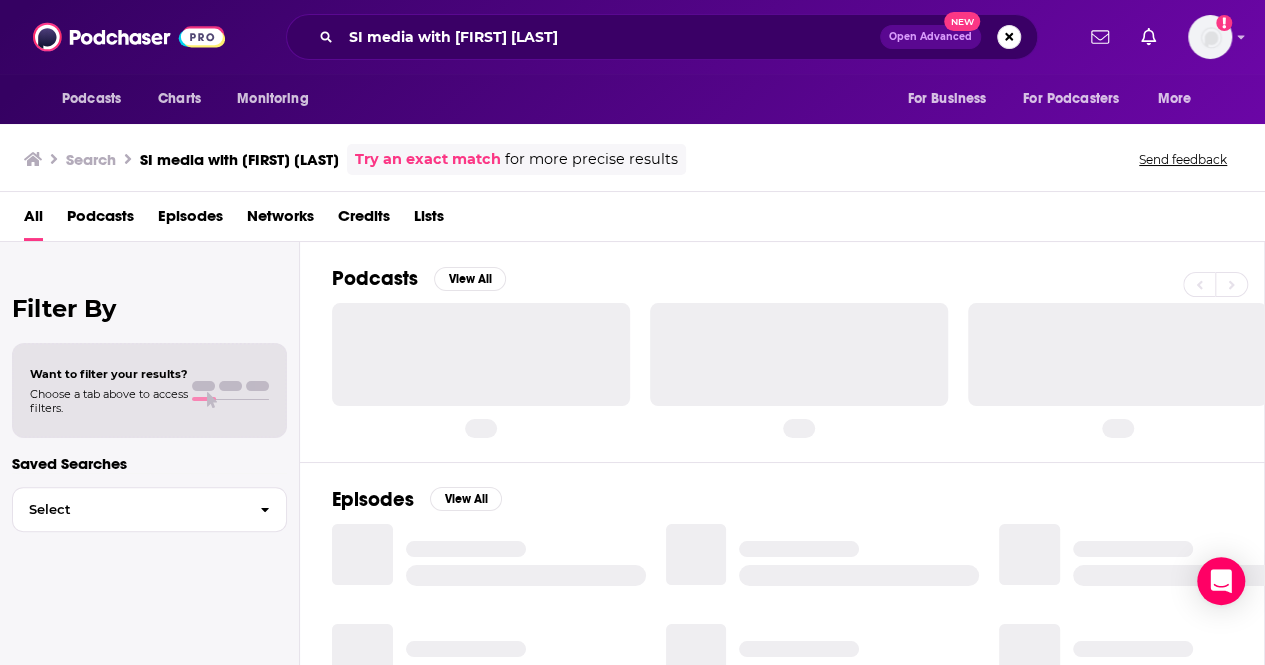scroll, scrollTop: 0, scrollLeft: 0, axis: both 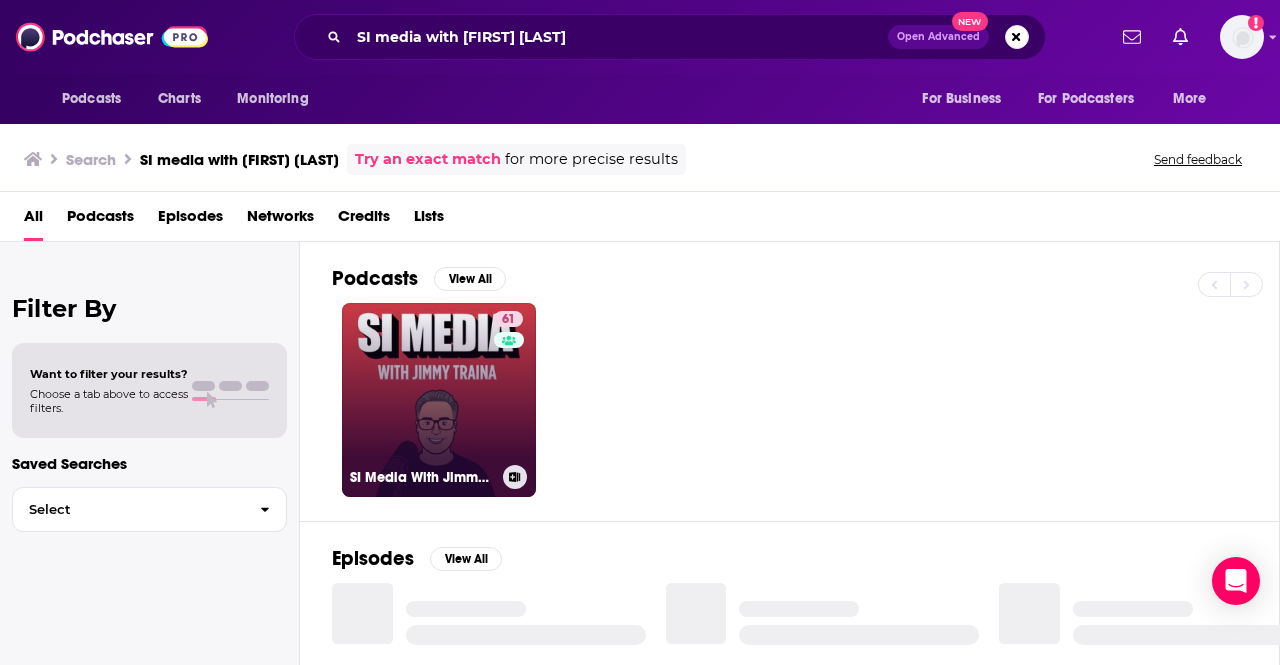 click on "61 SI Media With [FIRST] [LAST]" at bounding box center (439, 400) 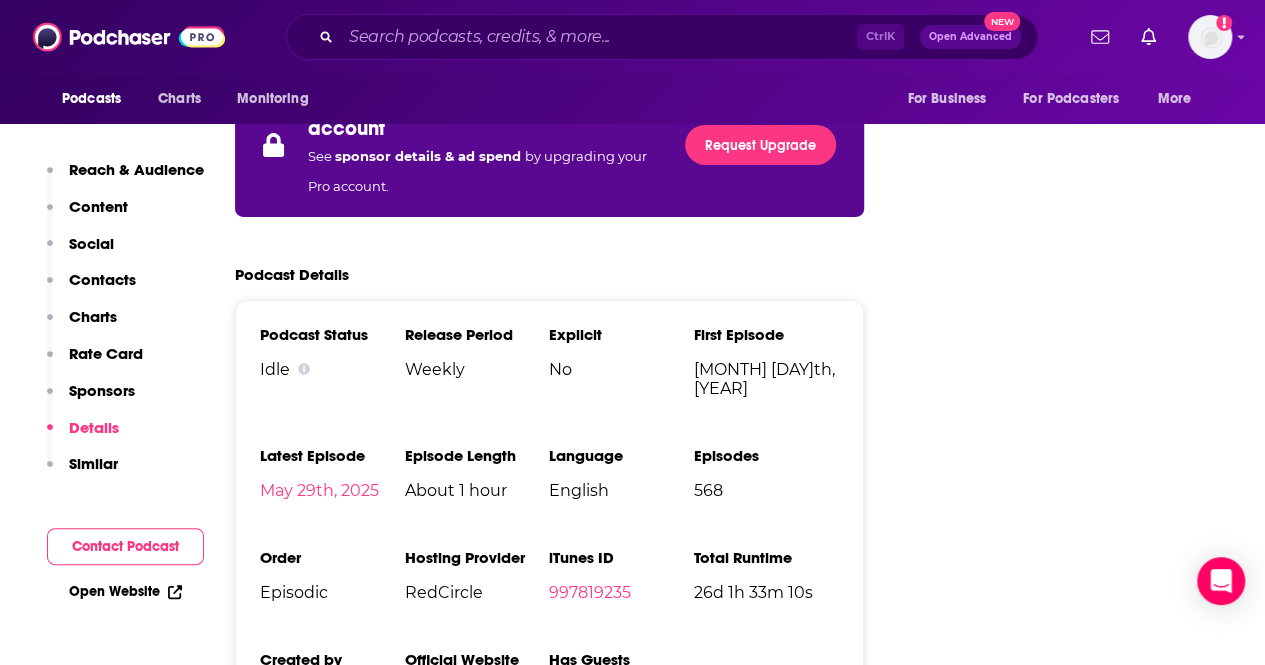 scroll, scrollTop: 3426, scrollLeft: 0, axis: vertical 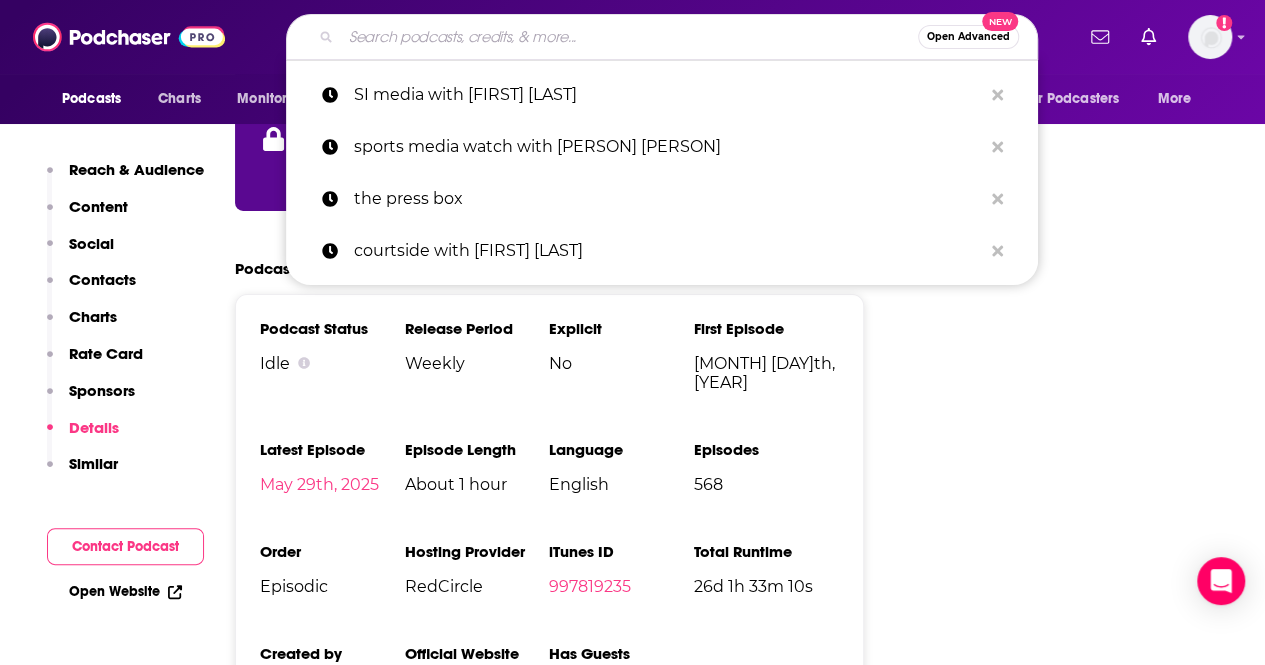 click at bounding box center (629, 37) 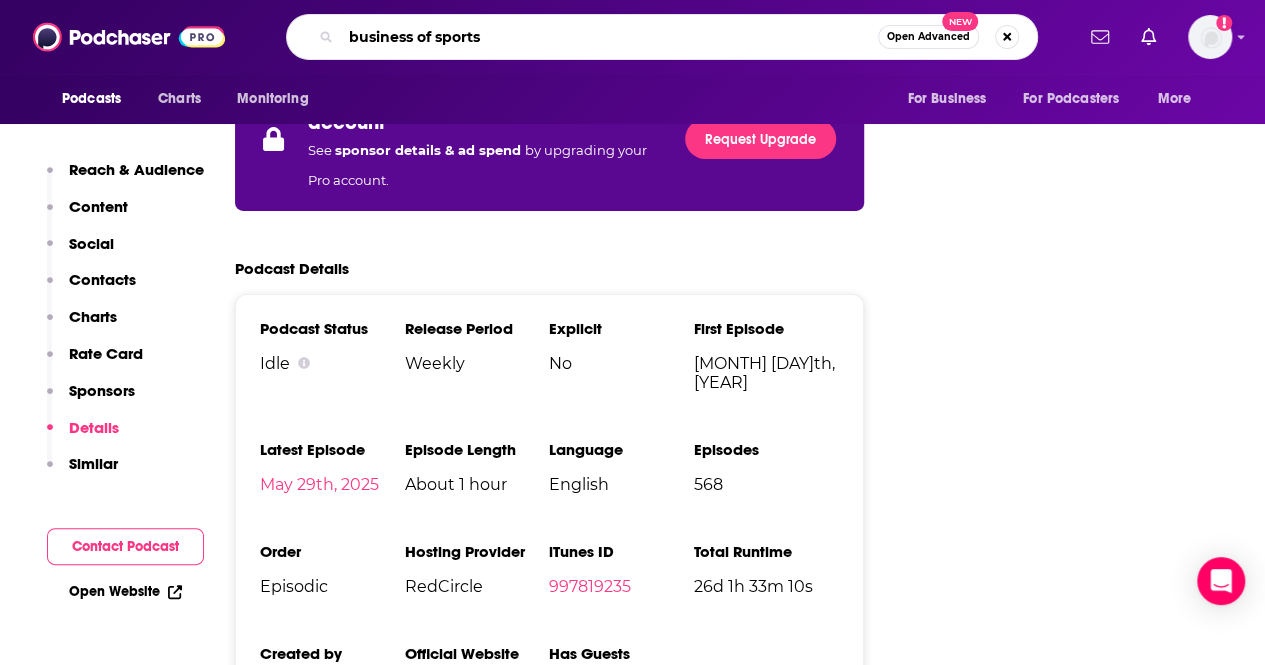 click on "business of sports" at bounding box center [609, 37] 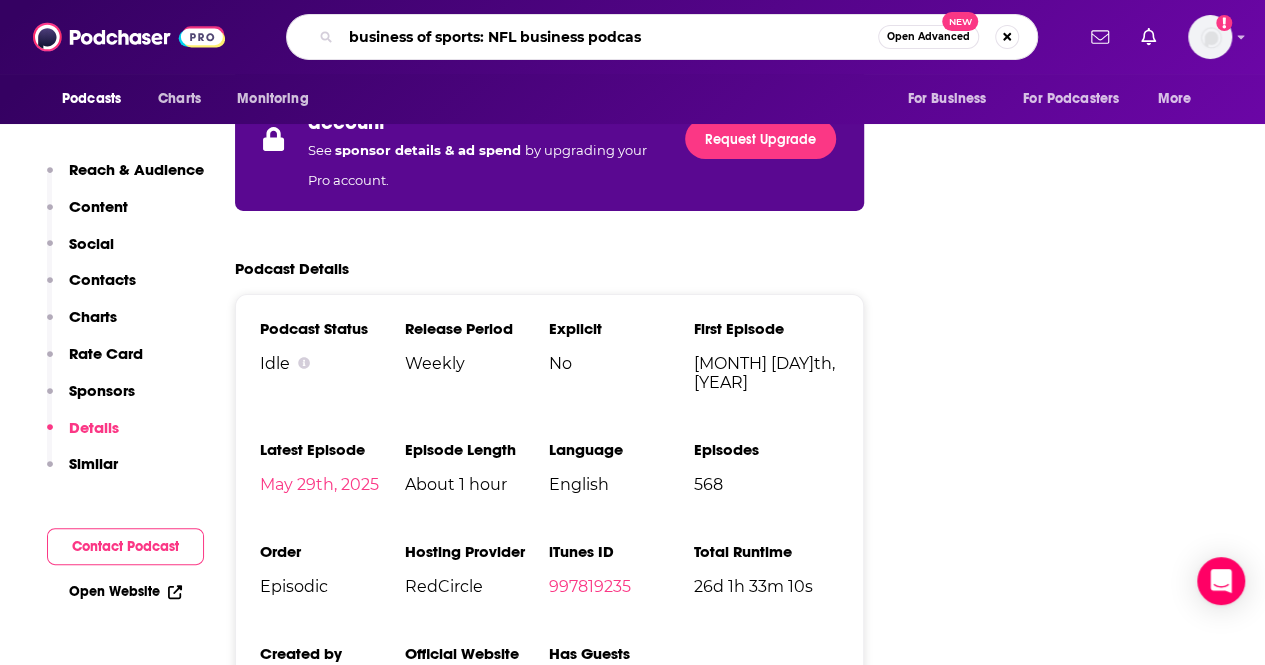 type on "business of sports: NFL business podcast" 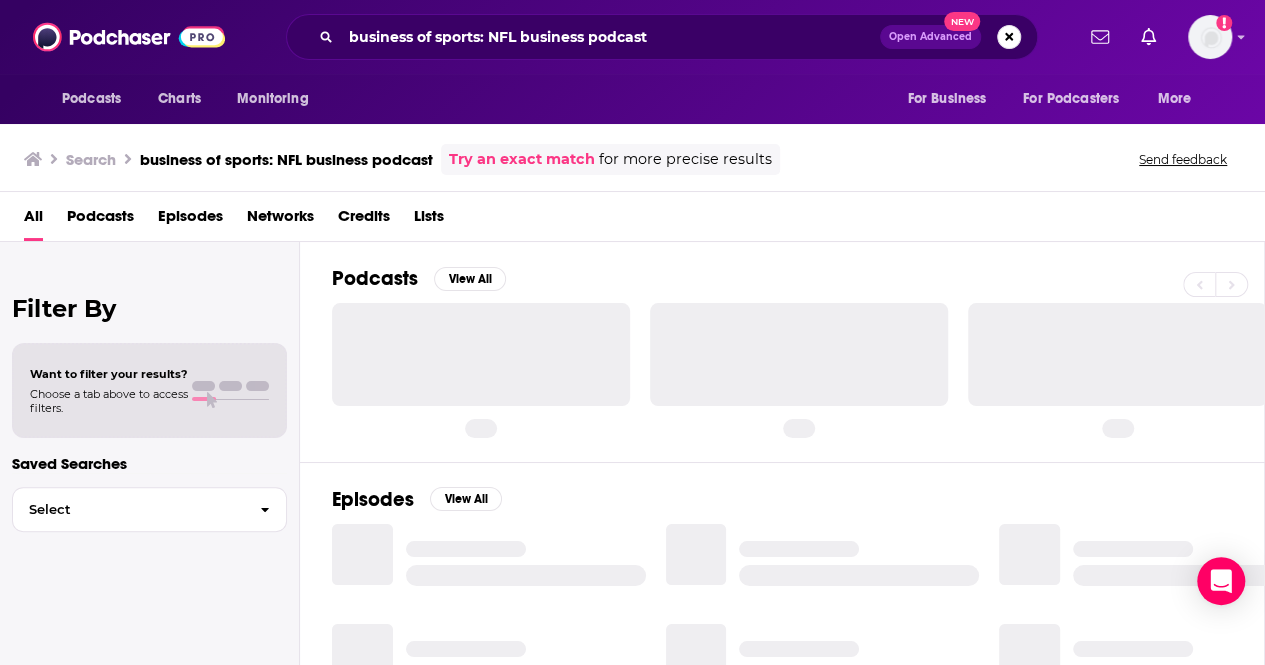 scroll, scrollTop: 0, scrollLeft: 0, axis: both 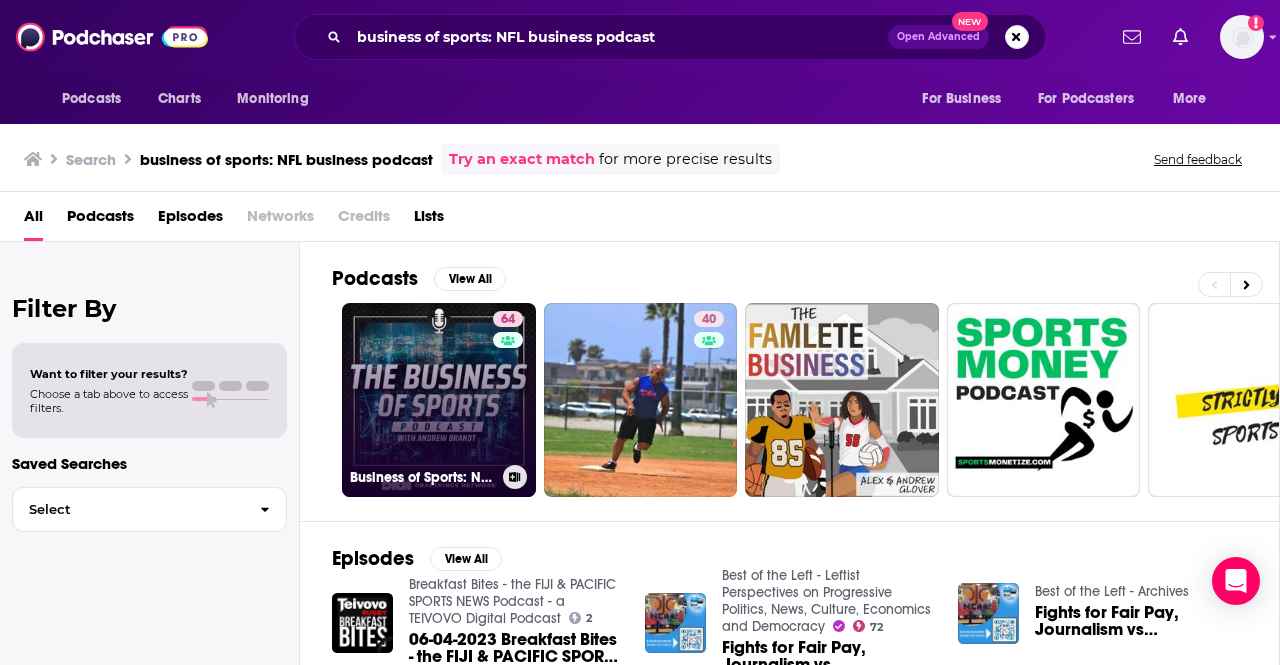 click on "64 Business of Sports: NFL Business Podcast" at bounding box center (439, 400) 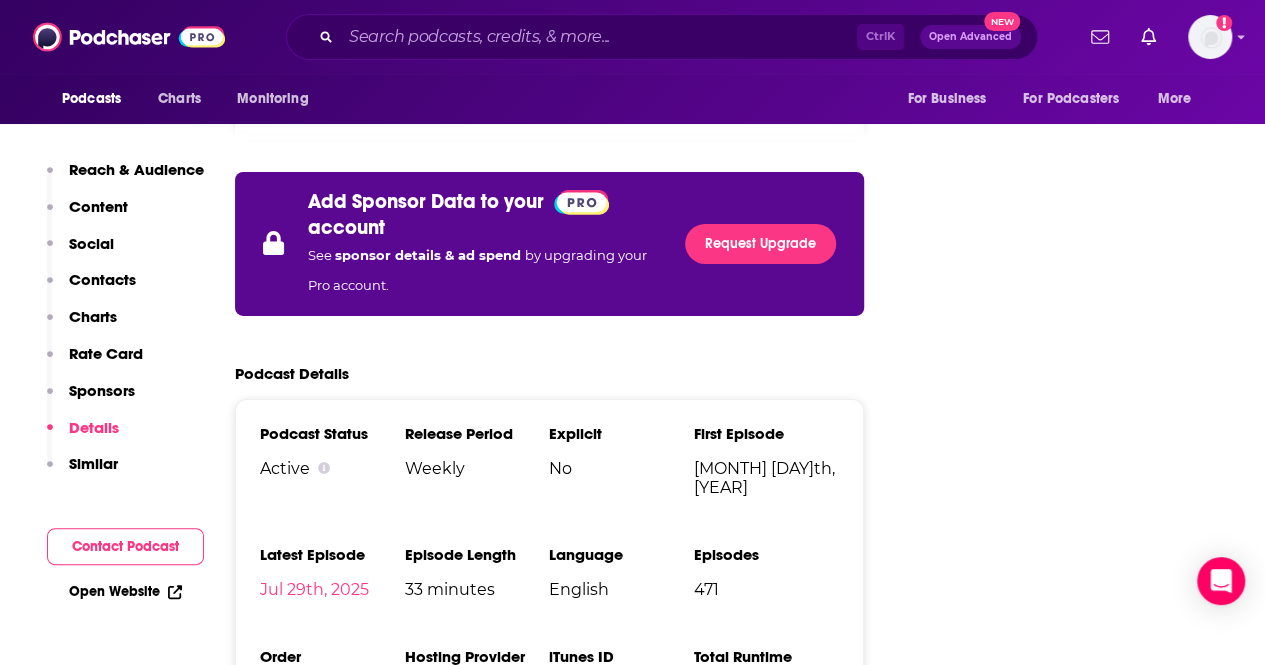 scroll, scrollTop: 3290, scrollLeft: 0, axis: vertical 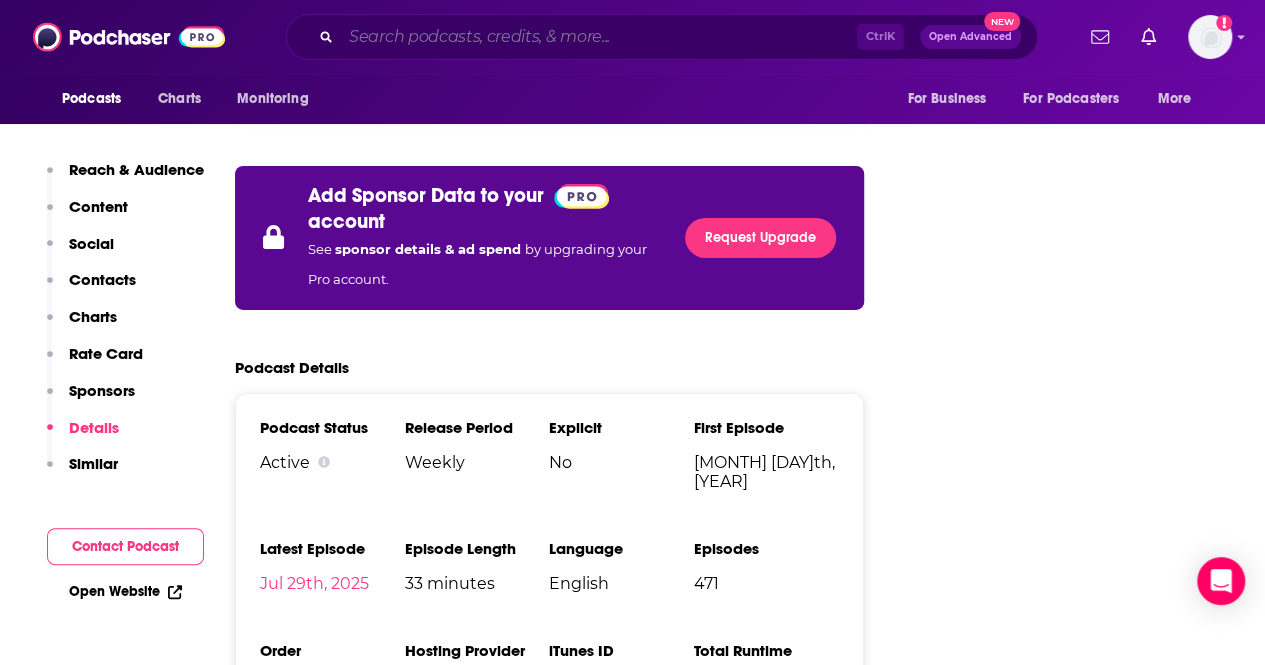 click at bounding box center [599, 37] 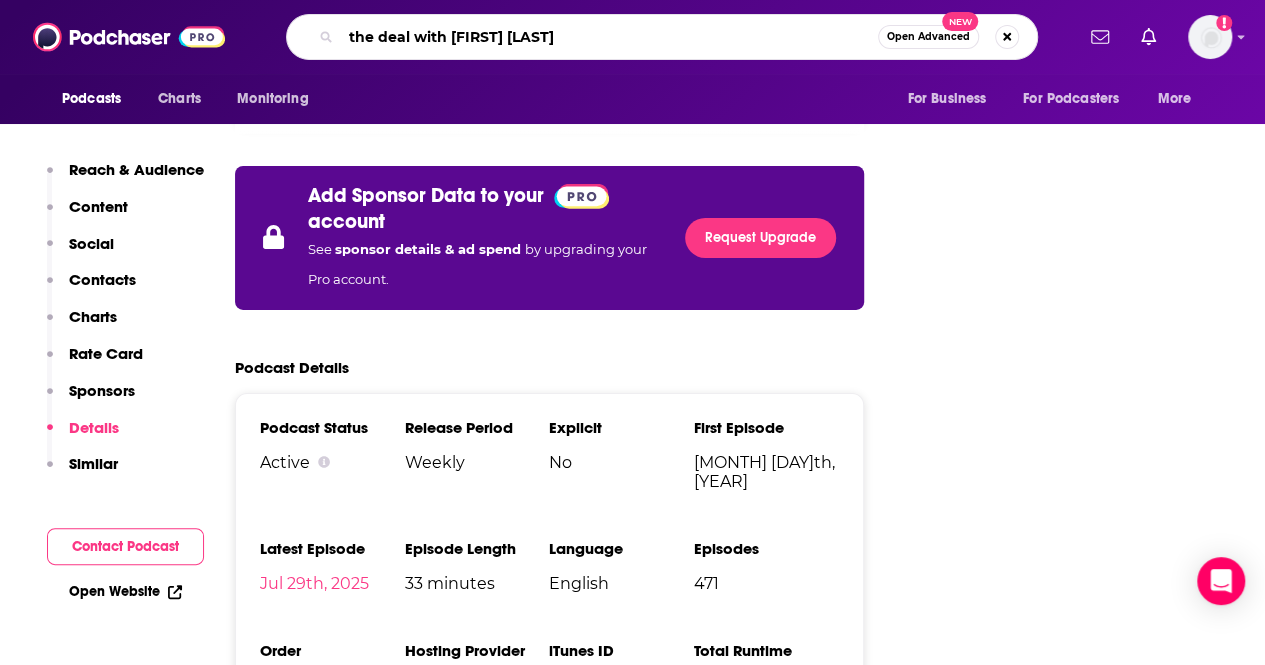 type on "the deal with [FIRST] [LAST]" 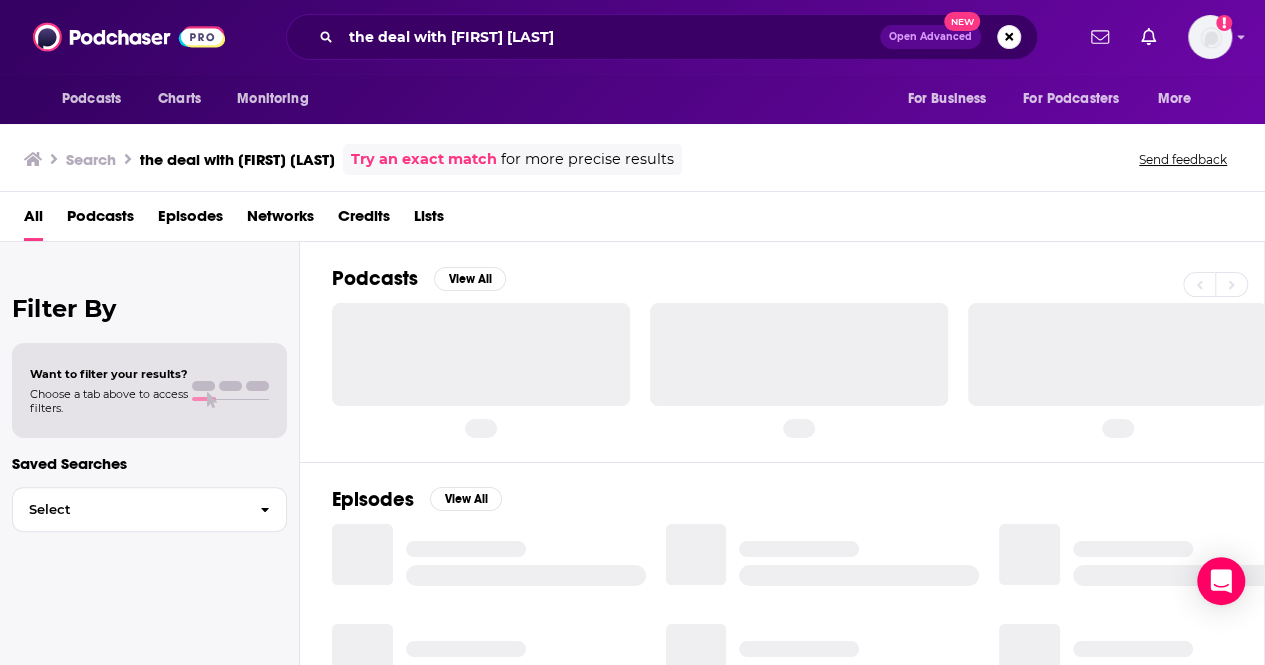 scroll, scrollTop: 0, scrollLeft: 0, axis: both 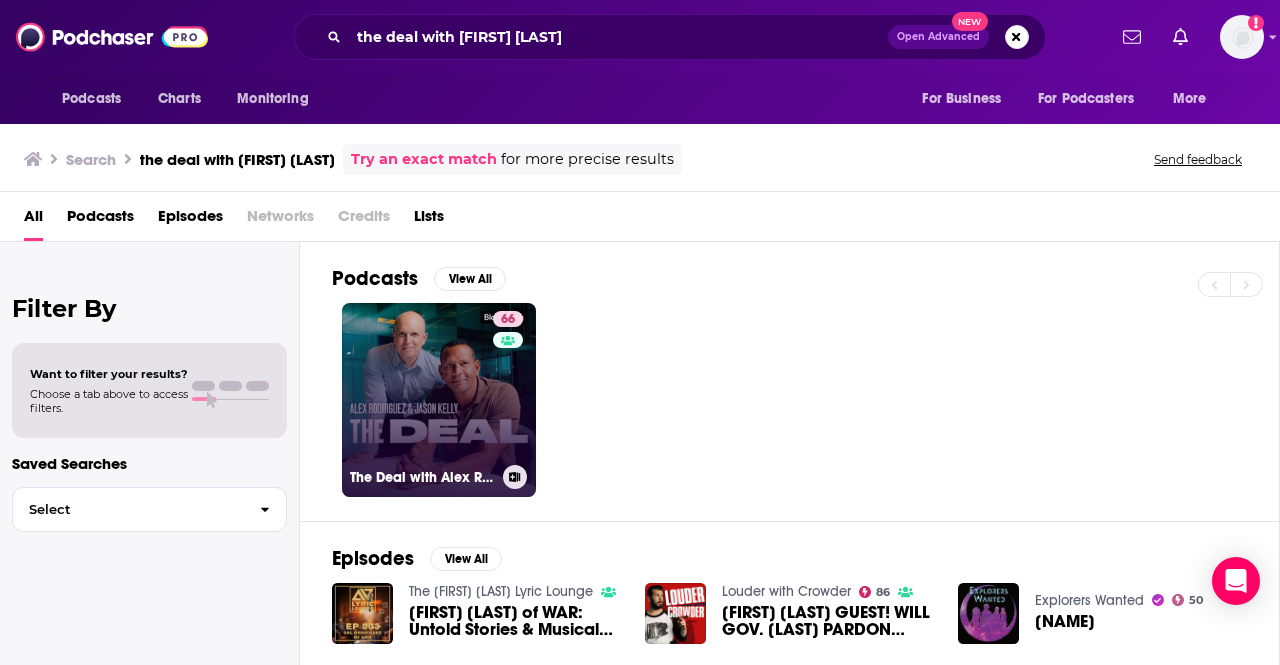 click on "66 The Deal with [FIRST] [LAST] and [FIRST] [LAST]" at bounding box center [439, 400] 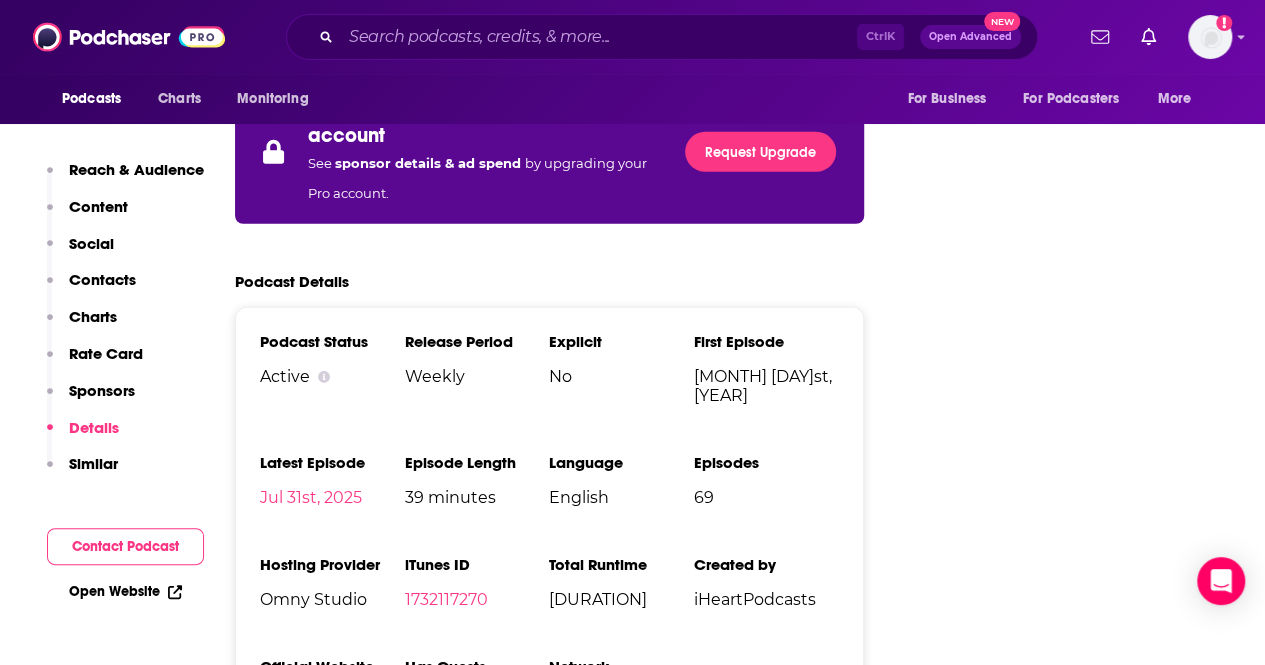 scroll, scrollTop: 3004, scrollLeft: 0, axis: vertical 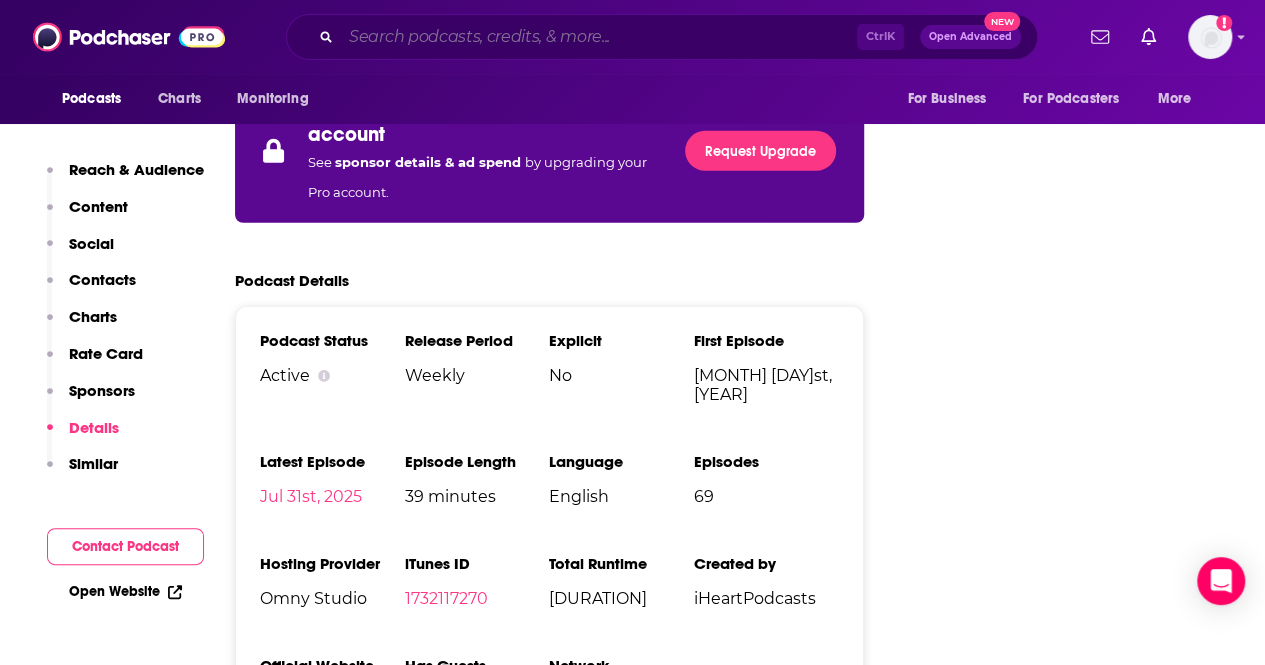 click at bounding box center (599, 37) 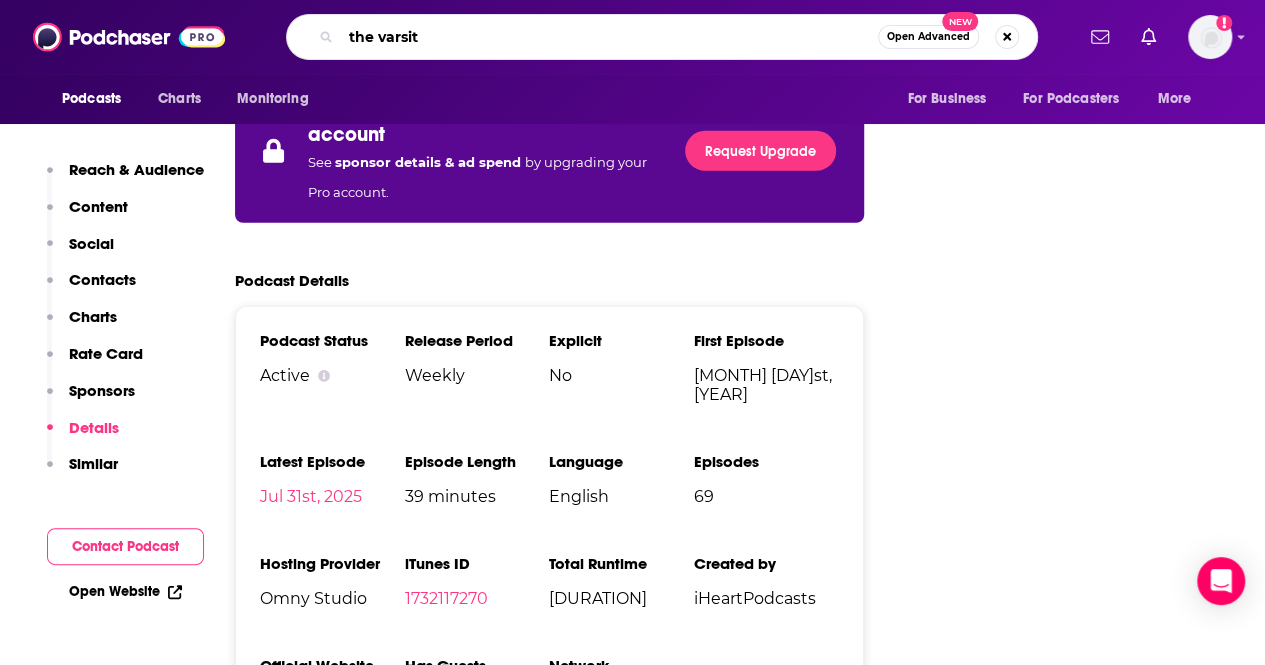 type on "the varsity" 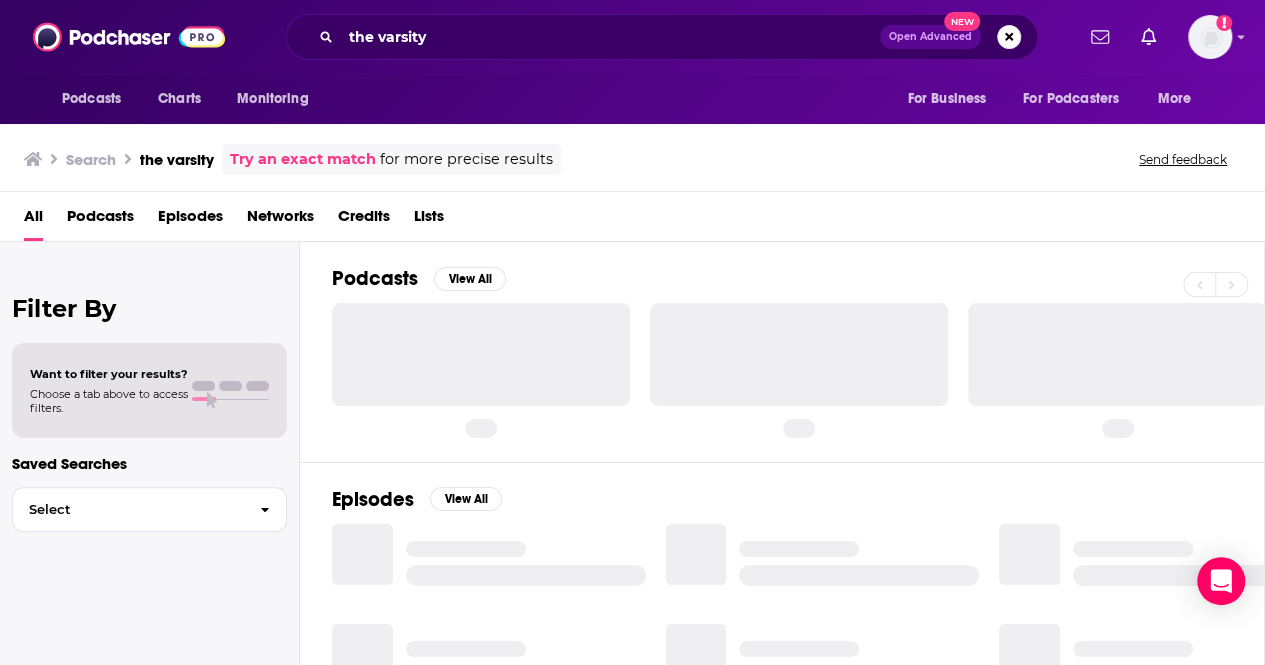scroll, scrollTop: 0, scrollLeft: 0, axis: both 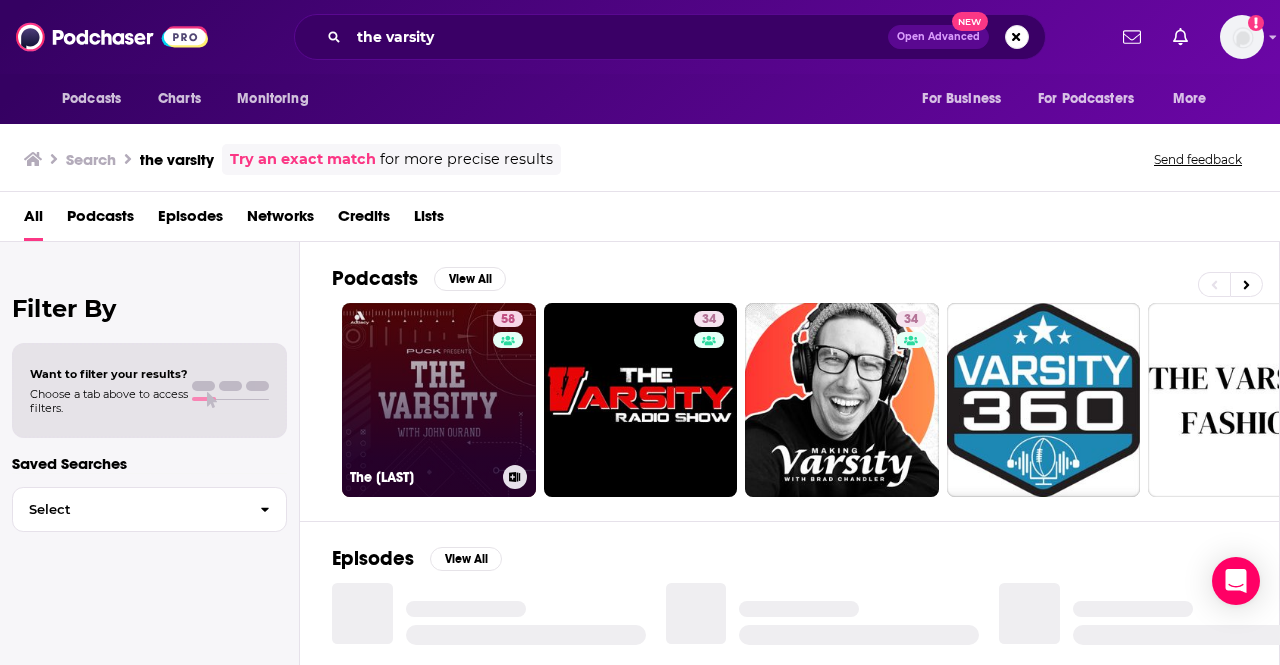 click on "58 The Varsity" at bounding box center (439, 400) 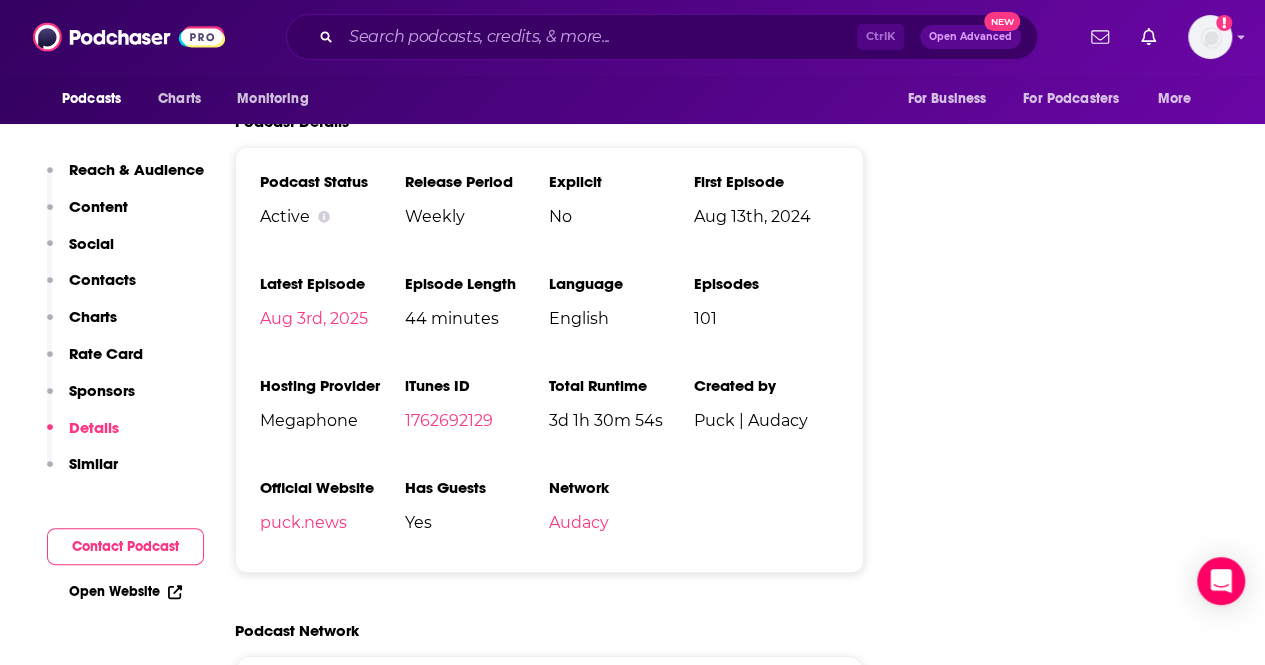 scroll, scrollTop: 3027, scrollLeft: 0, axis: vertical 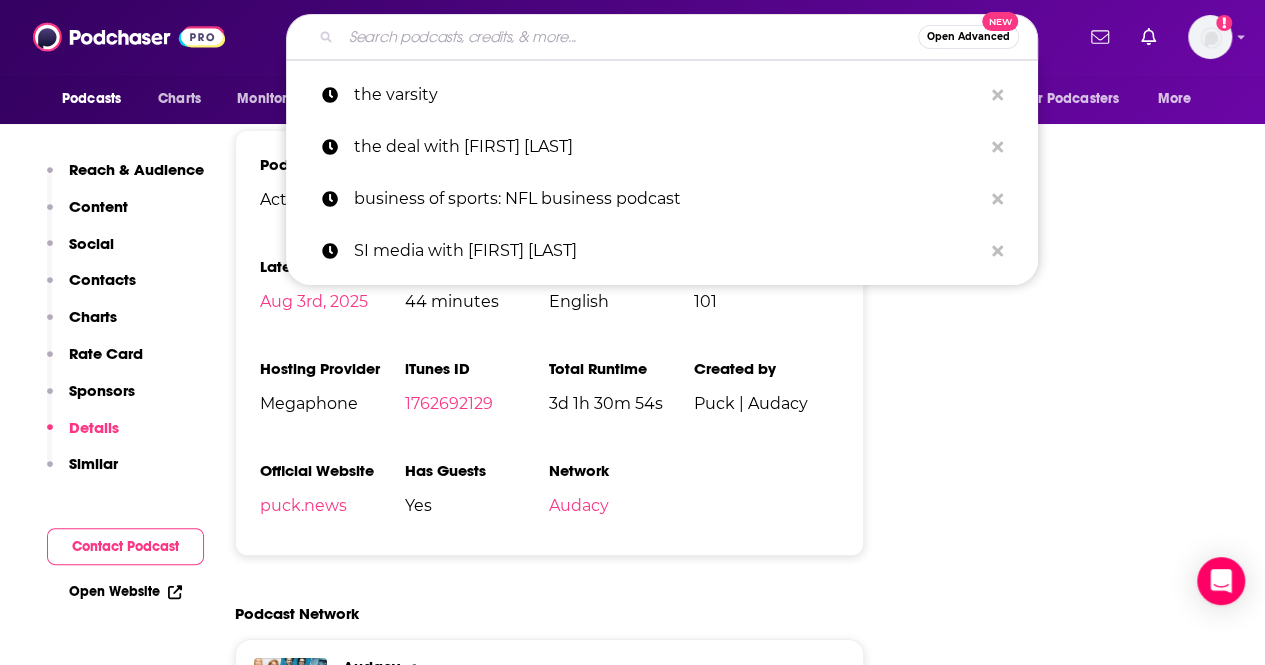 click at bounding box center (629, 37) 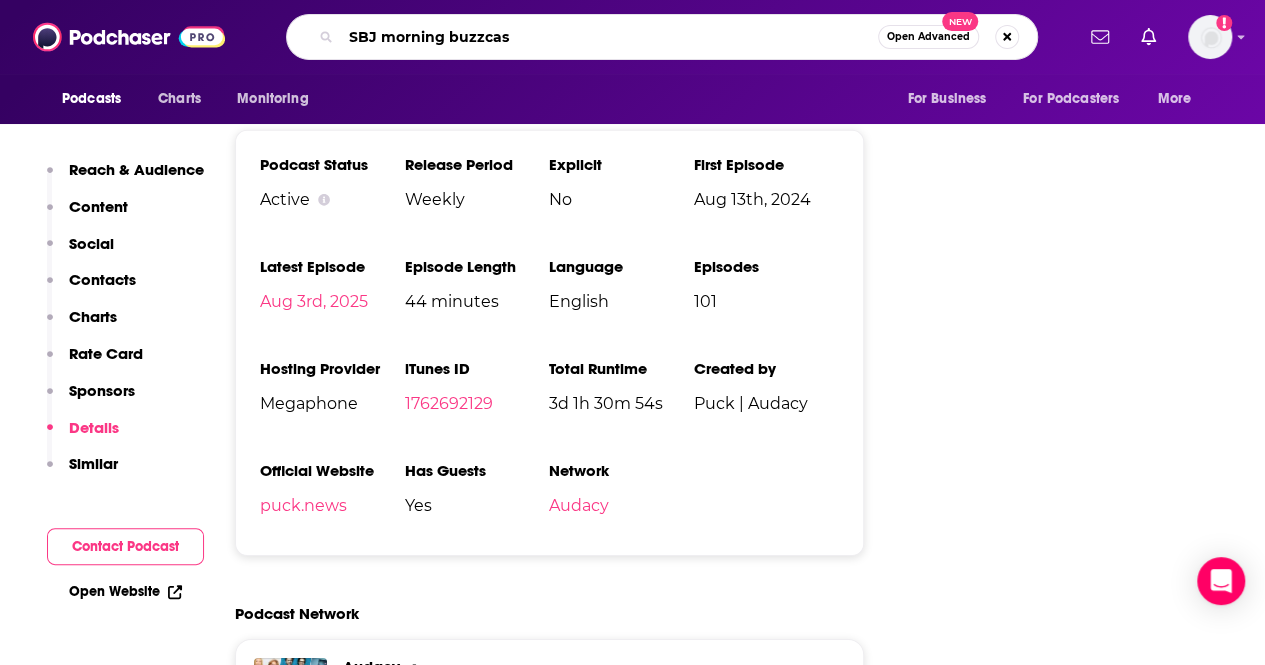 type on "SBJ morning buzzcast" 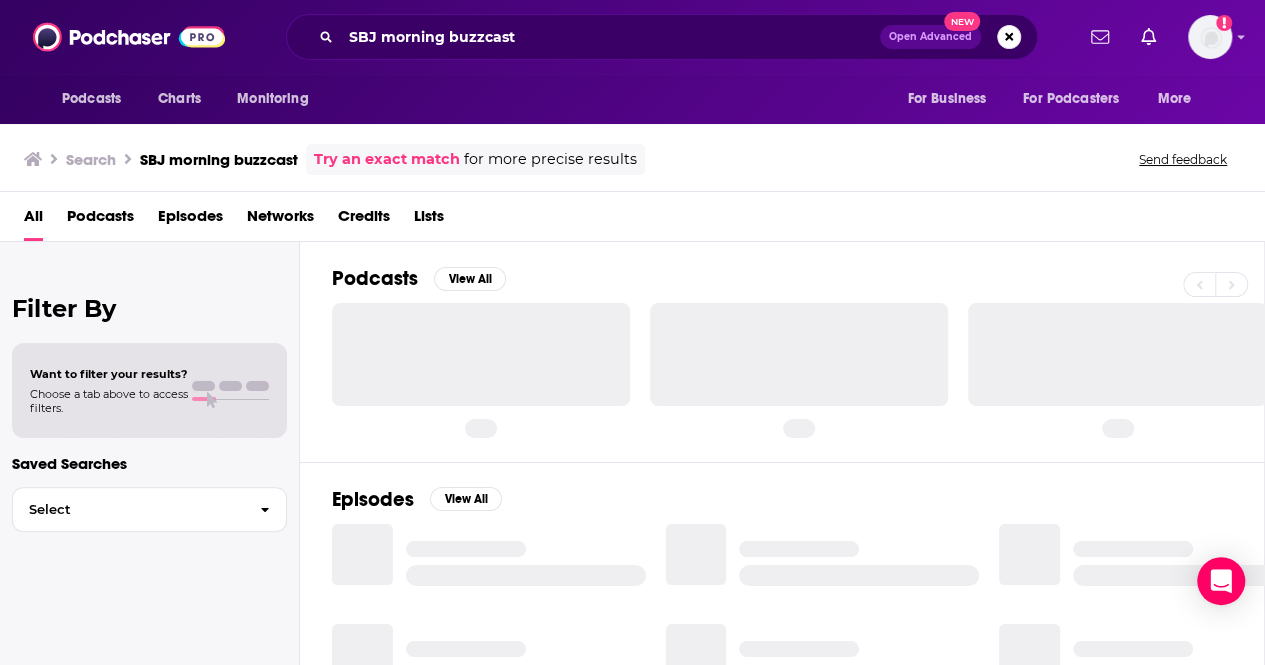 scroll, scrollTop: 0, scrollLeft: 0, axis: both 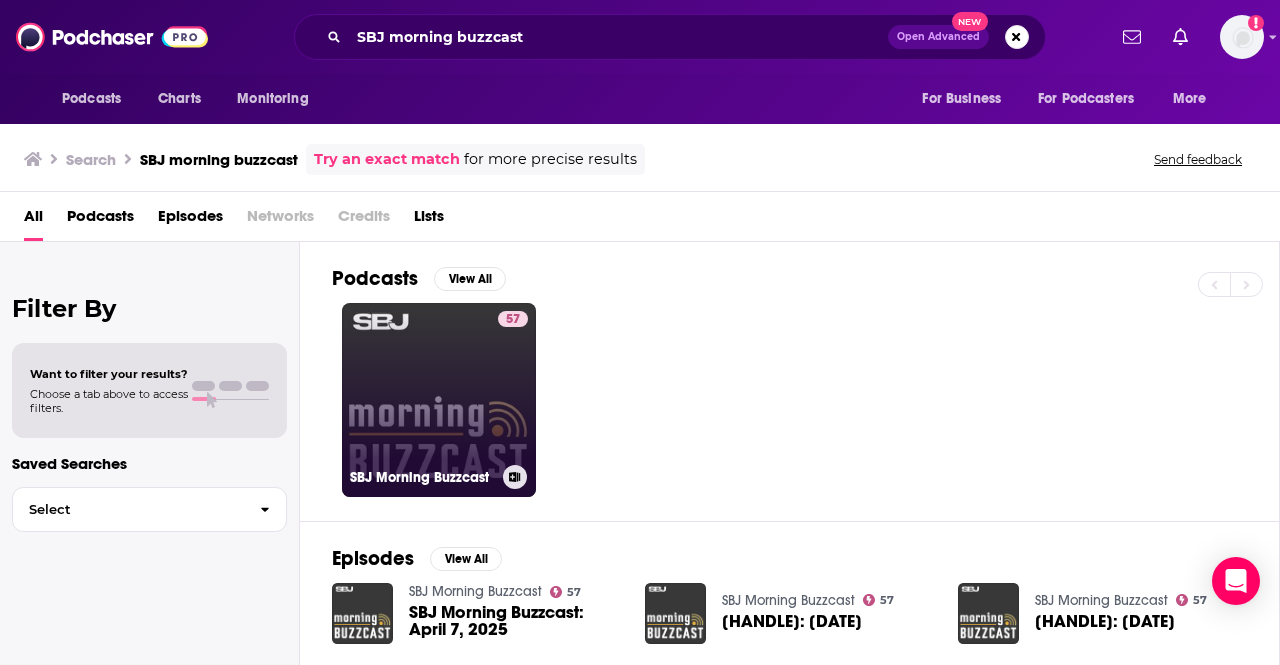 click on "[NUMBER] [HANDLE]" at bounding box center [439, 400] 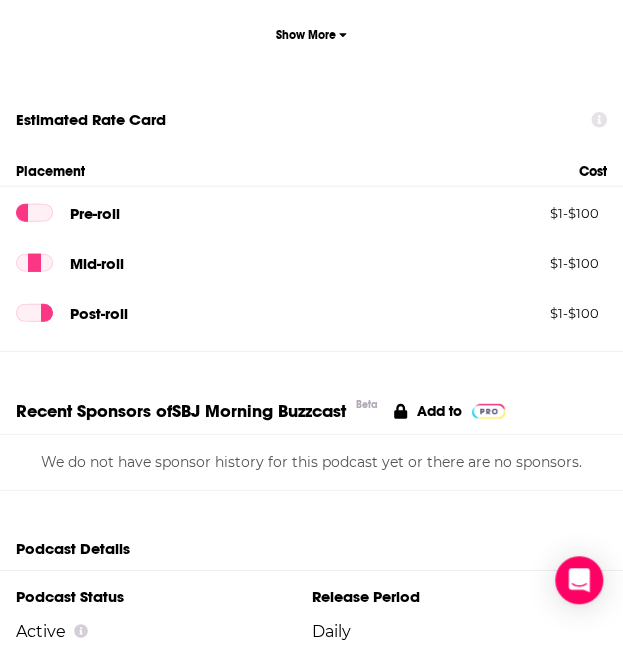 scroll, scrollTop: 0, scrollLeft: 0, axis: both 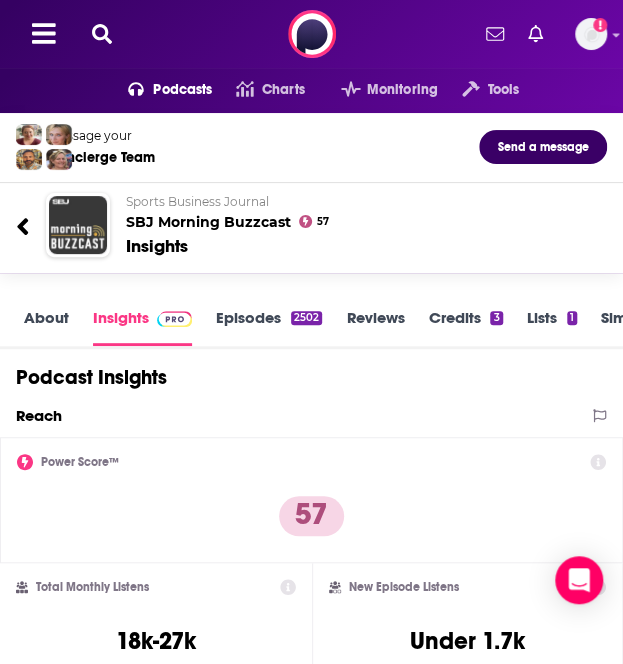 click at bounding box center [102, 34] 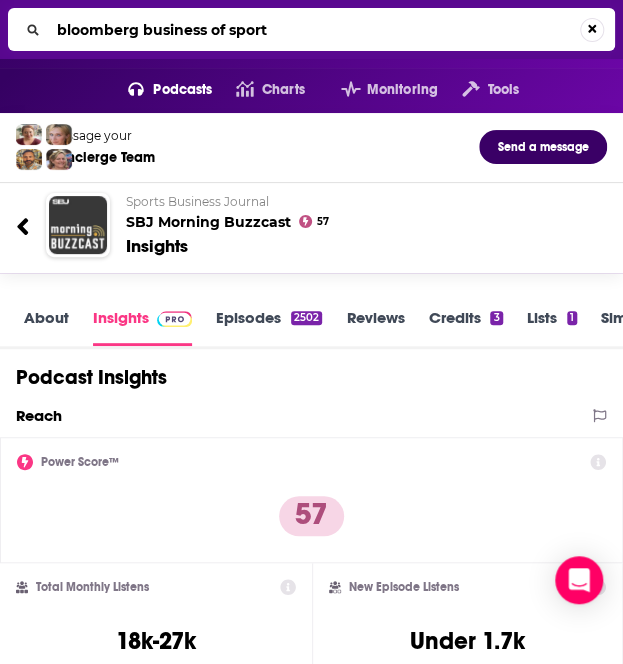 type on "bloomberg business of sports" 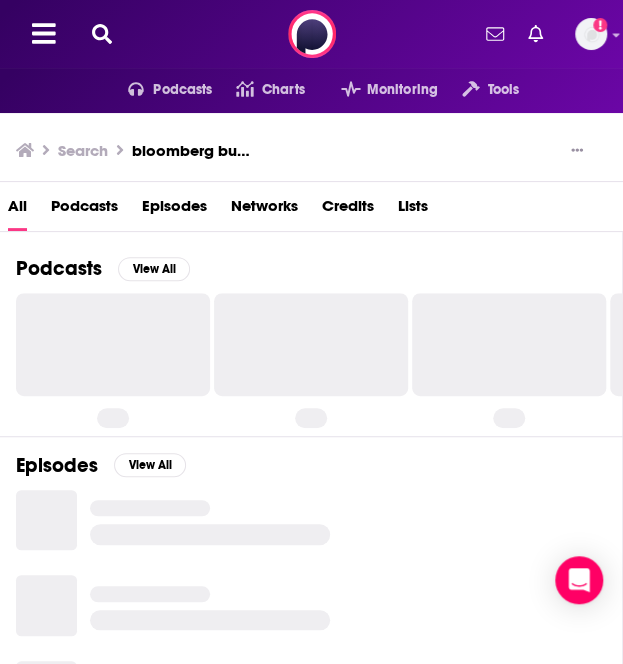 click on "Podcasts" at bounding box center (84, 210) 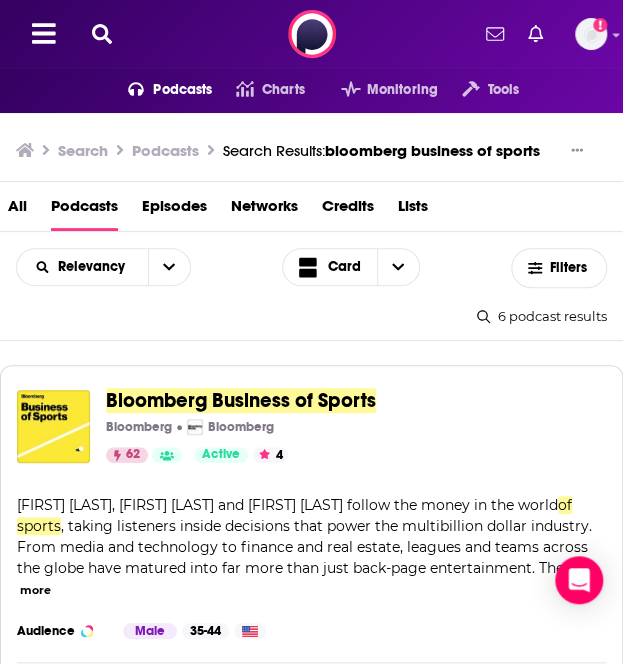 click on "Bloomberg Business of Sports" at bounding box center [241, 400] 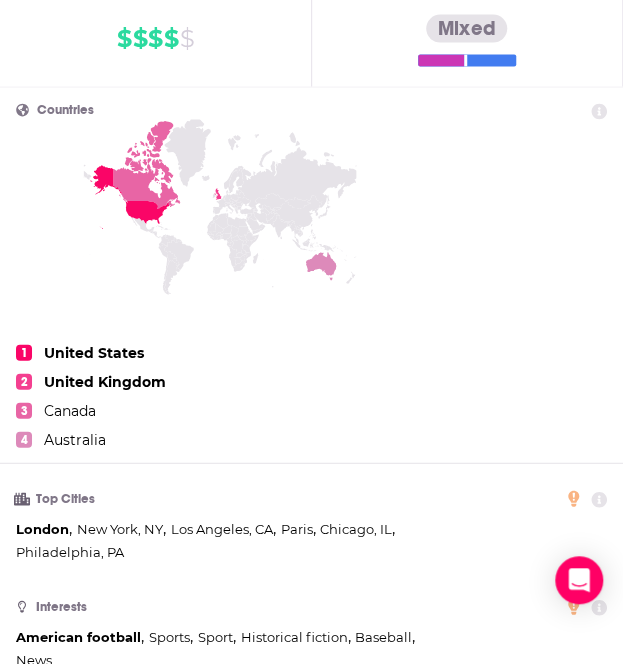 scroll, scrollTop: 0, scrollLeft: 0, axis: both 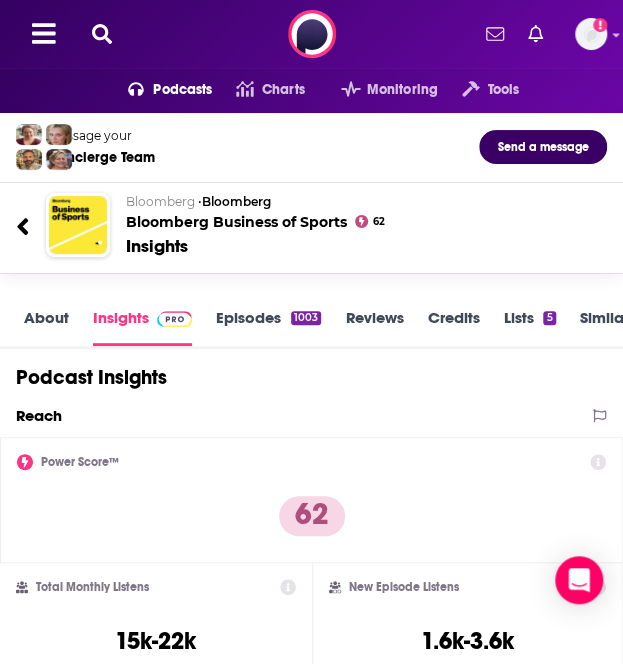 click at bounding box center [102, 34] 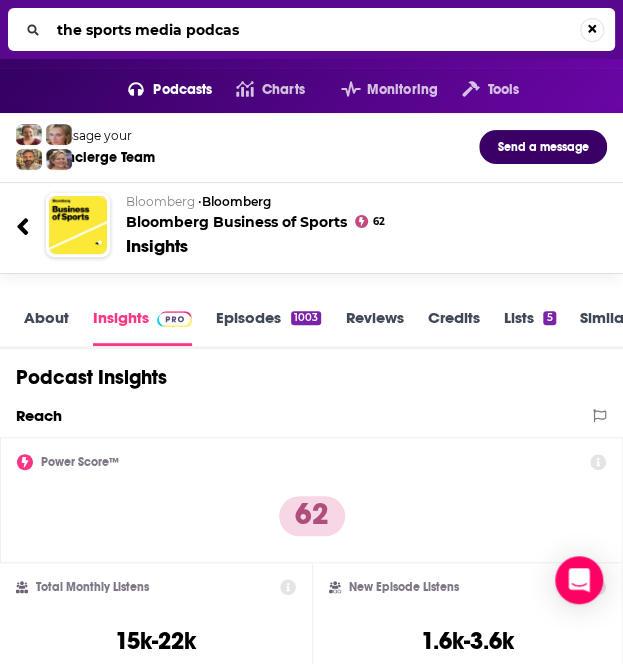 type on "the sports media podcast" 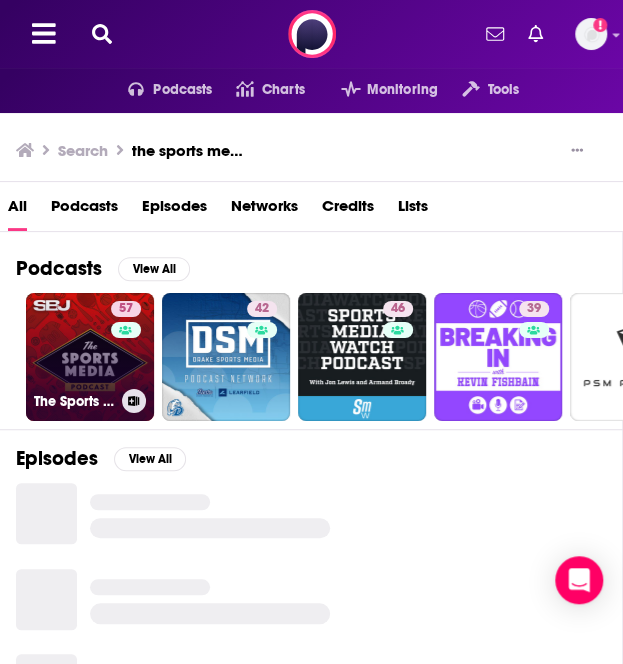 click on "57 The Sports Media Podcast" at bounding box center (90, 357) 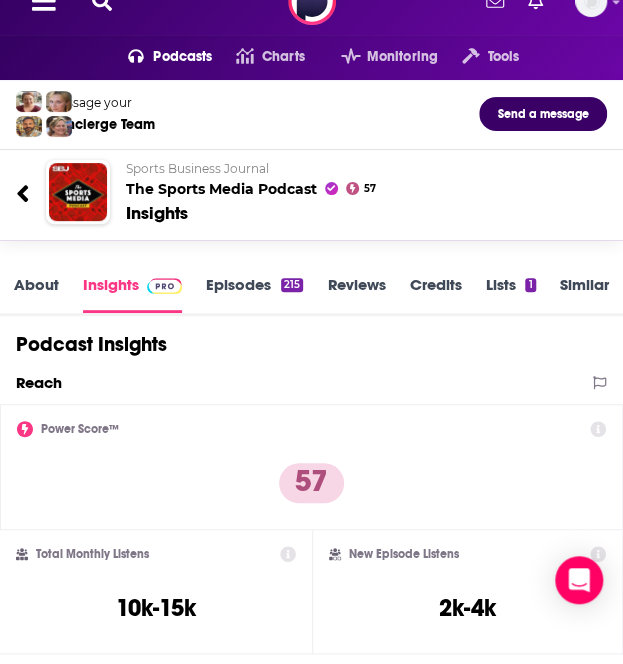scroll, scrollTop: 0, scrollLeft: 0, axis: both 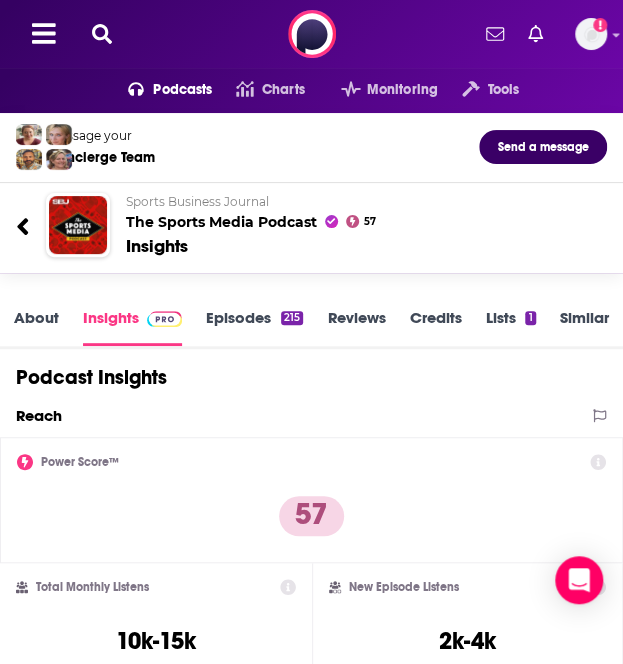 click 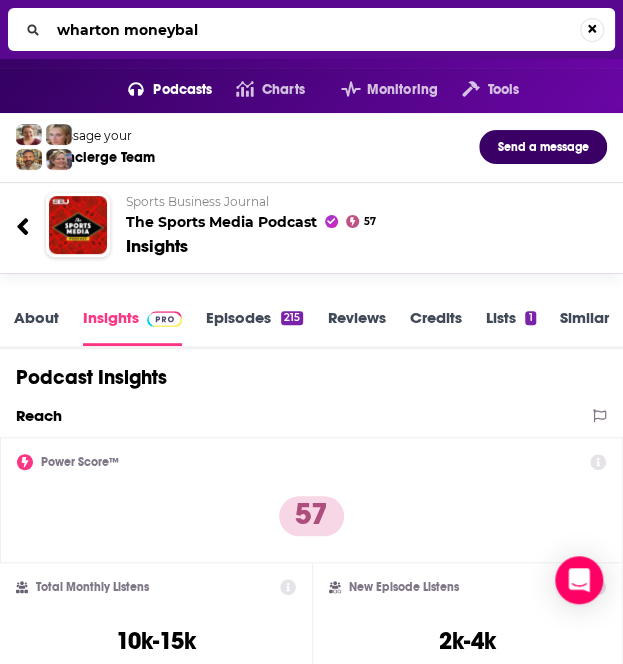 type on "wharton moneyball" 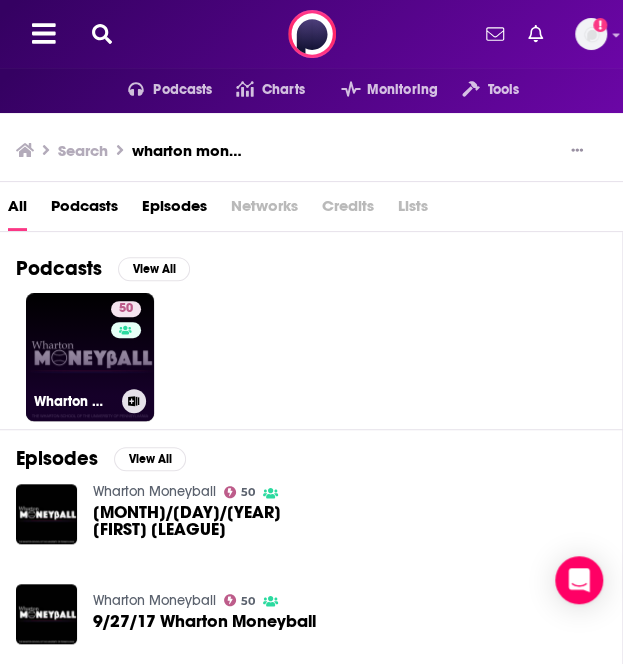 click on "50 Wharton Moneyball" at bounding box center (90, 357) 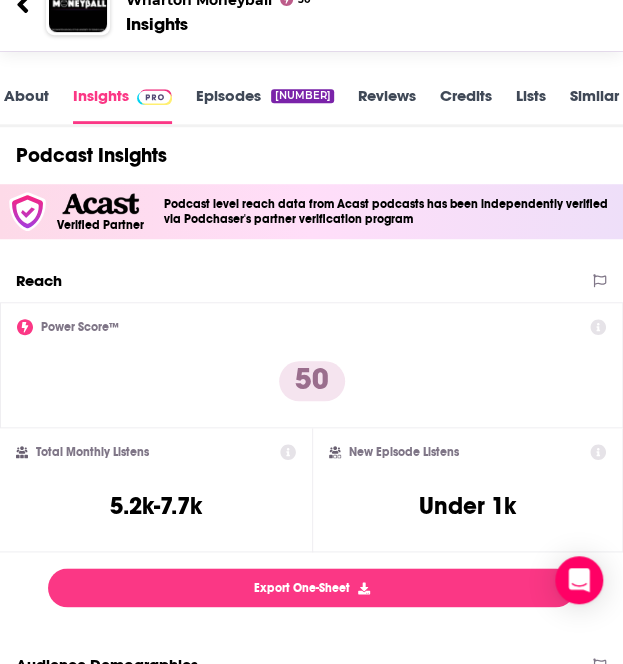 scroll, scrollTop: 0, scrollLeft: 0, axis: both 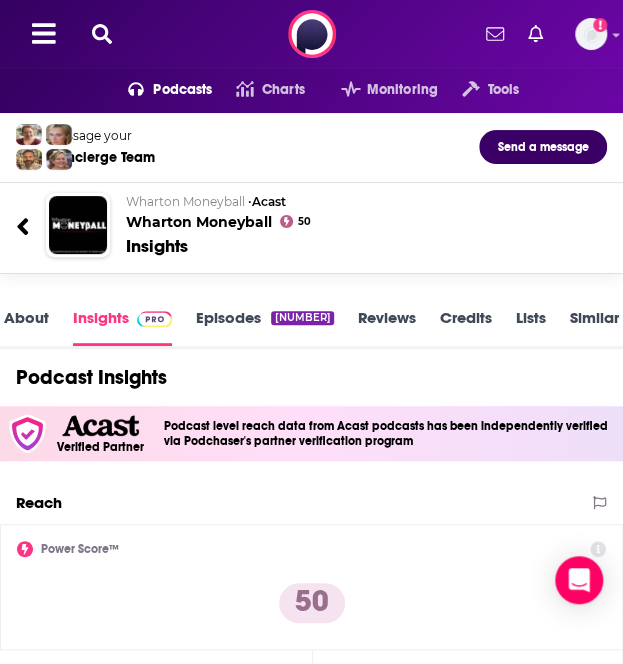 click on "Podcasts Charts Monitoring Tools For Business For Podcasters More Add a profile image" at bounding box center [311, 34] 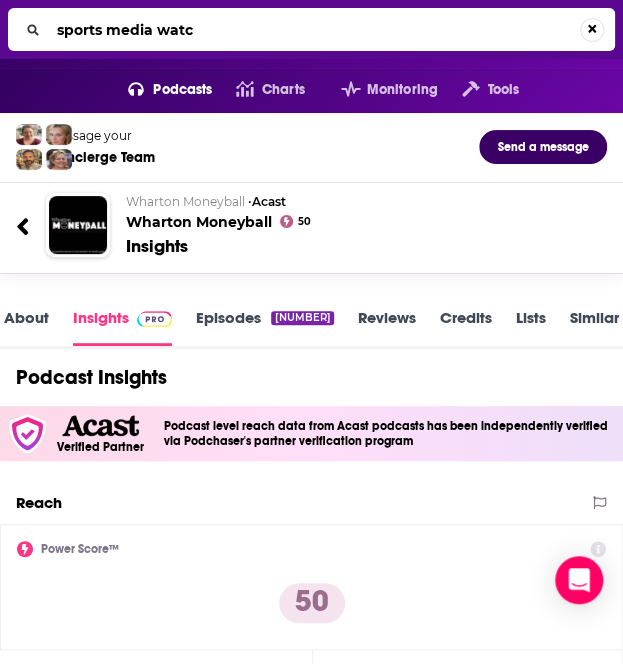 type on "sports media watch" 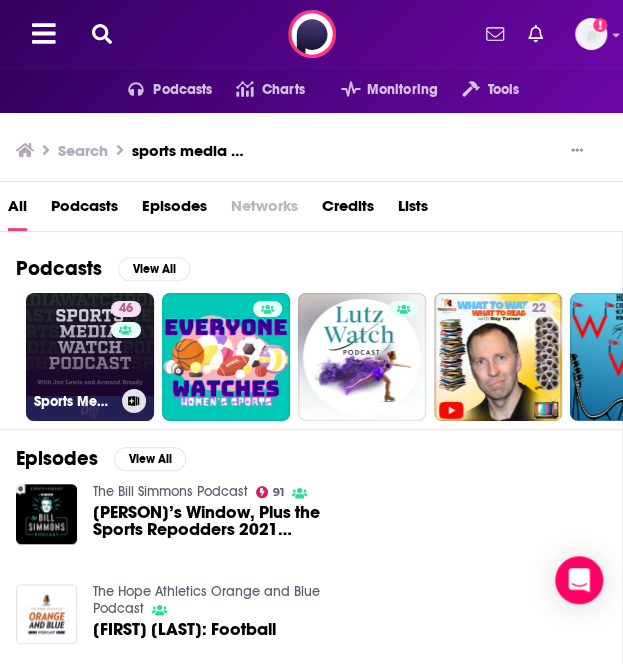 click on "[NUMBER] Sports Media Watch Podcast" at bounding box center (90, 357) 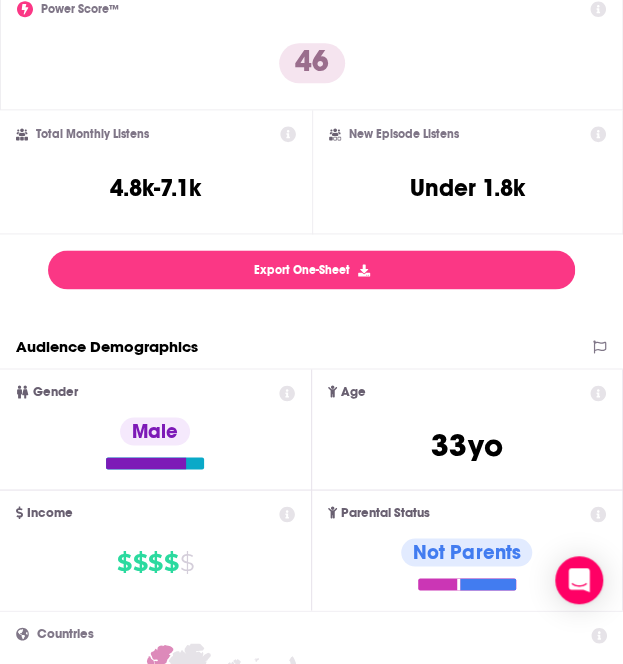 scroll, scrollTop: 0, scrollLeft: 0, axis: both 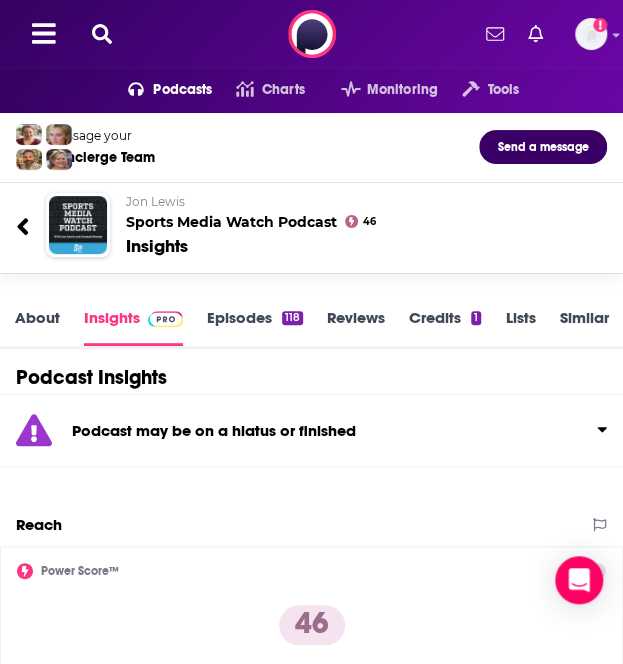 click 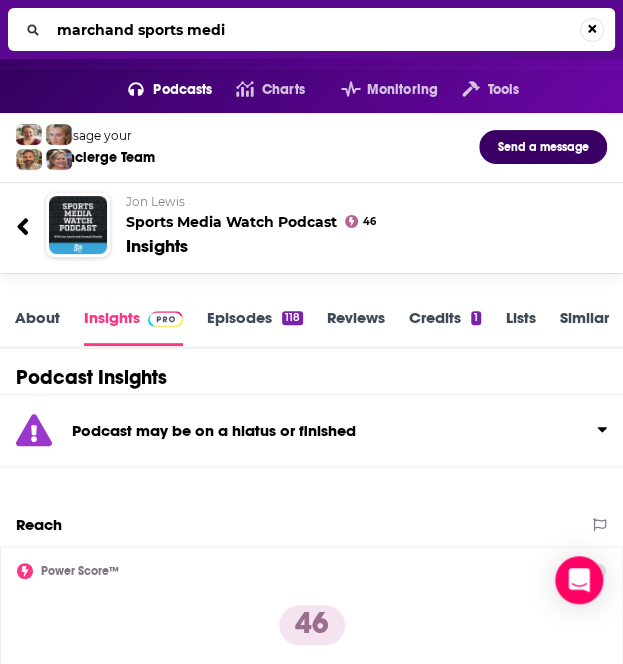 type on "marchand sports media" 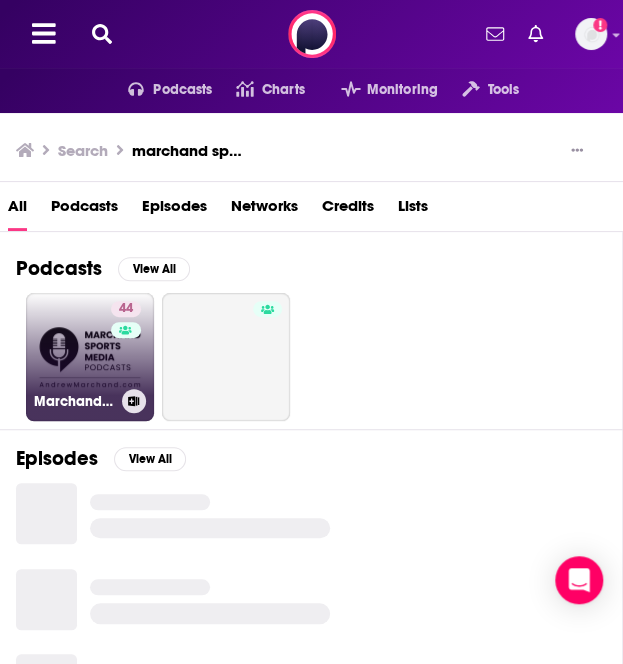 click on "[NUMBER] Marchand Sports Media" at bounding box center [90, 357] 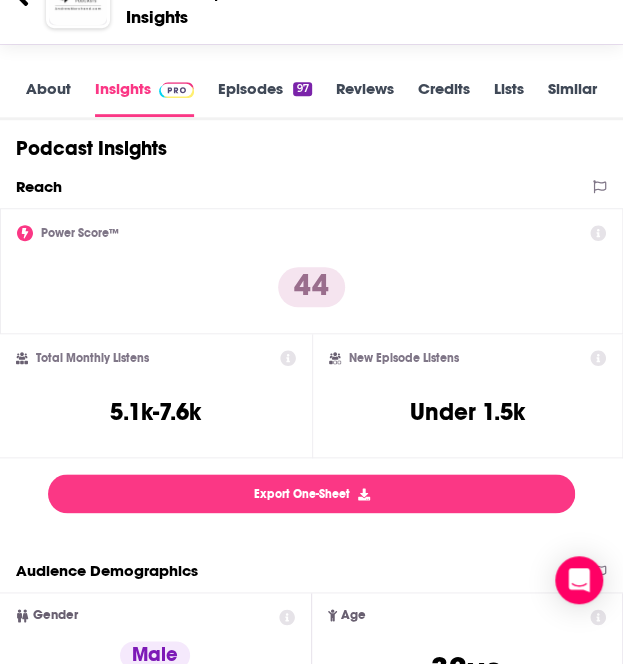 scroll, scrollTop: 0, scrollLeft: 0, axis: both 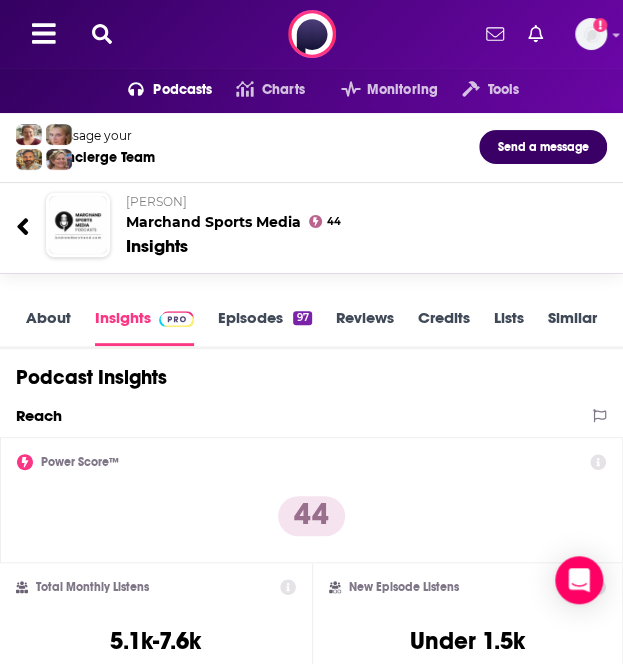 click 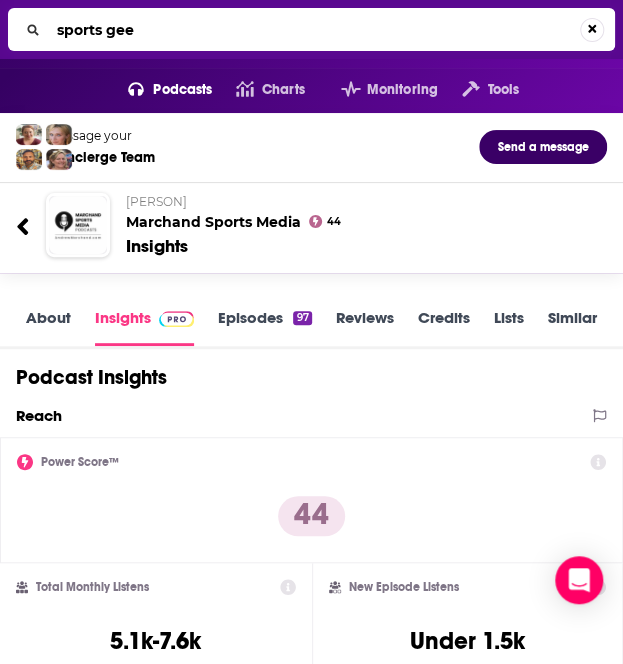 type on "sports geek" 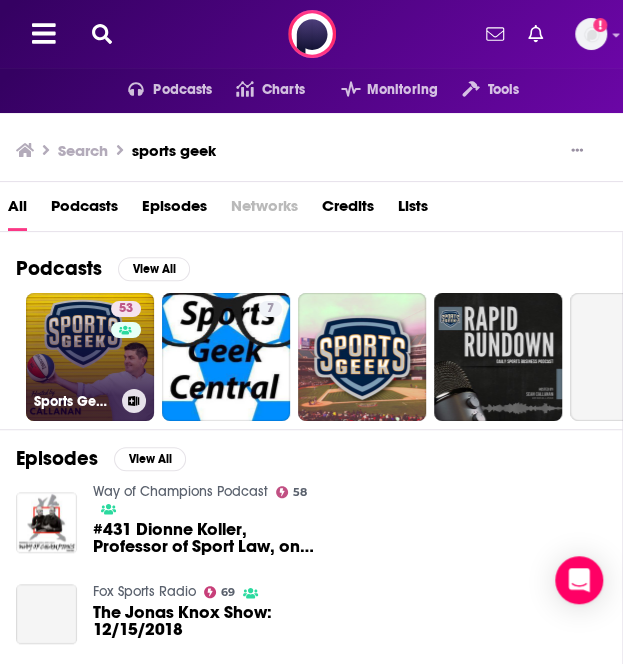 click on "[NUMBER] Sports Geek - A look into the world of Sports Marketing, Sports Business and Digital Marketing" at bounding box center [90, 357] 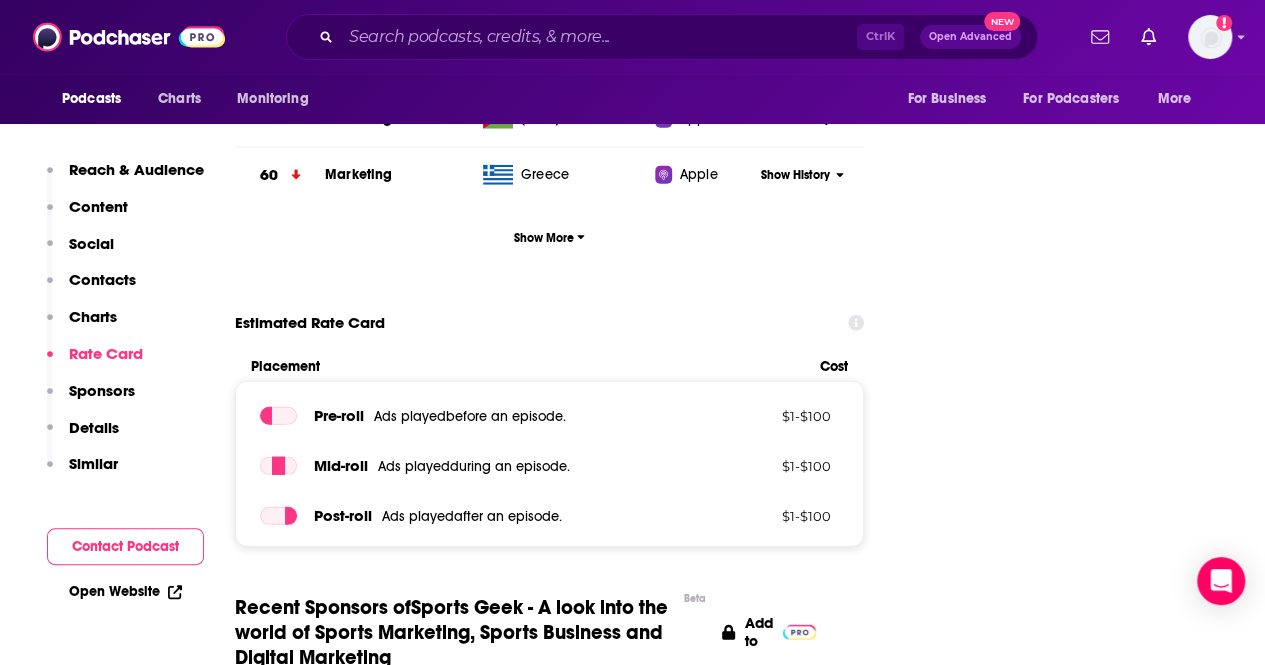 scroll, scrollTop: 2455, scrollLeft: 0, axis: vertical 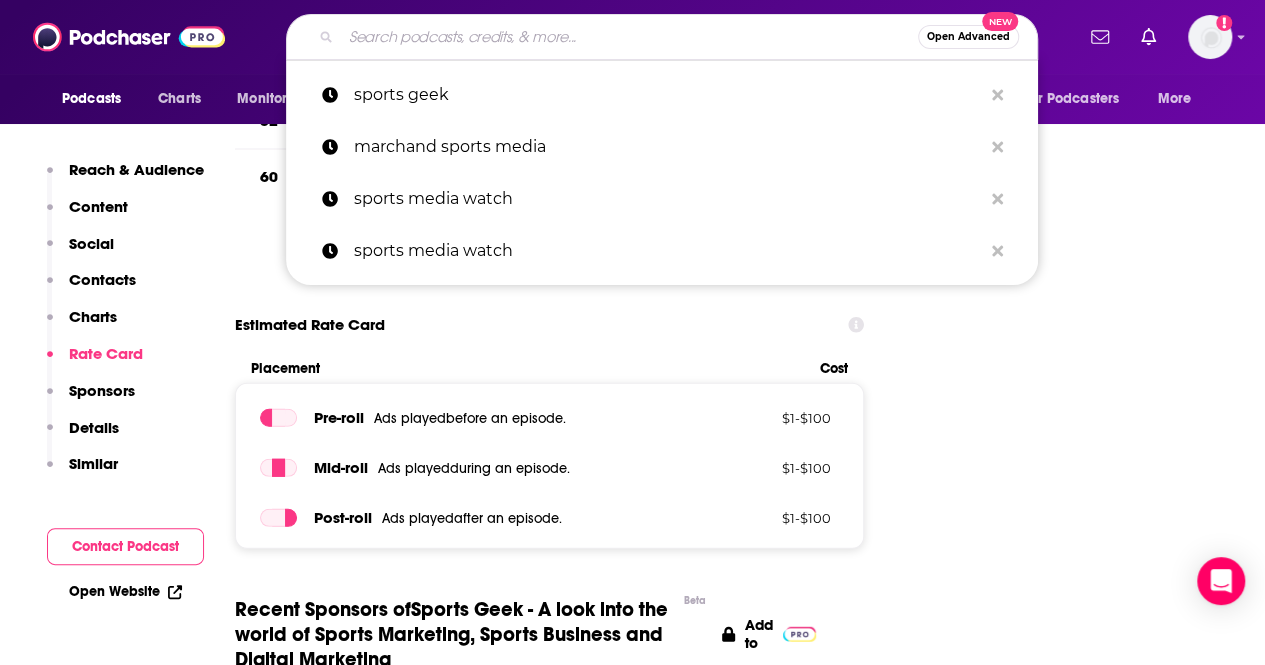 click at bounding box center [629, 37] 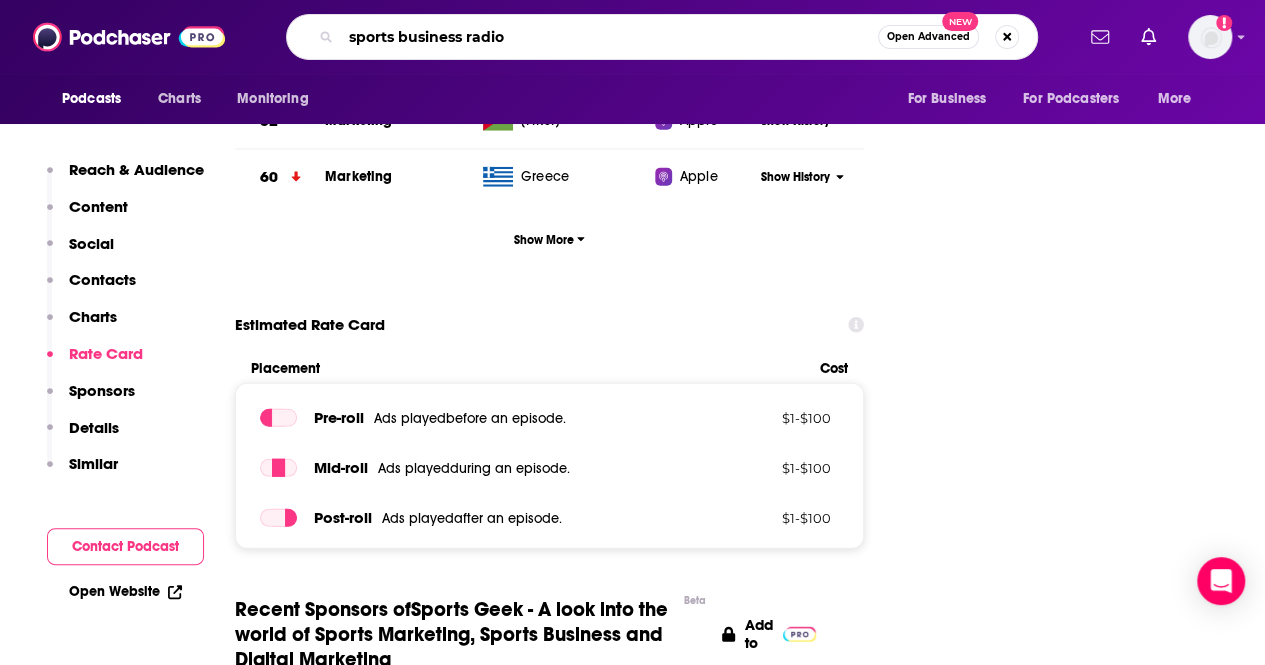 type on "sports business radio" 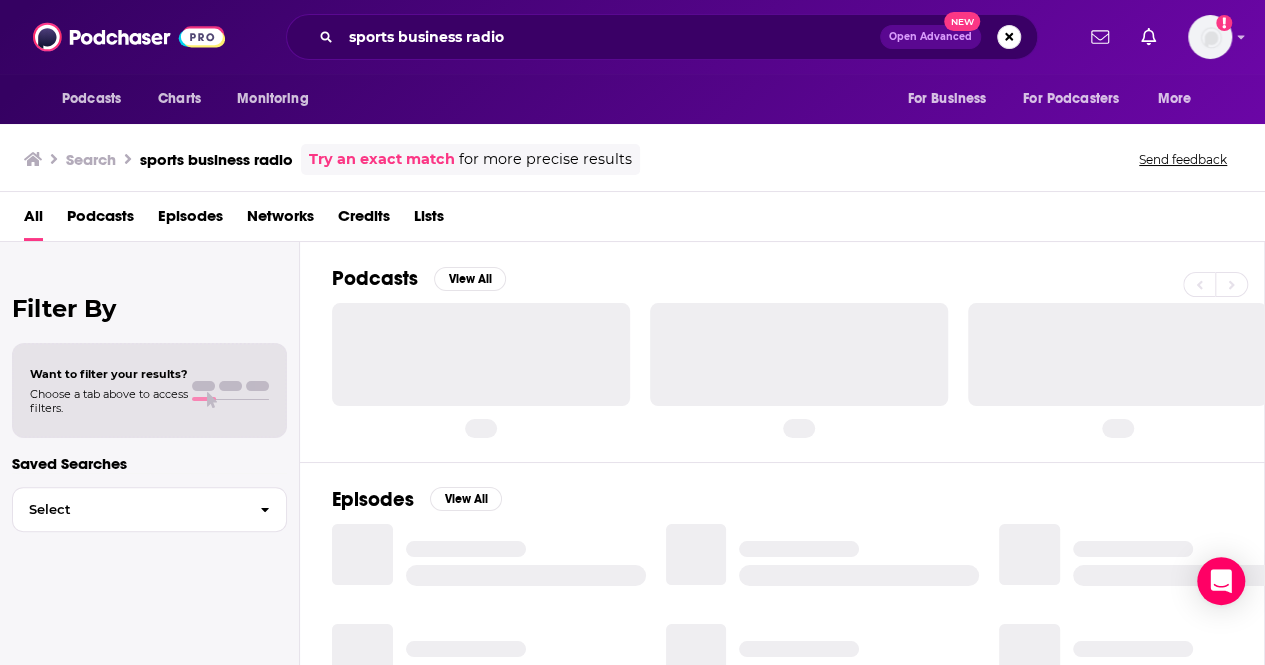 scroll, scrollTop: 0, scrollLeft: 0, axis: both 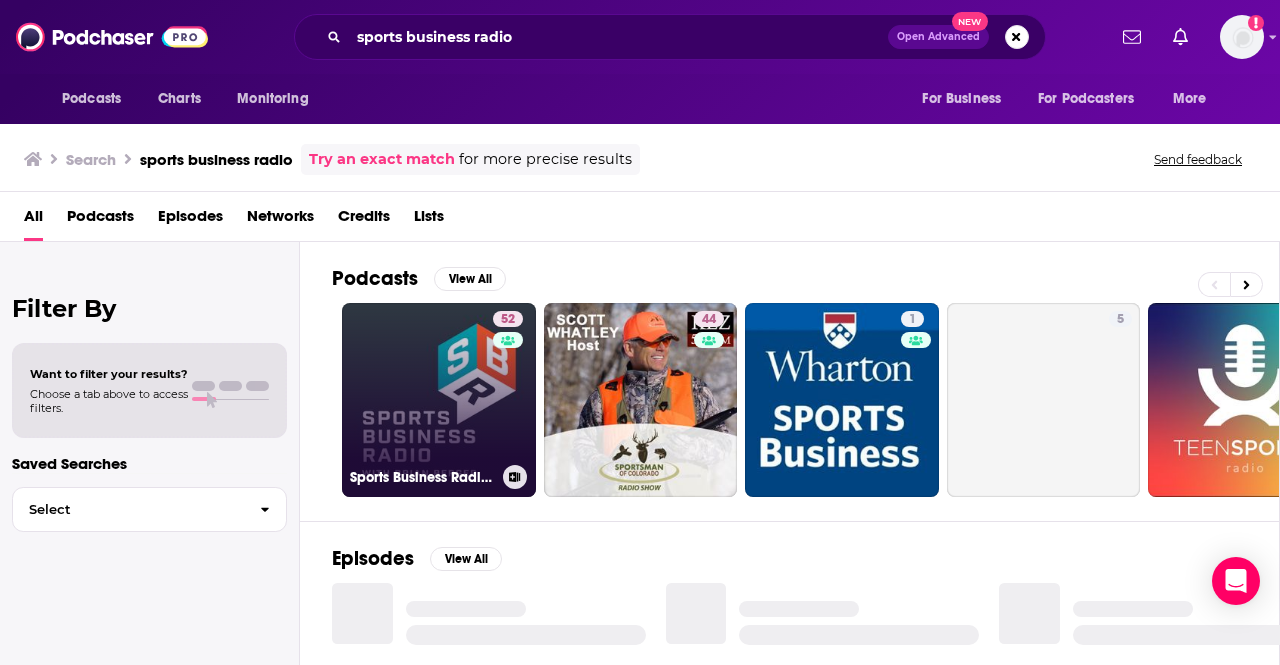 click on "52 Sports Business Radio Podcast" at bounding box center (439, 400) 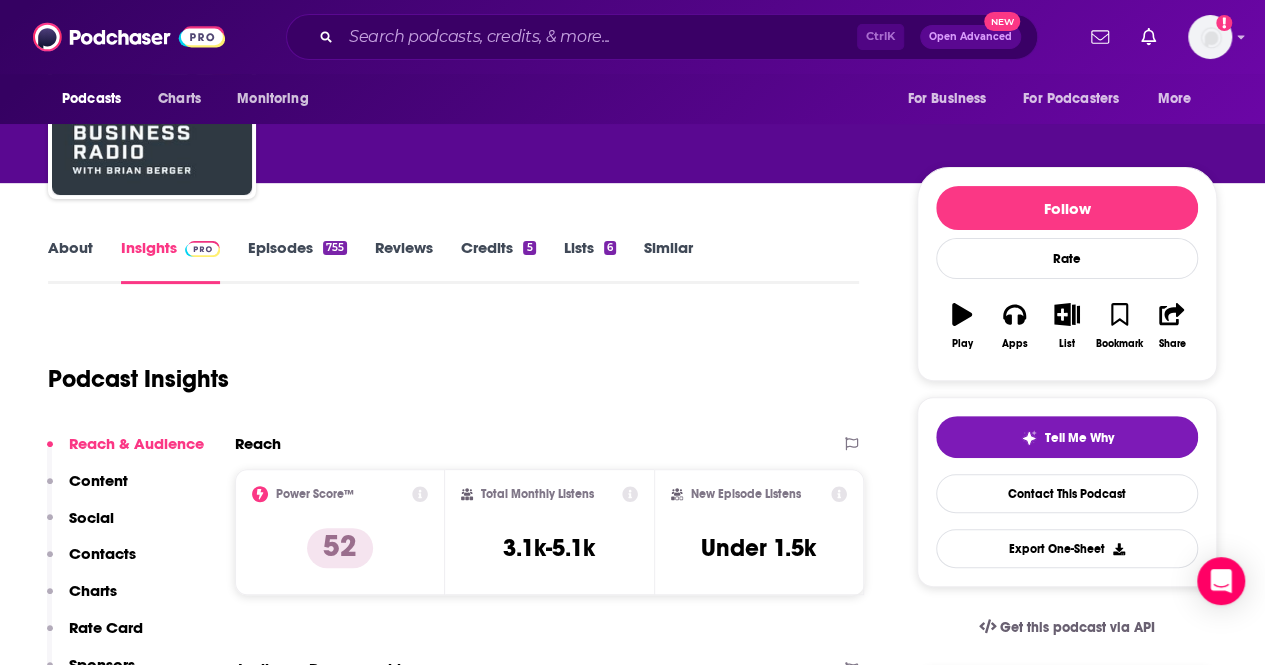 scroll, scrollTop: 0, scrollLeft: 0, axis: both 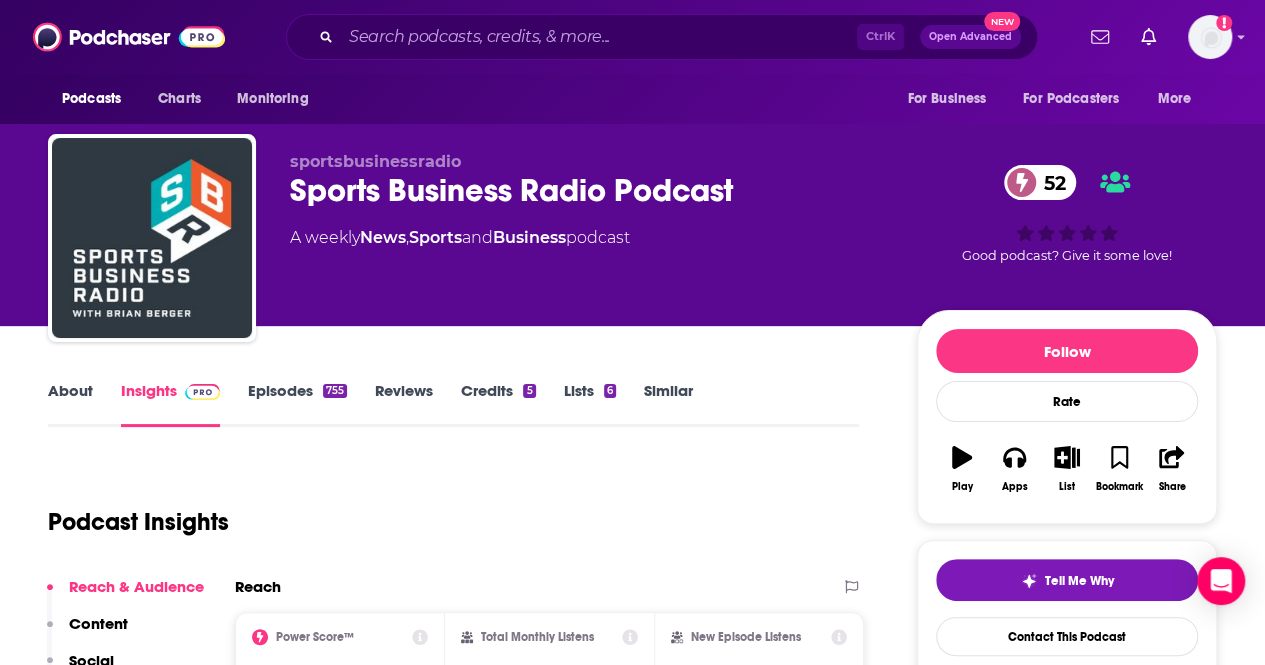 click on "Sports Business Radio Podcast 52" at bounding box center (587, 190) 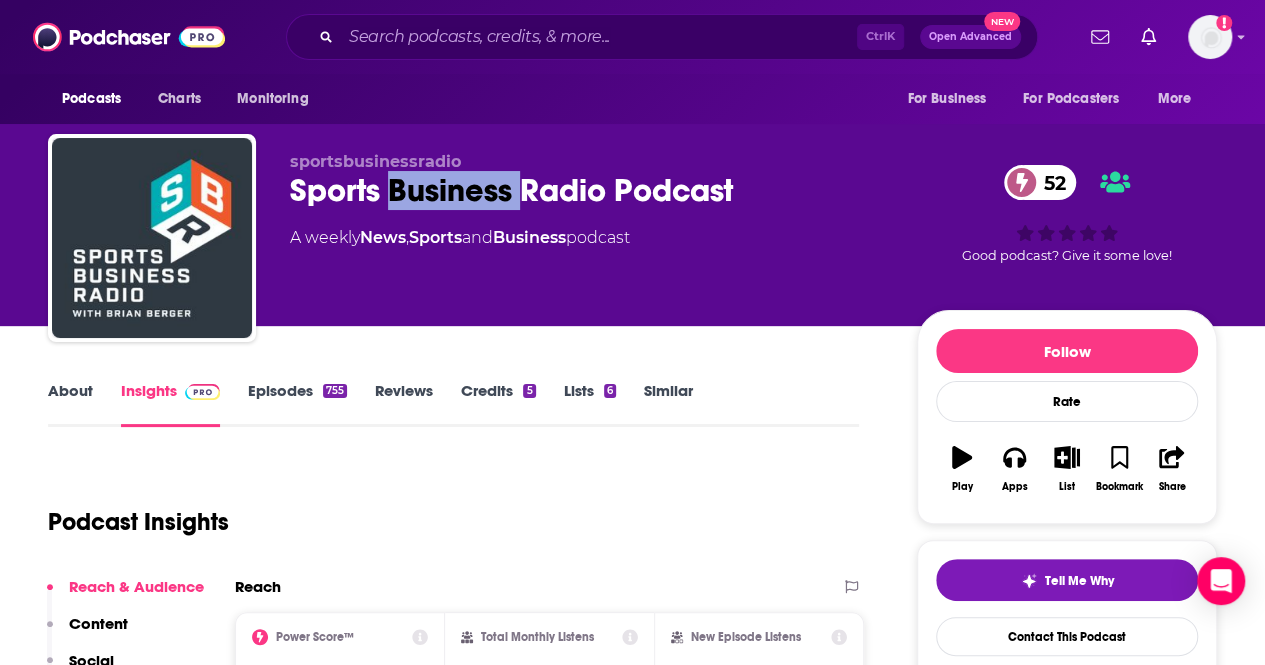click on "Sports Business Radio Podcast 52" at bounding box center (587, 190) 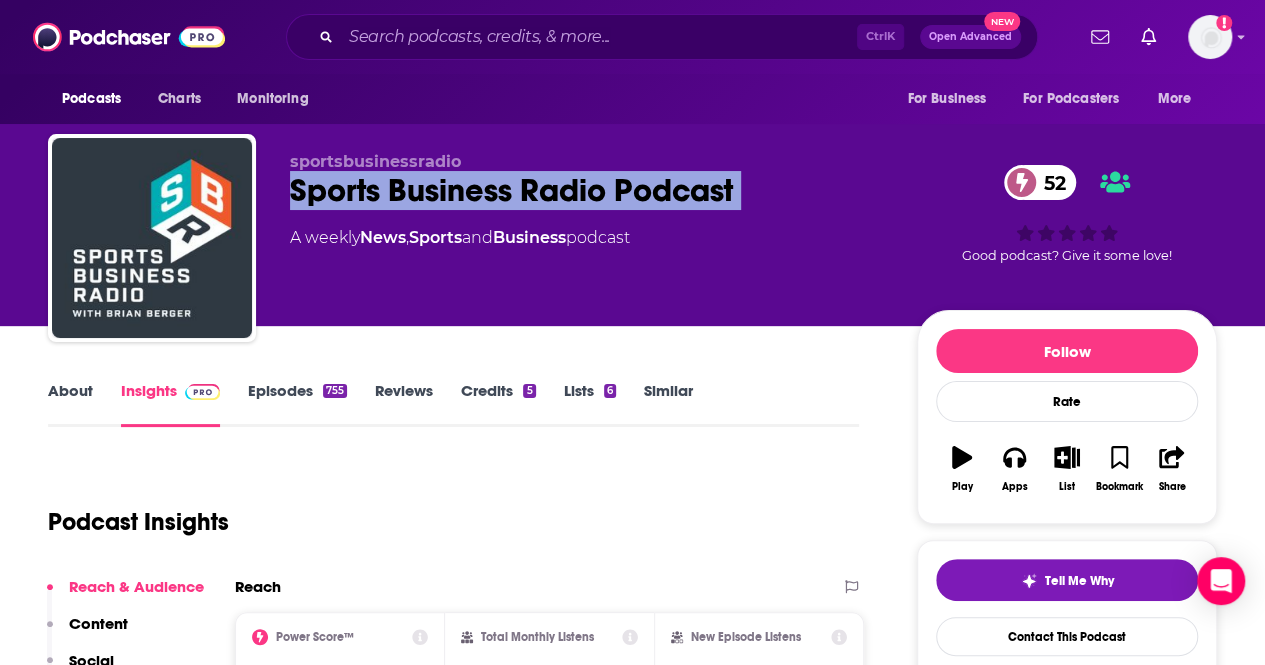 click on "Sports Business Radio Podcast 52" at bounding box center (587, 190) 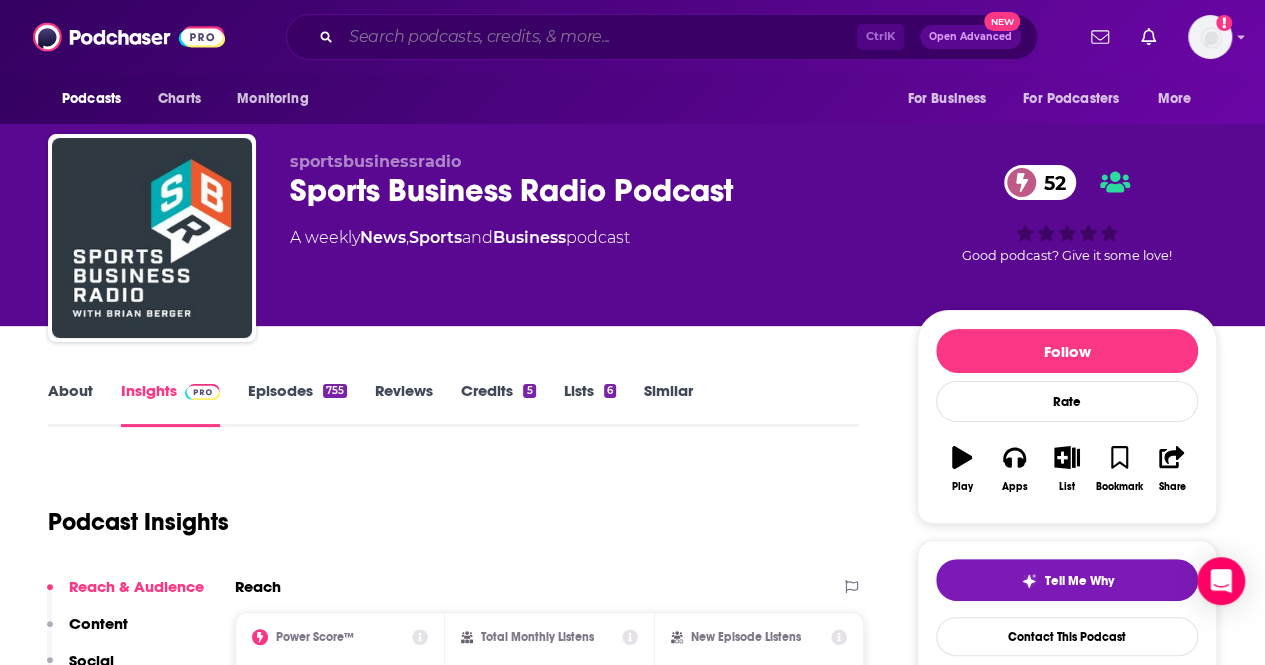 click at bounding box center (599, 37) 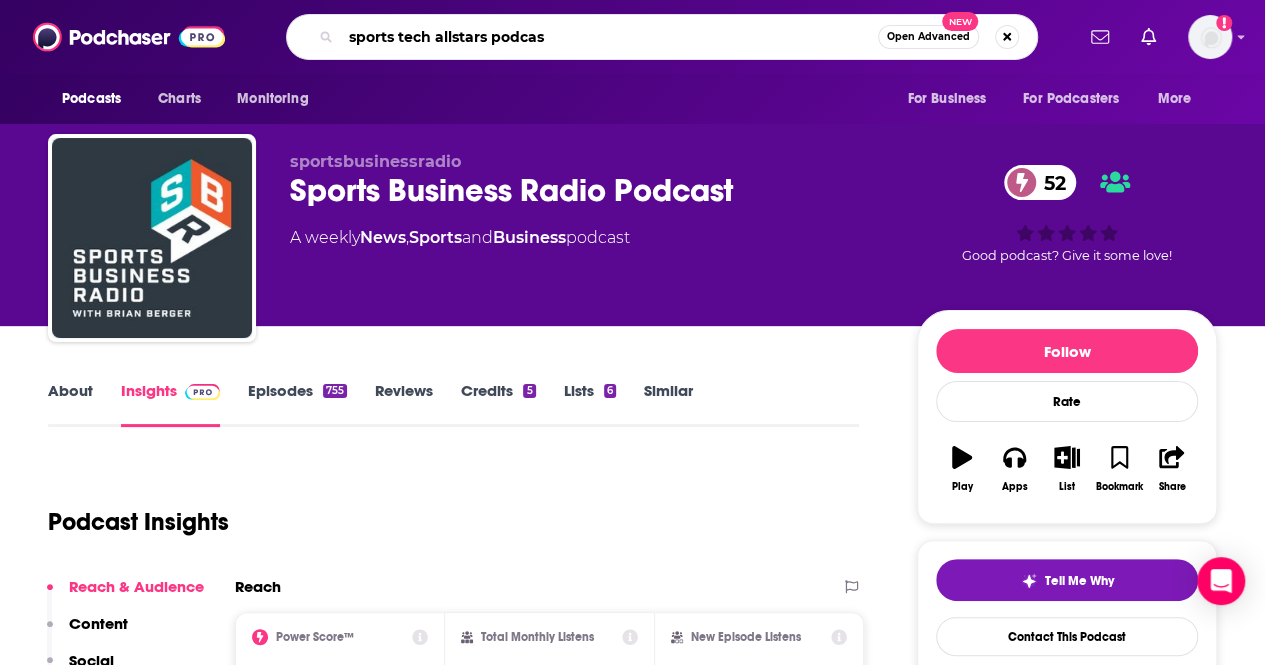 type on "sports tech allstars podcast" 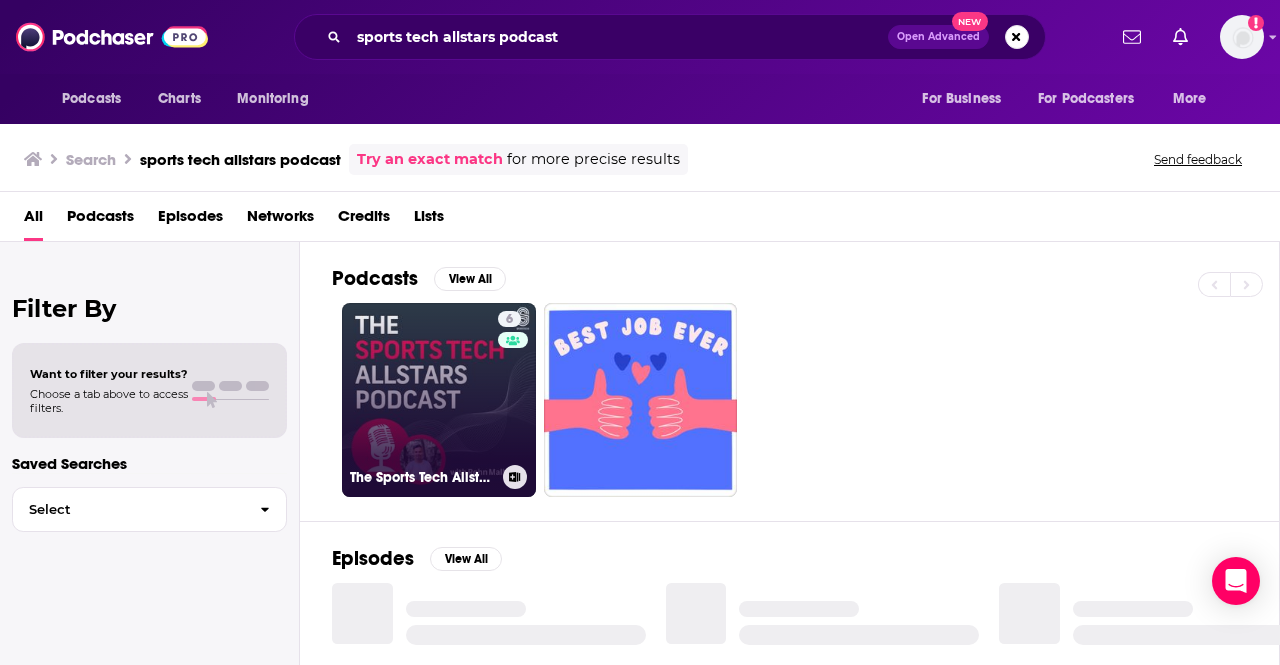 click on "6 The Sports Tech Allstars Podcast" at bounding box center [439, 400] 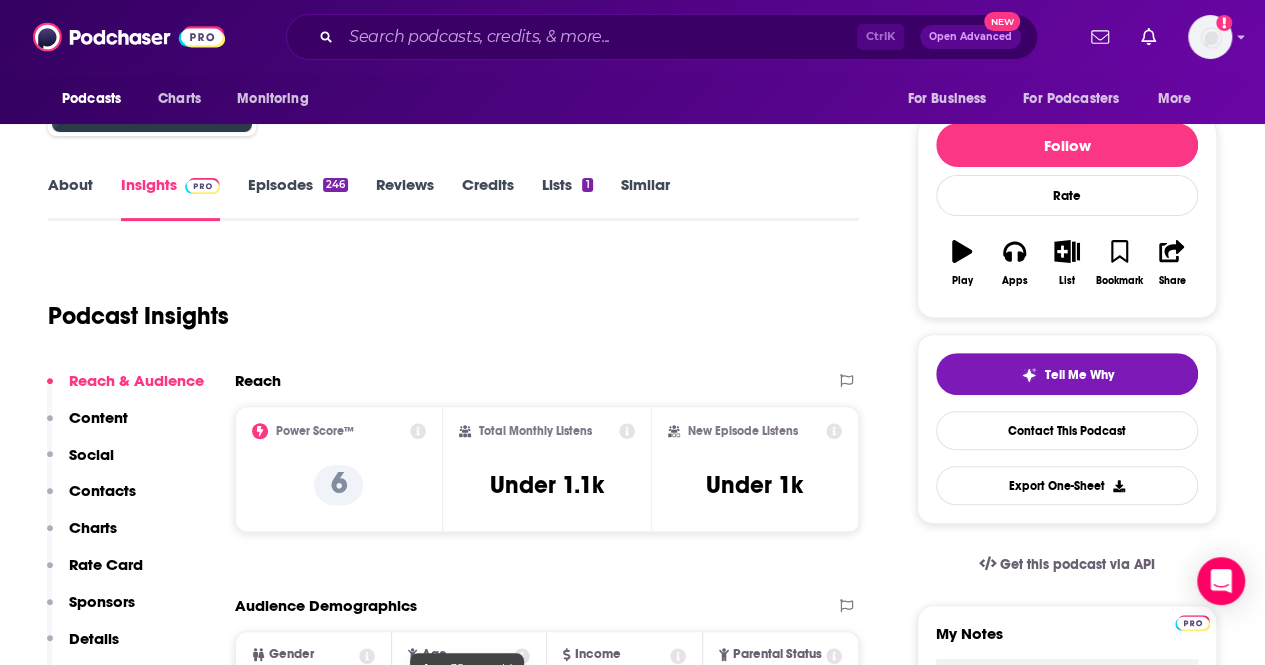 scroll, scrollTop: 0, scrollLeft: 0, axis: both 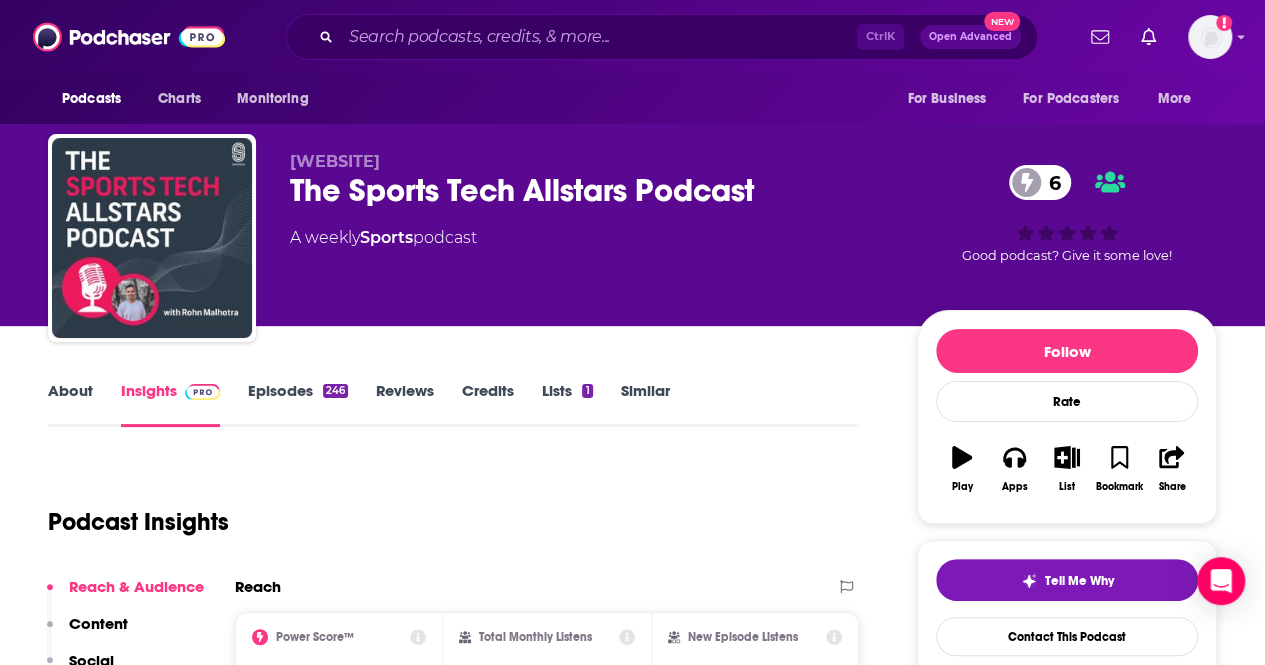 click on "The Sports Tech Allstars Podcast 6" at bounding box center (587, 190) 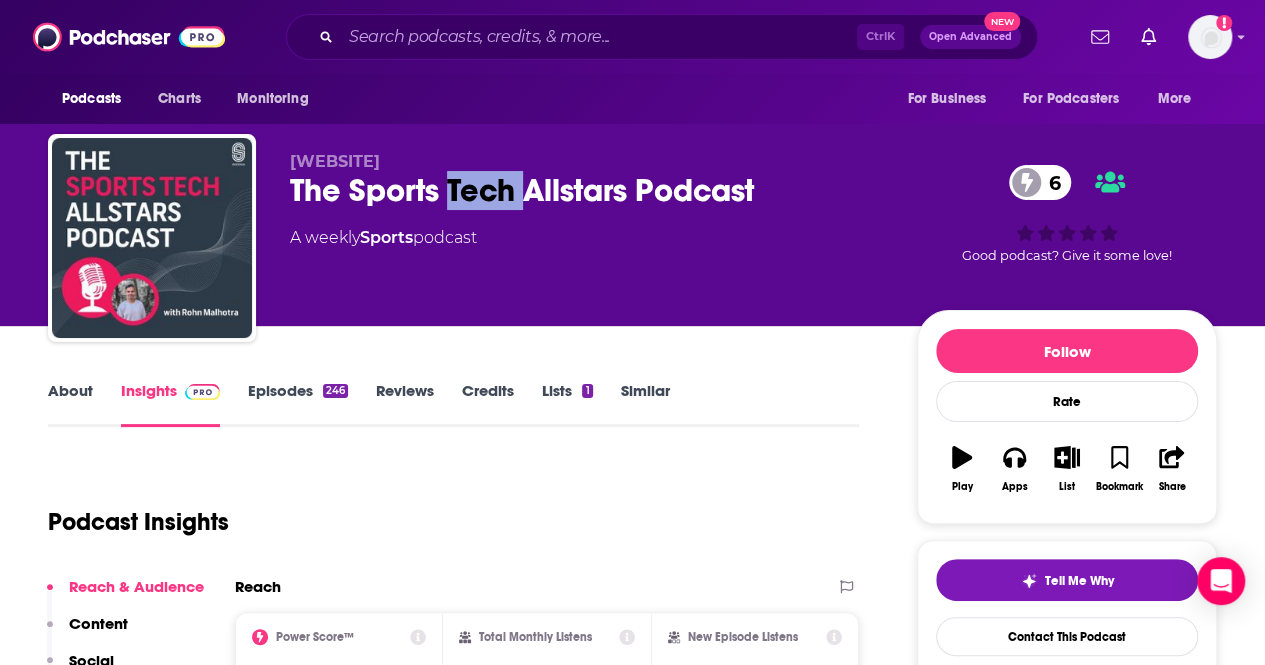 click on "The Sports Tech Allstars Podcast 6" at bounding box center [587, 190] 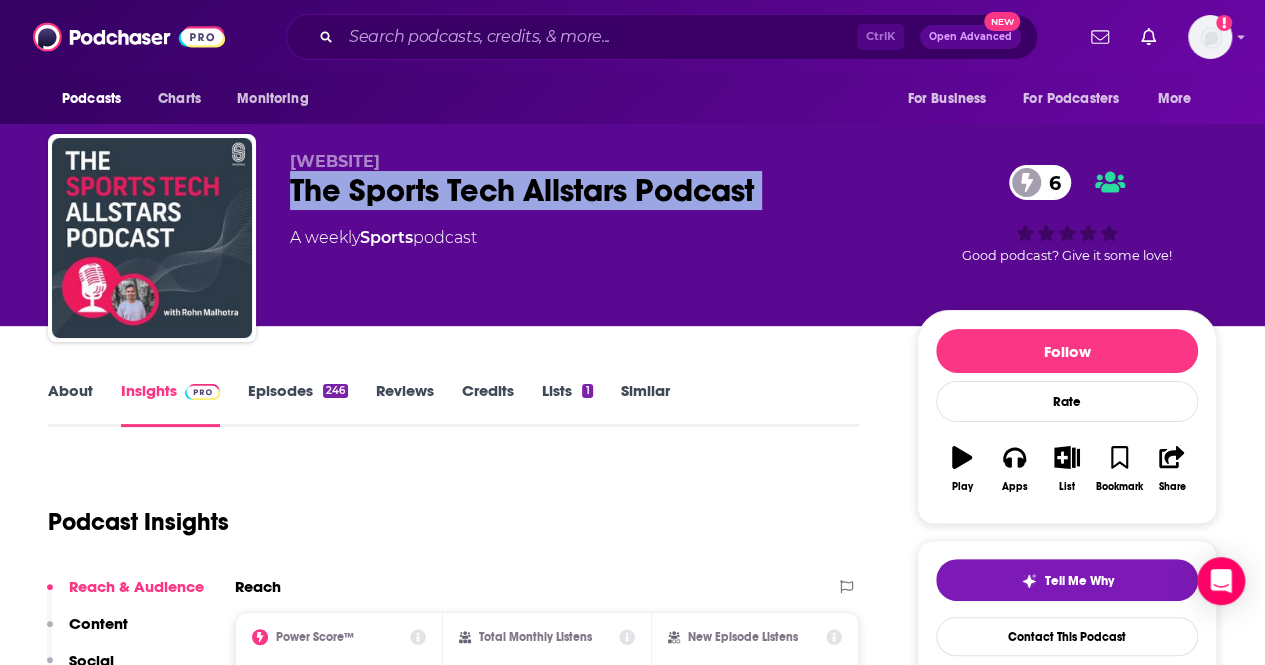 click on "The Sports Tech Allstars Podcast 6" at bounding box center [587, 190] 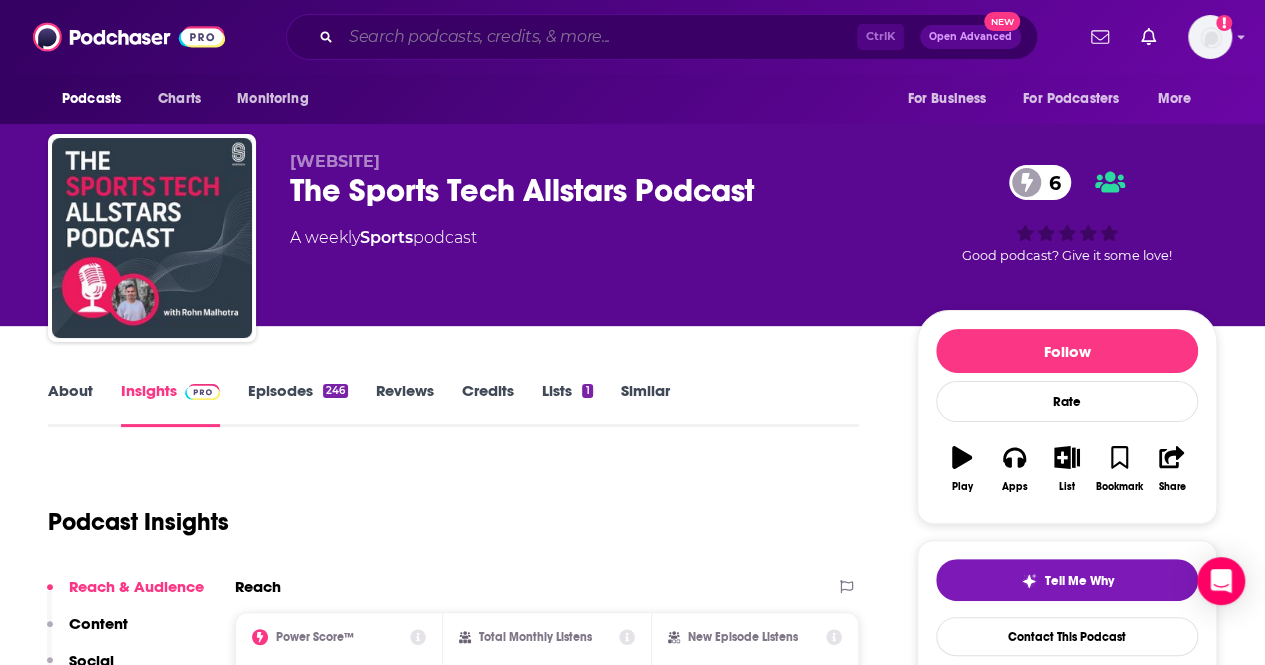 click at bounding box center [599, 37] 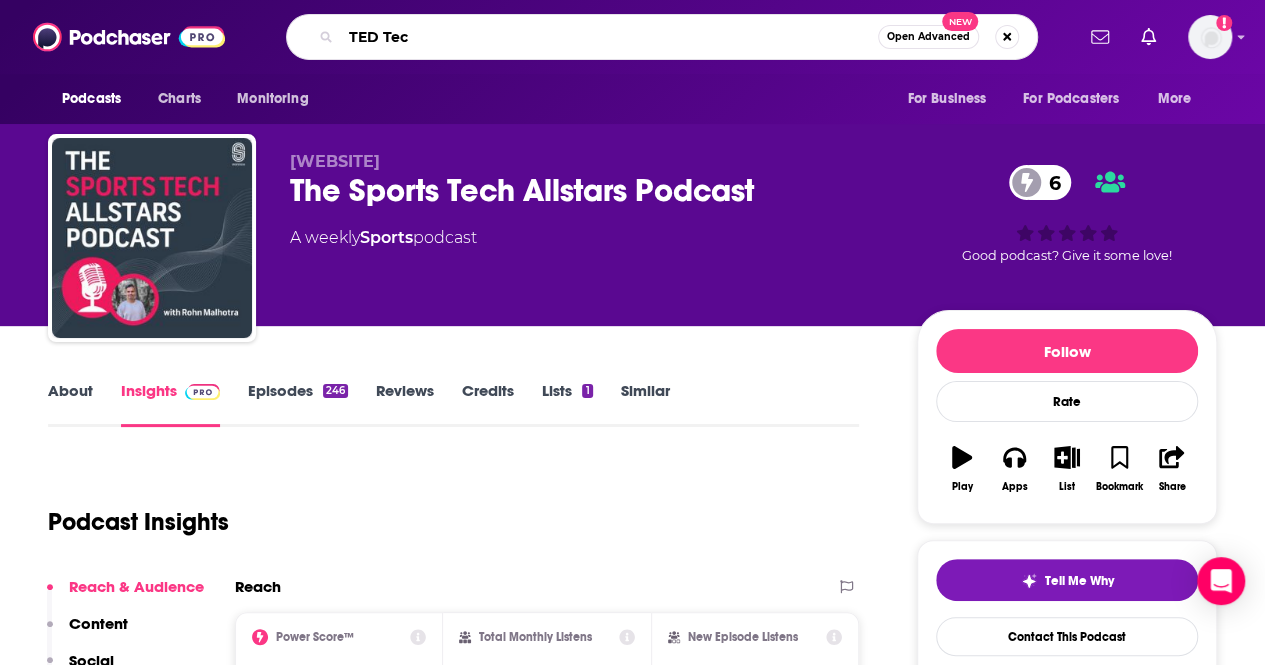type on "TED Tech" 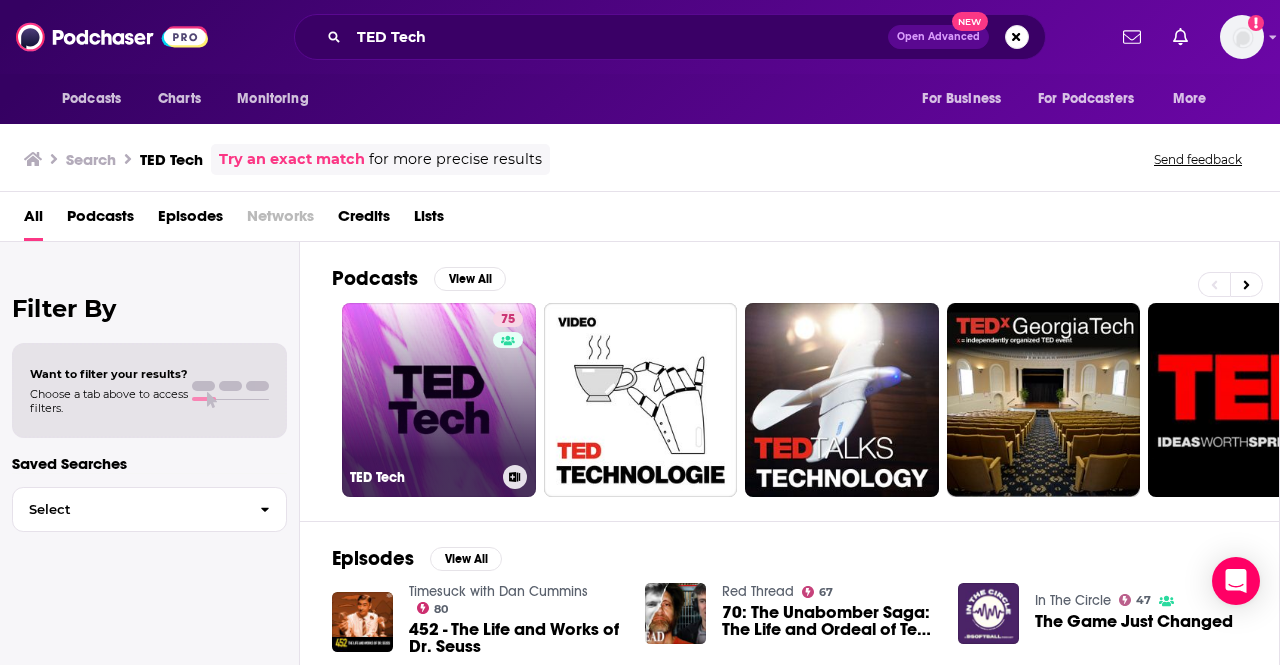 click on "75 TED Tech" at bounding box center [439, 400] 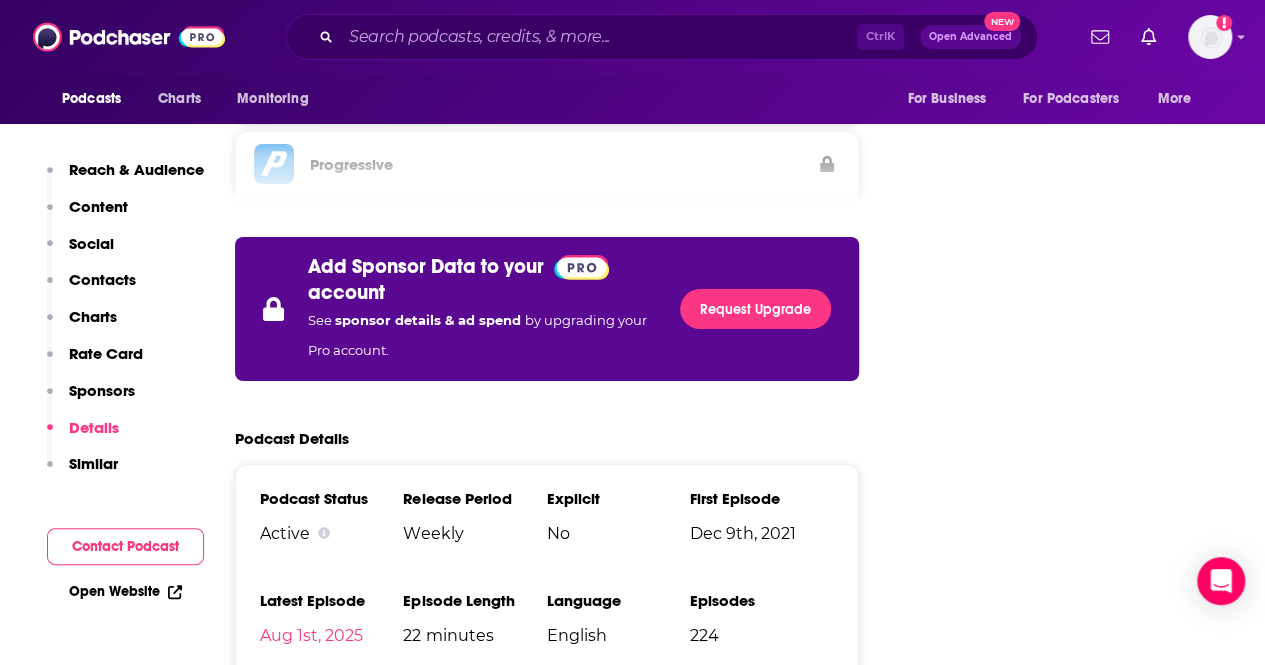 scroll, scrollTop: 3755, scrollLeft: 0, axis: vertical 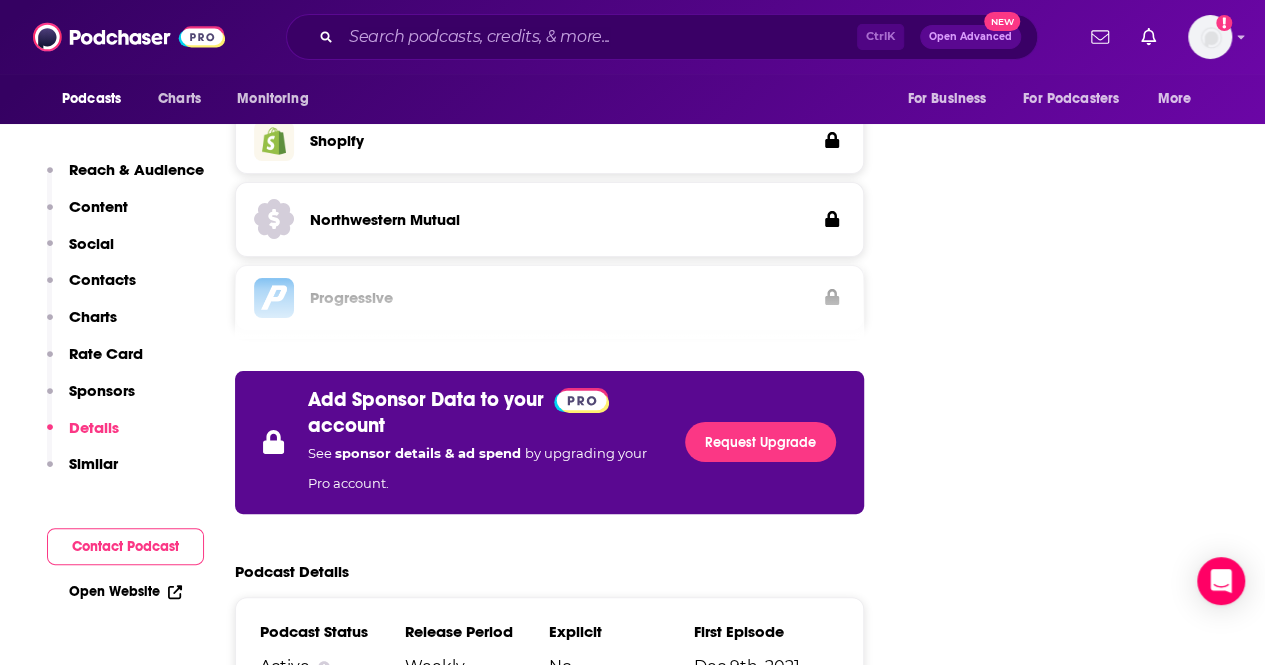 click on "Ctrl  K Open Advanced New" at bounding box center (662, 37) 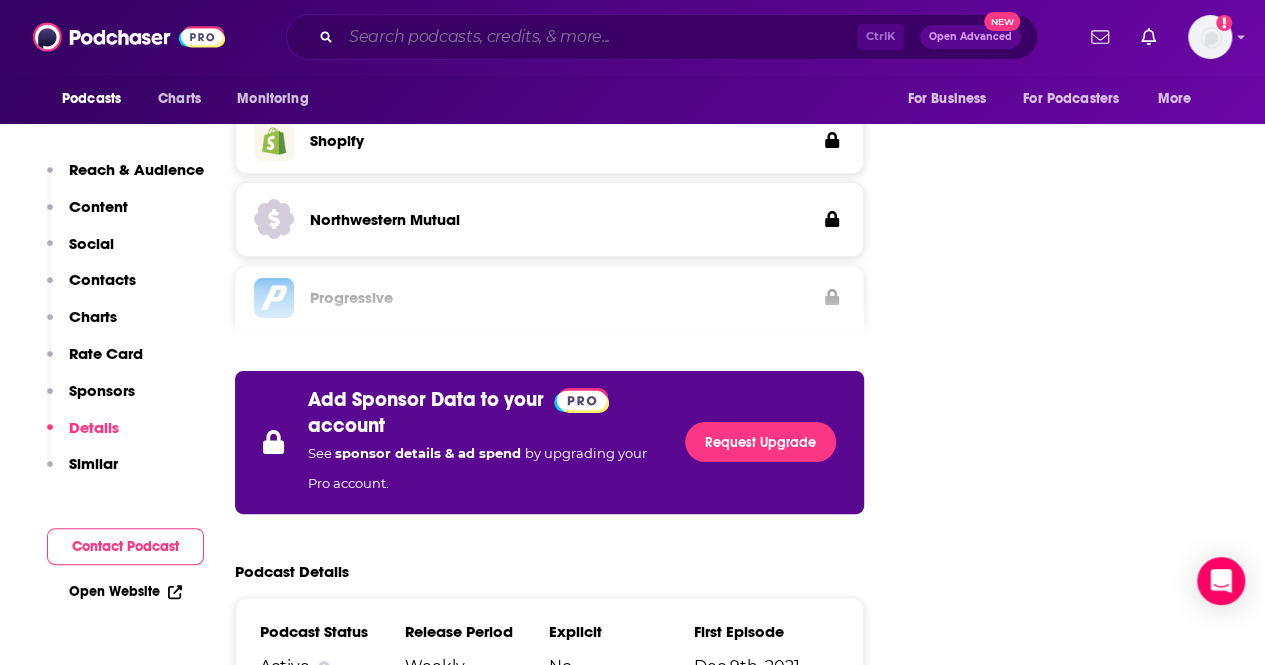 click at bounding box center (599, 37) 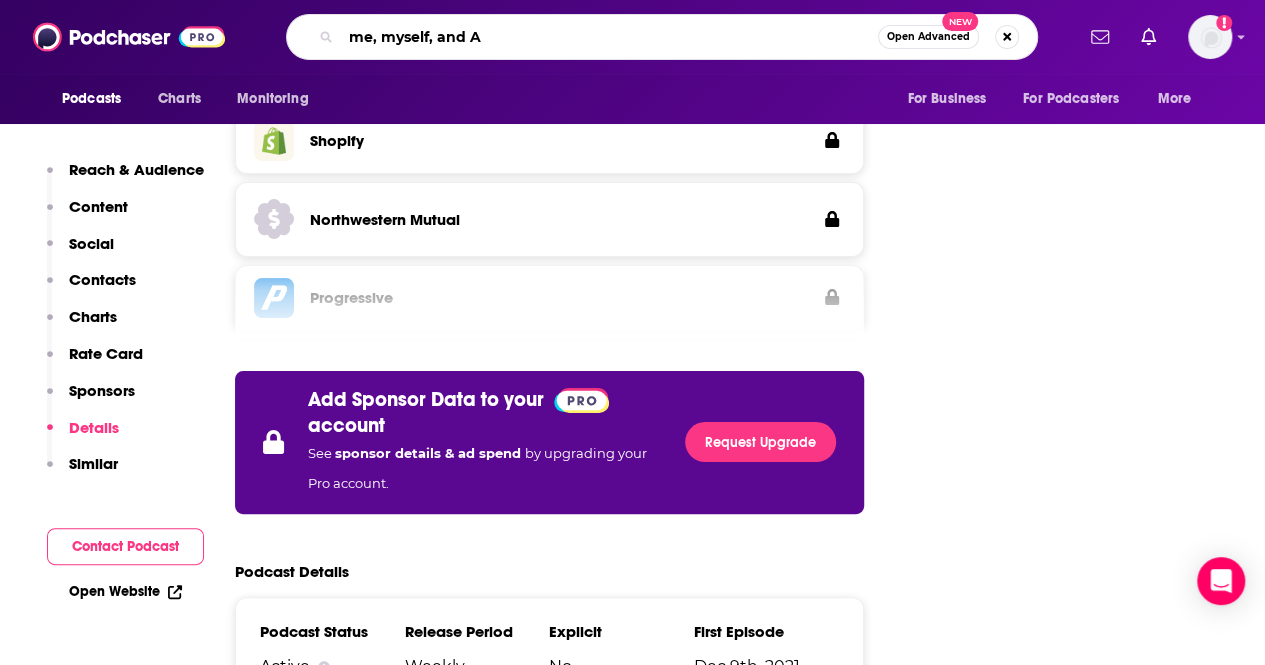 type on "me, myself, and AI" 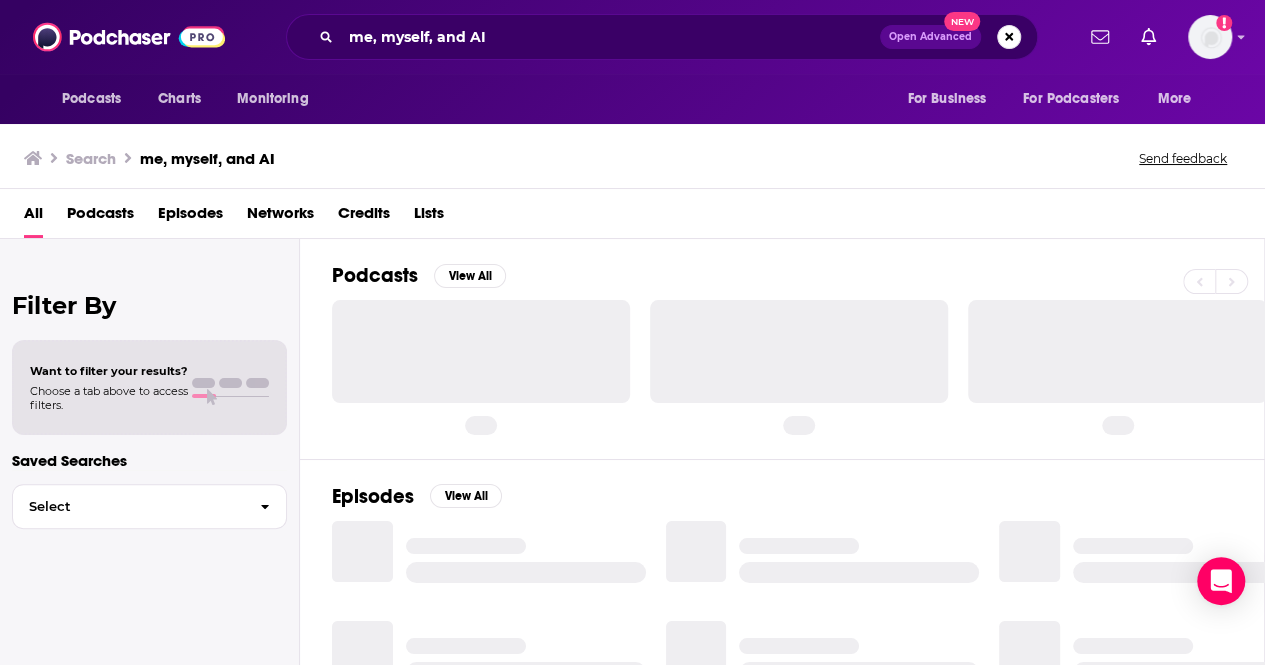scroll, scrollTop: 0, scrollLeft: 0, axis: both 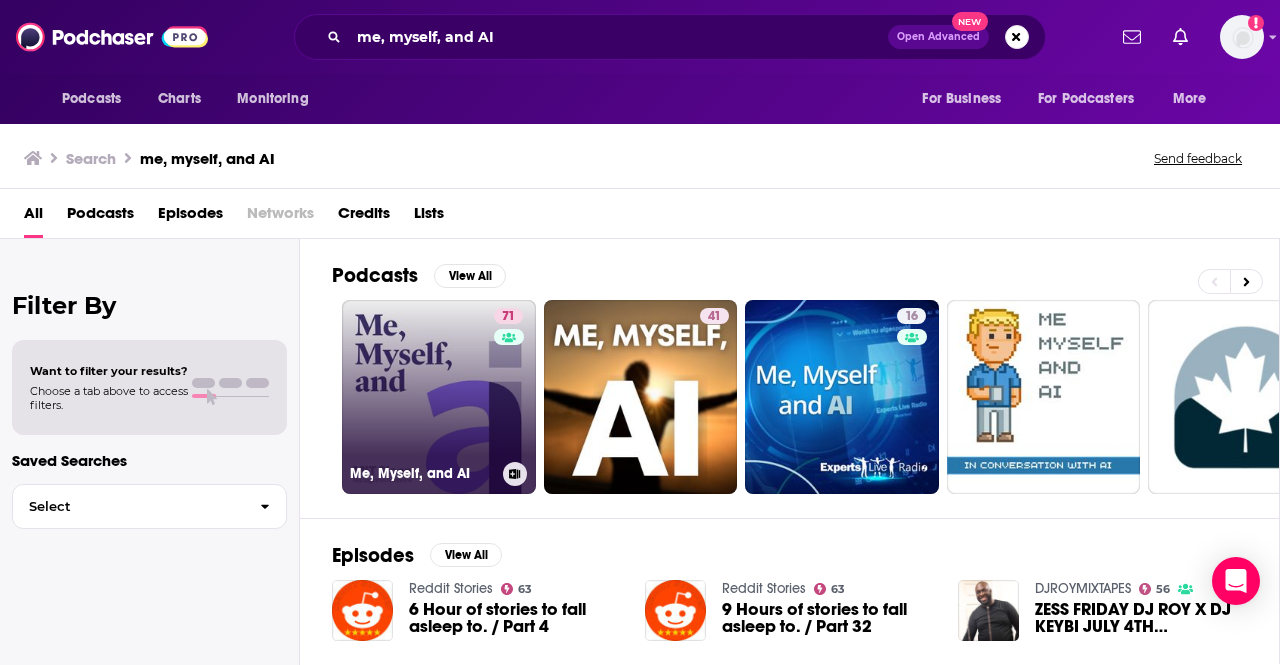 click on "71 Me, Myself, and AI" at bounding box center [439, 397] 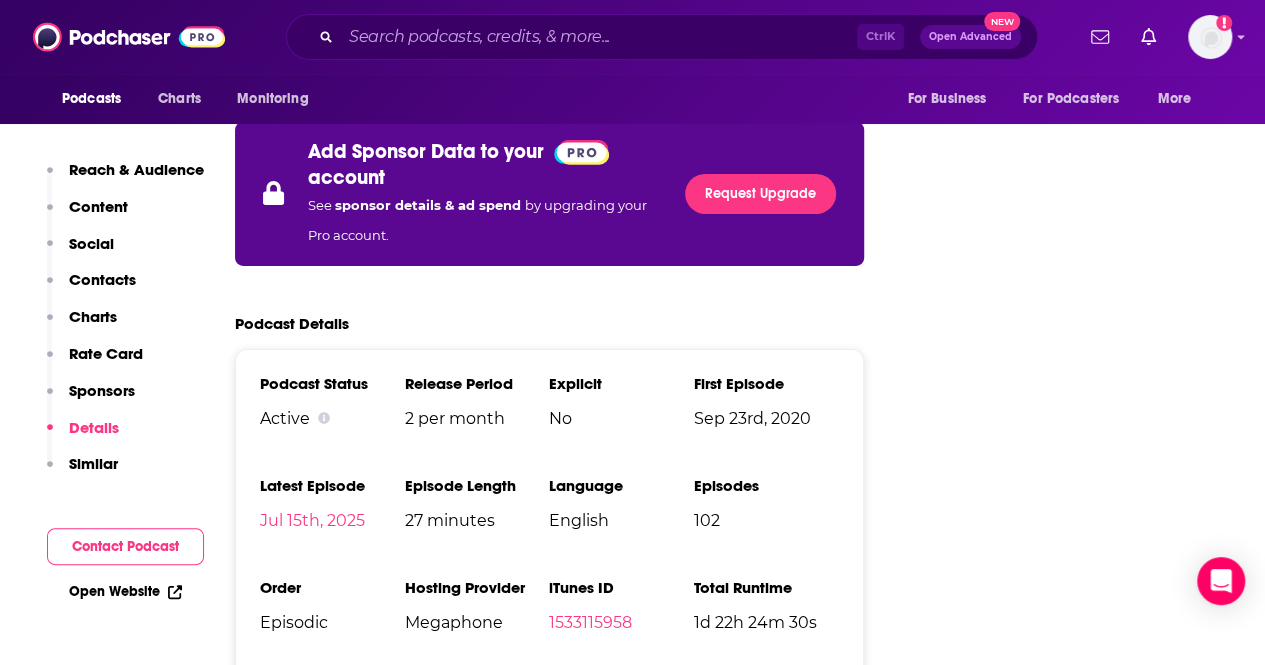scroll, scrollTop: 3376, scrollLeft: 0, axis: vertical 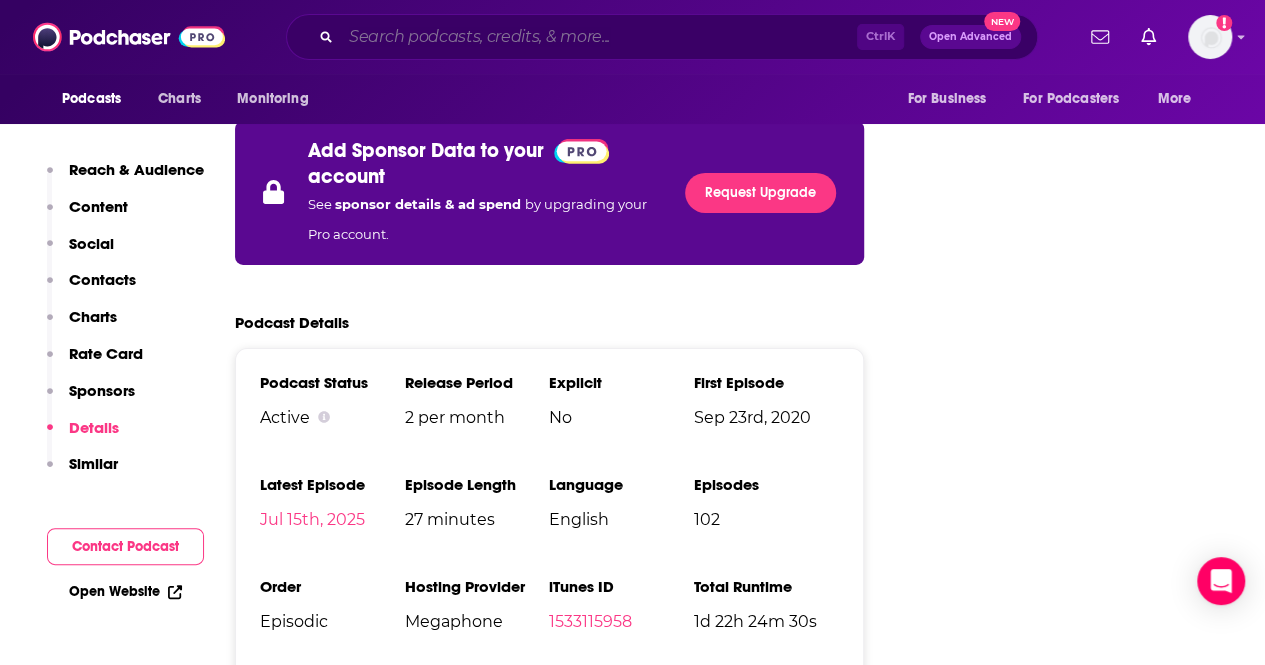click at bounding box center [599, 37] 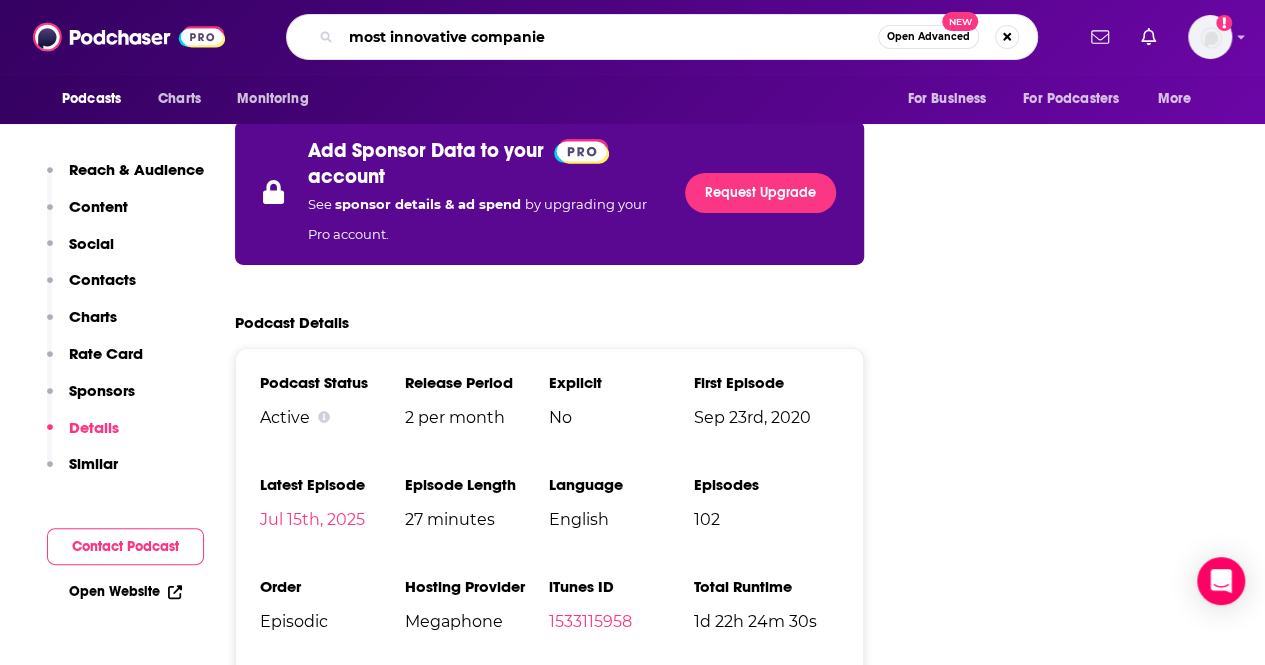 type on "most innovative companies" 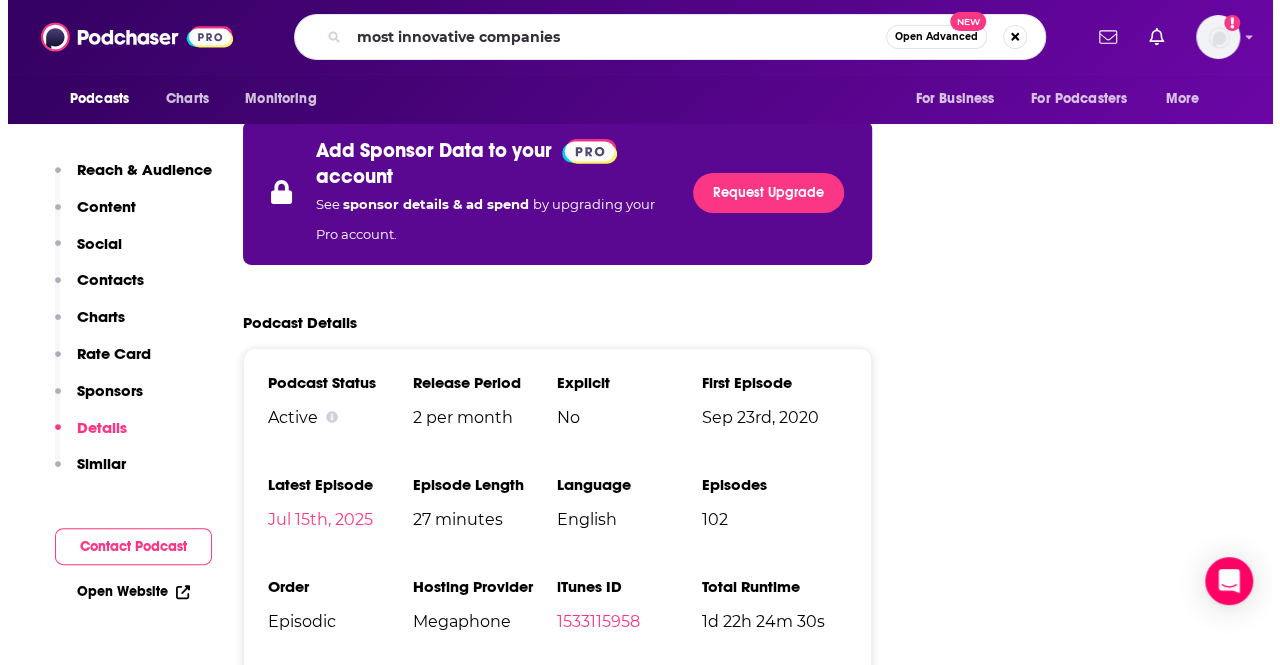 scroll, scrollTop: 0, scrollLeft: 0, axis: both 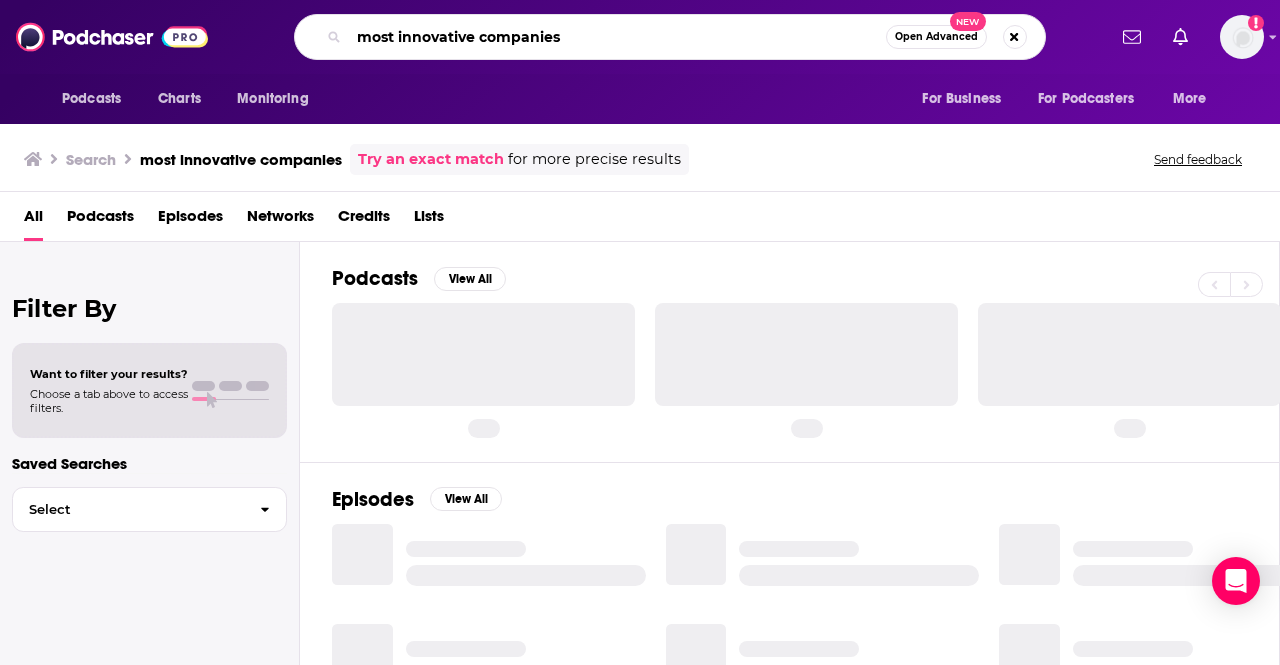 drag, startPoint x: 572, startPoint y: 31, endPoint x: 224, endPoint y: 43, distance: 348.20685 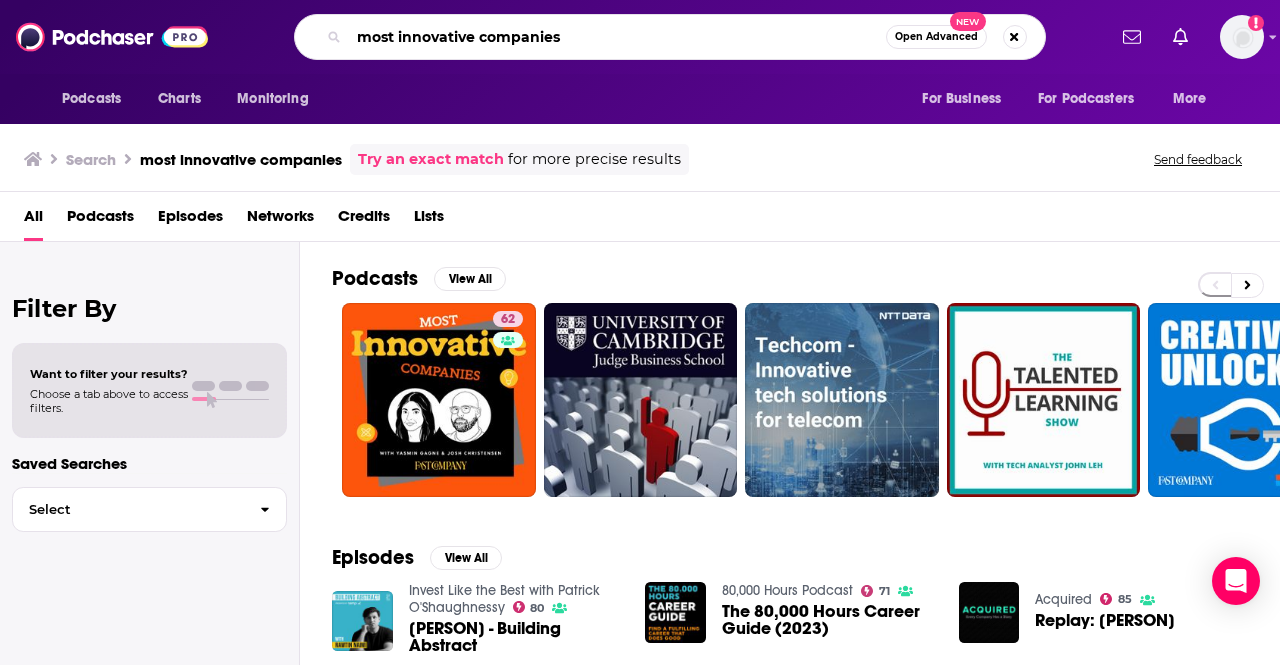 scroll, scrollTop: 0, scrollLeft: 0, axis: both 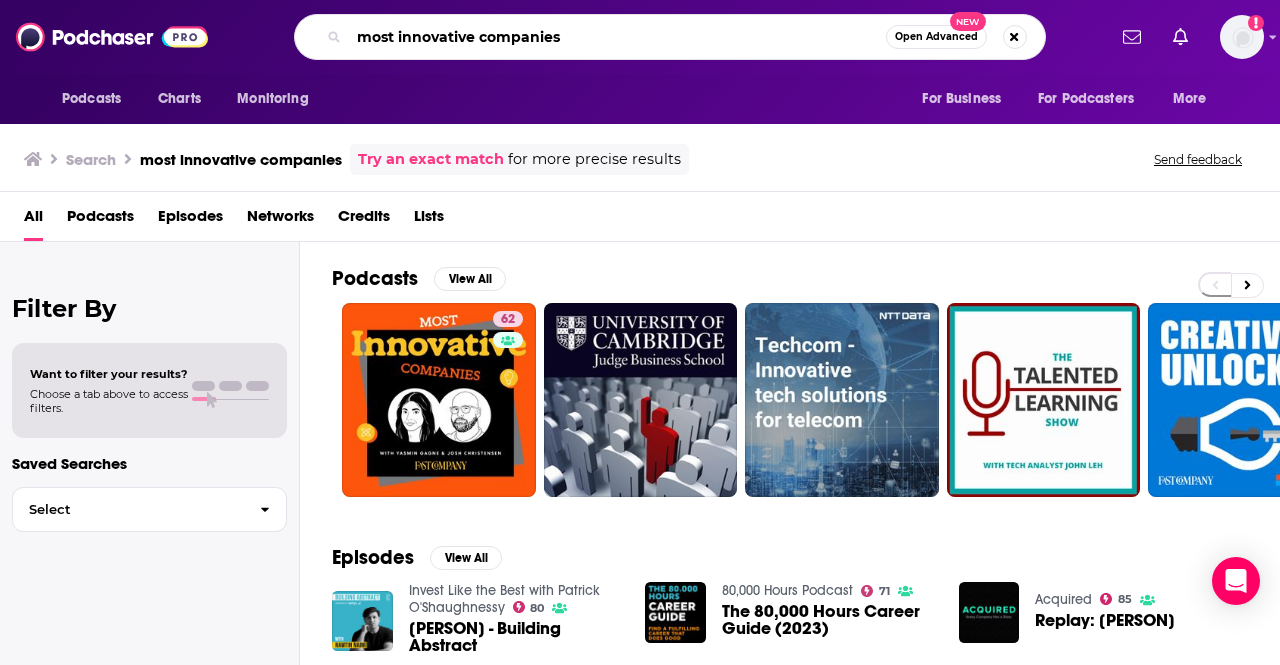 click on "most innovative companies" at bounding box center (617, 37) 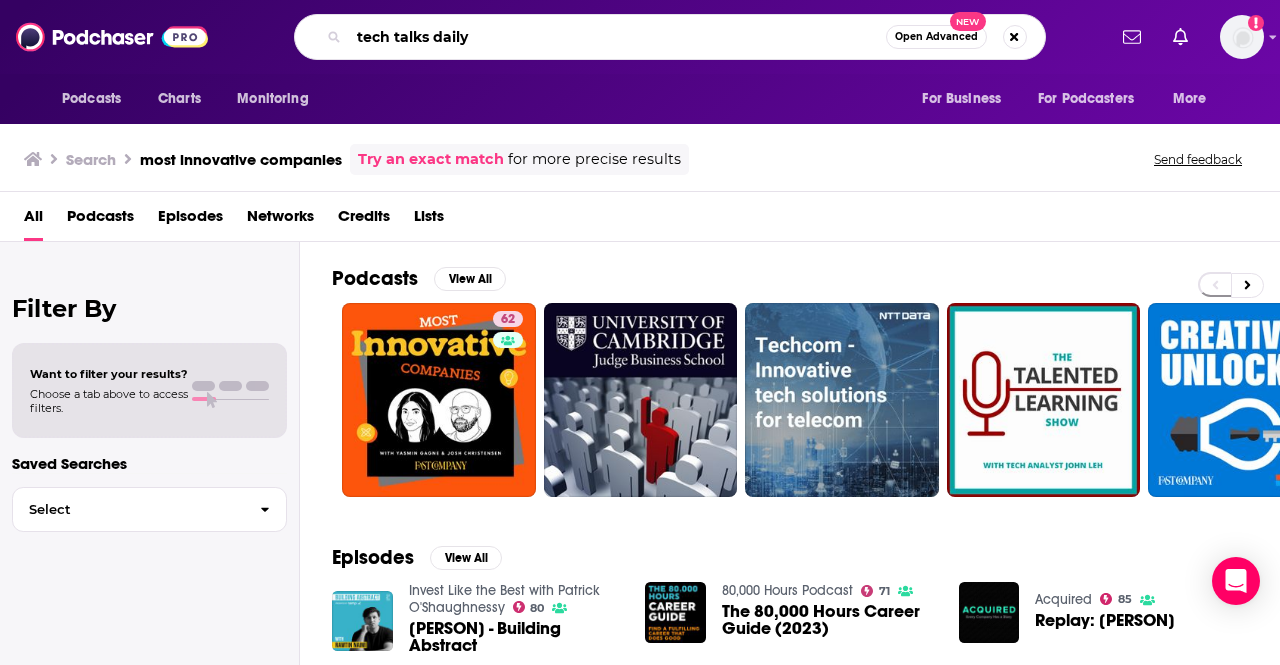 type on "tech talks daily" 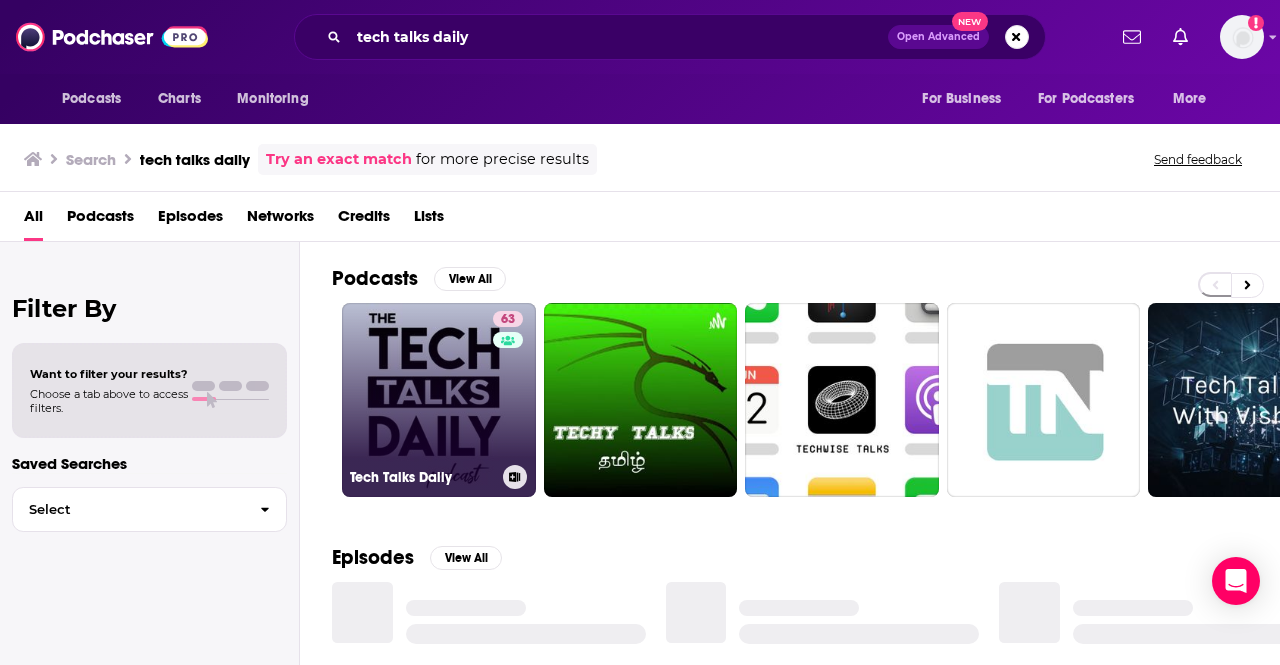 click on "63 Tech Talks Daily" at bounding box center [439, 400] 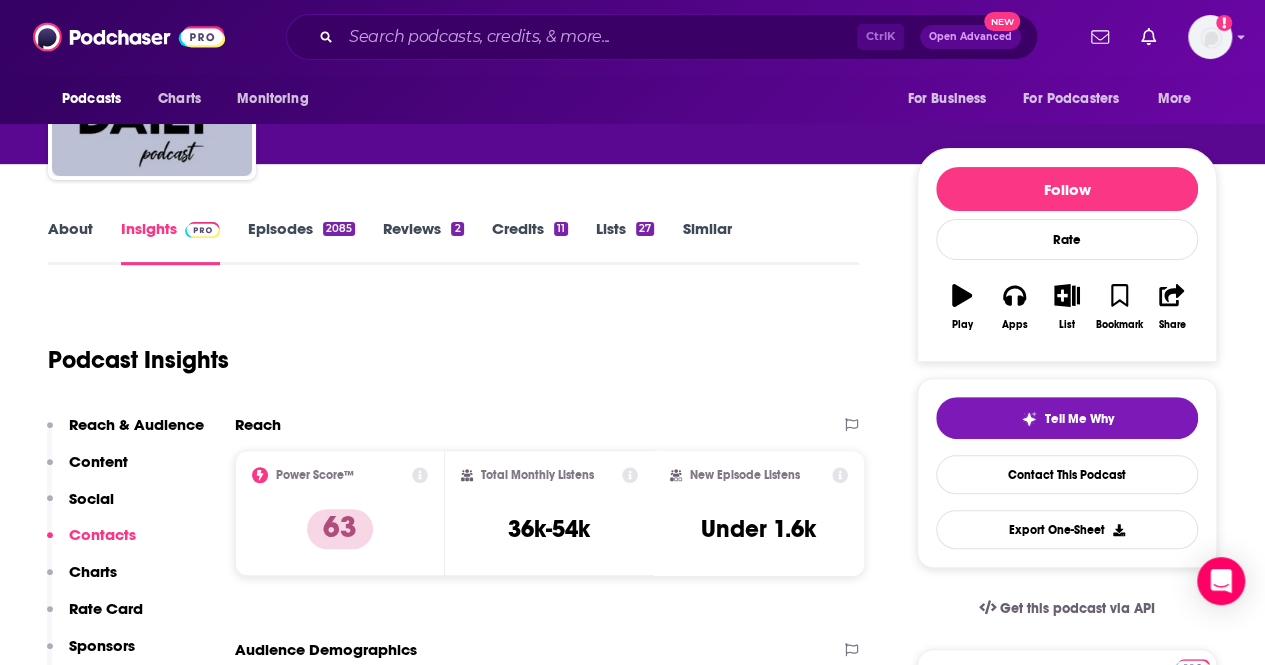 scroll, scrollTop: 0, scrollLeft: 0, axis: both 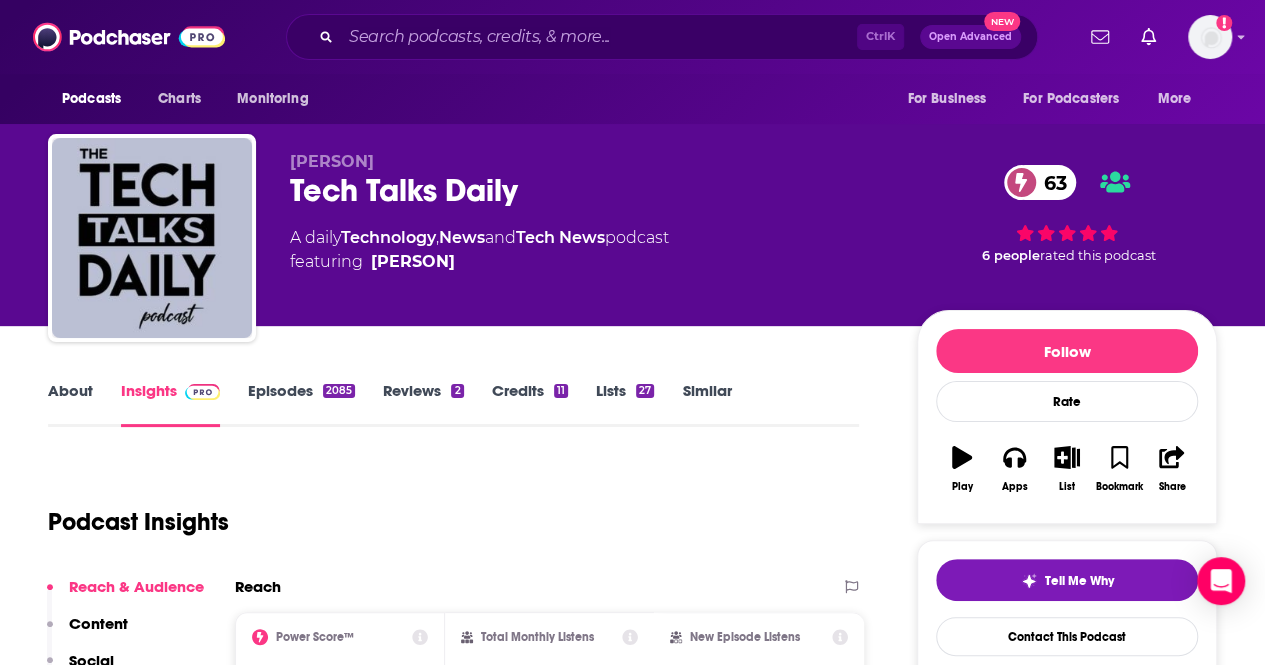 click on "Tech Talks Daily 63" at bounding box center [587, 190] 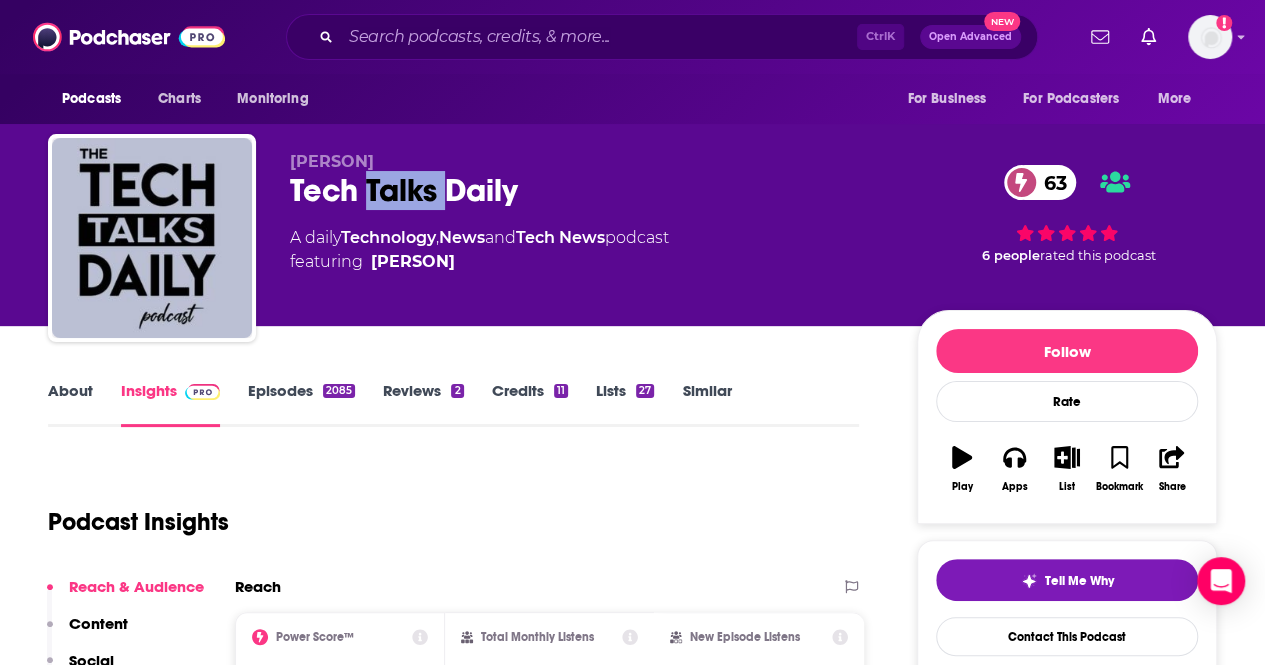 click on "Tech Talks Daily 63" at bounding box center (587, 190) 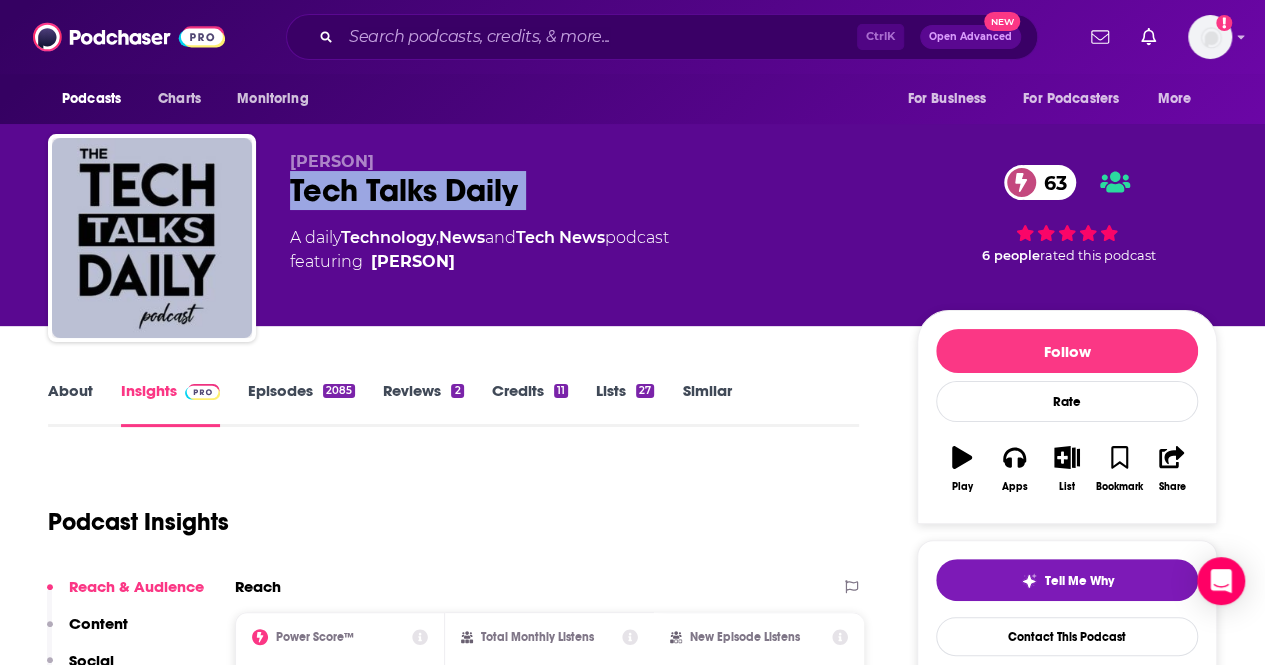 click on "Tech Talks Daily 63" at bounding box center (587, 190) 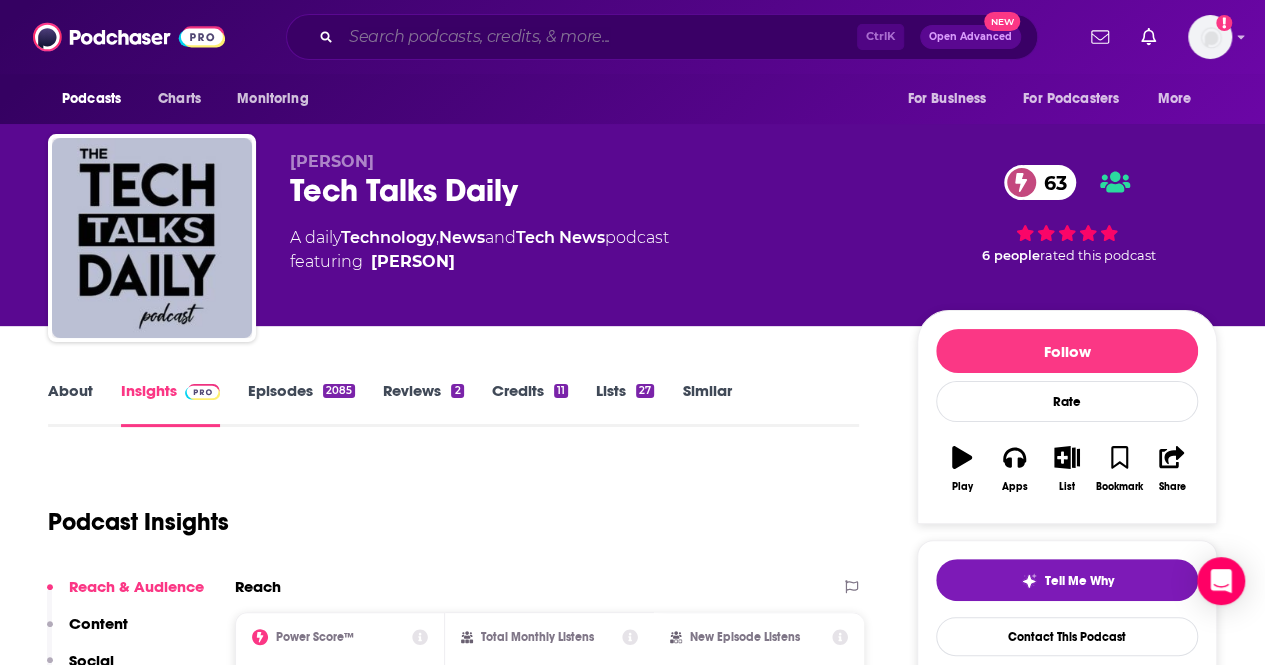 click at bounding box center (599, 37) 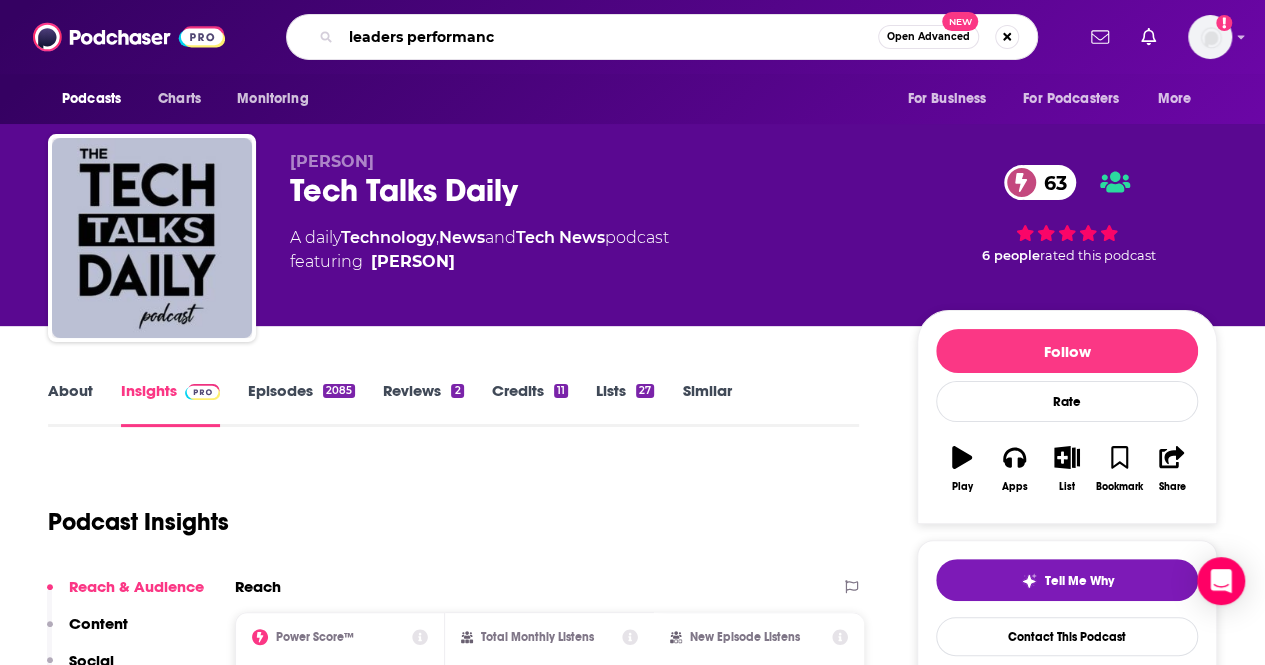 type on "leaders performance" 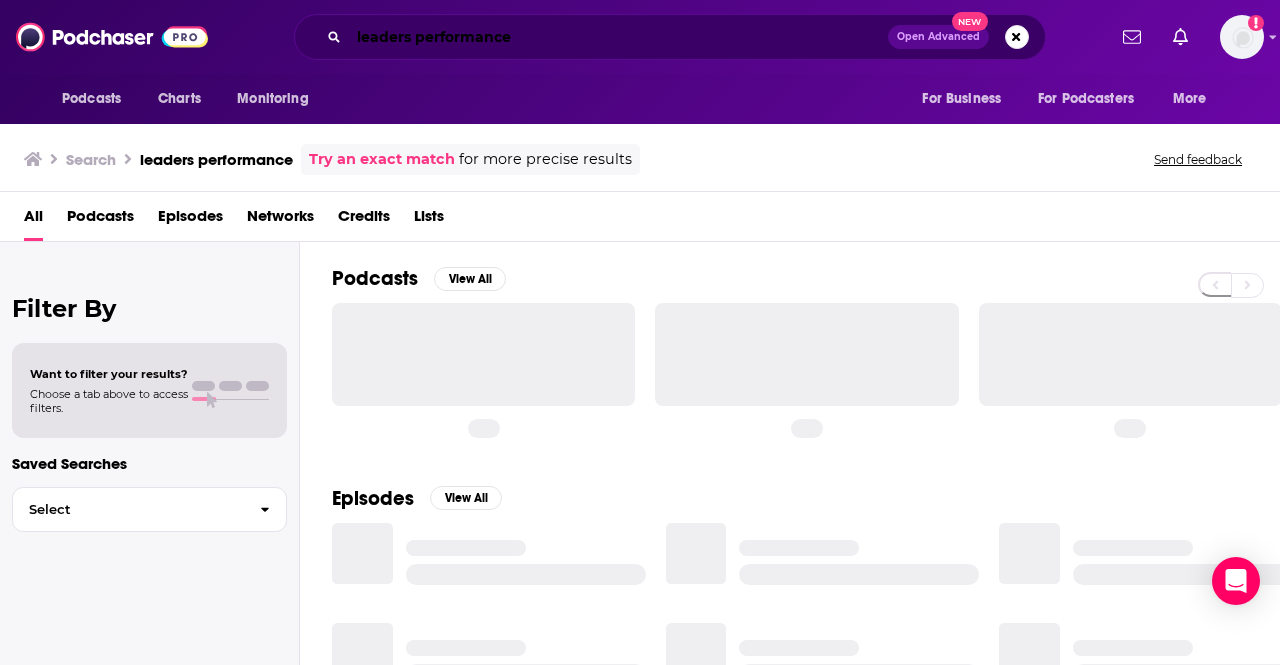 click on "leaders performance" at bounding box center (618, 37) 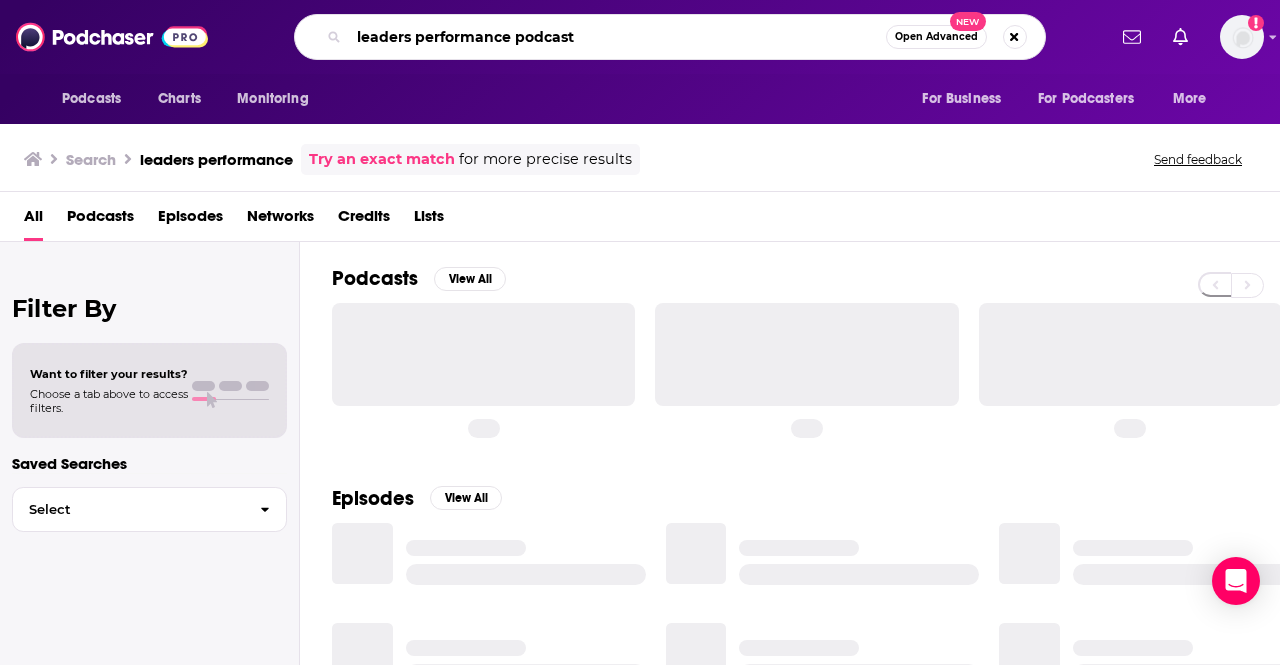 type on "leaders performance podcast" 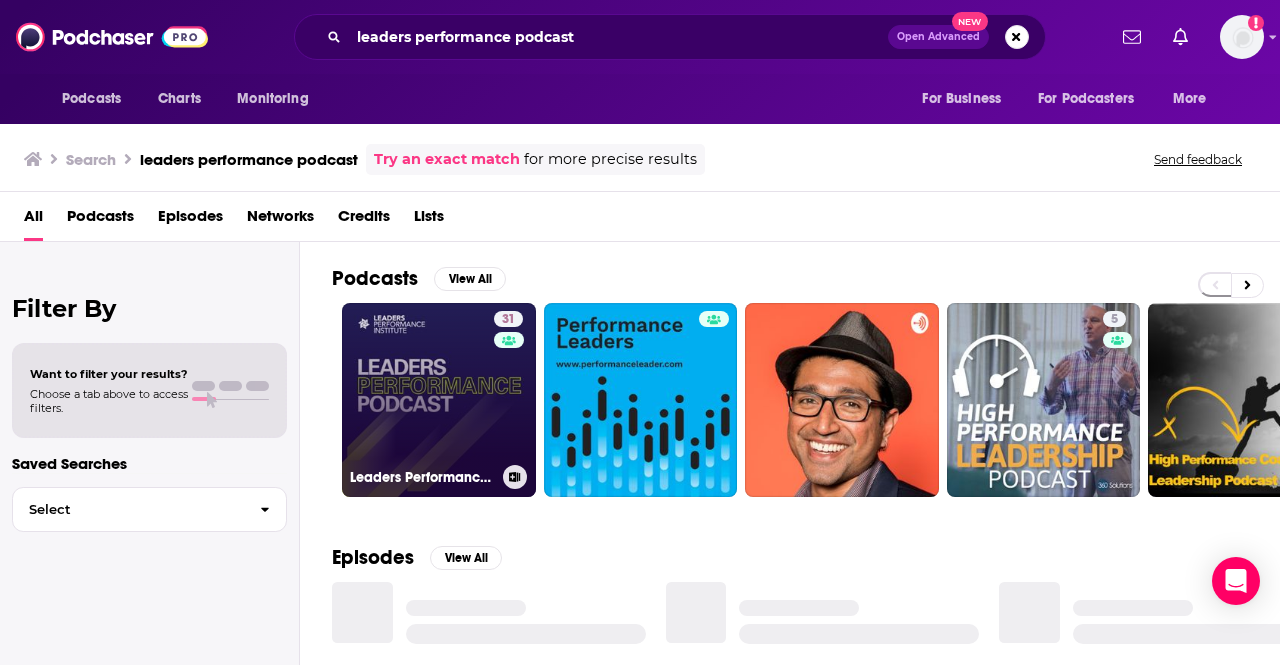 click on "31 Leaders Performance Podcast" at bounding box center [439, 400] 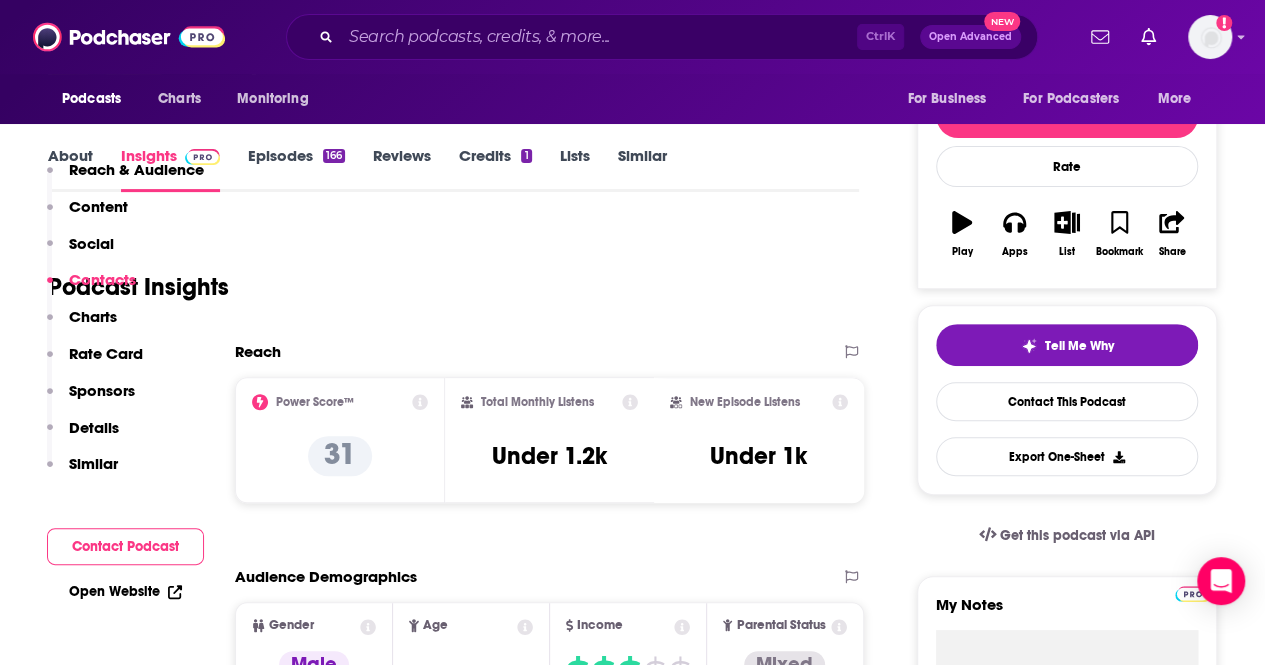 scroll, scrollTop: 0, scrollLeft: 0, axis: both 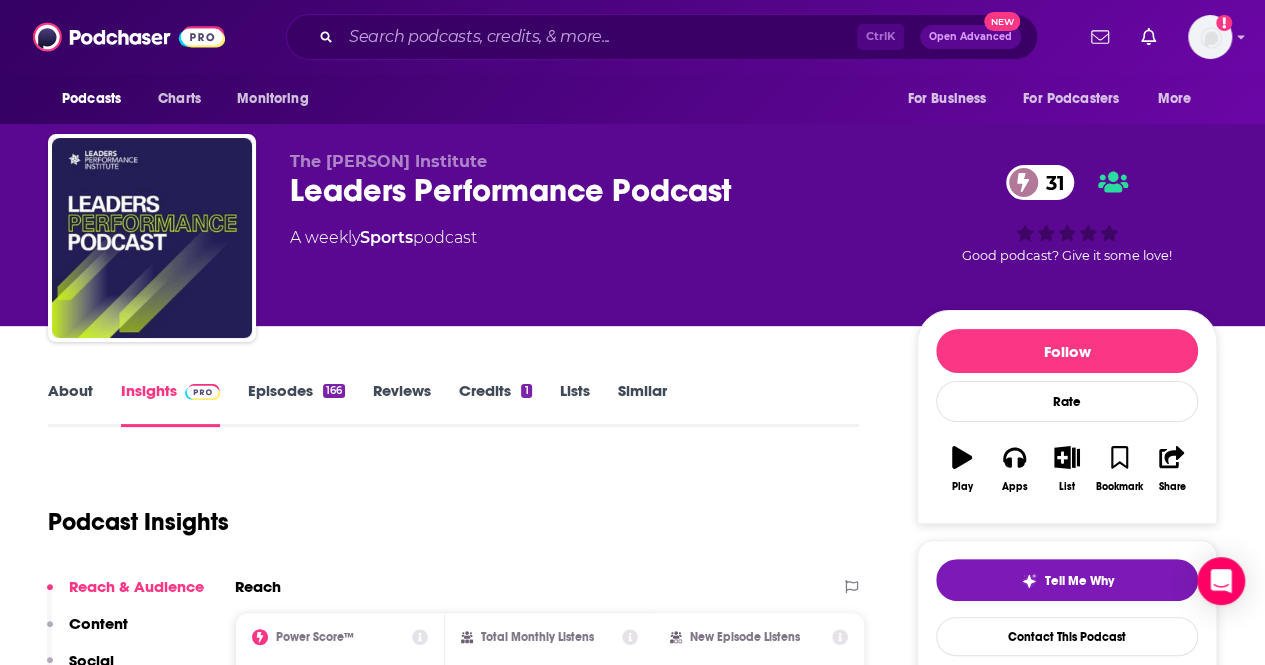 click on "Leaders Performance Podcast 31" at bounding box center (587, 190) 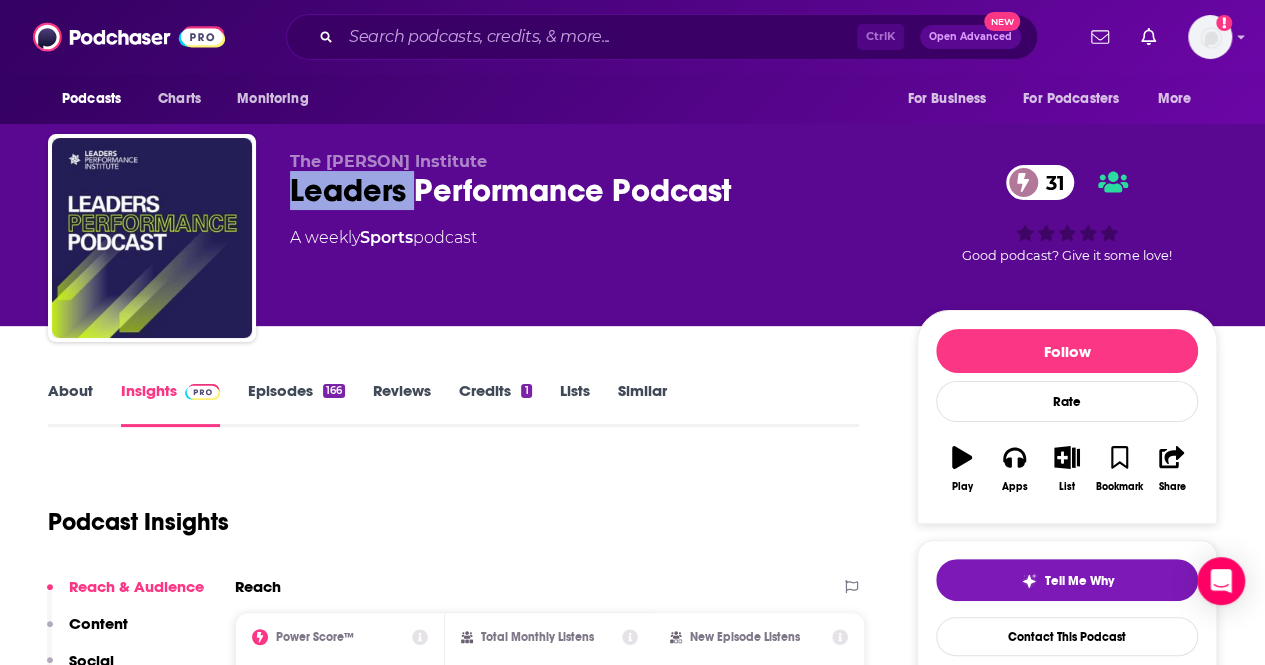 click on "Leaders Performance Podcast 31" at bounding box center [587, 190] 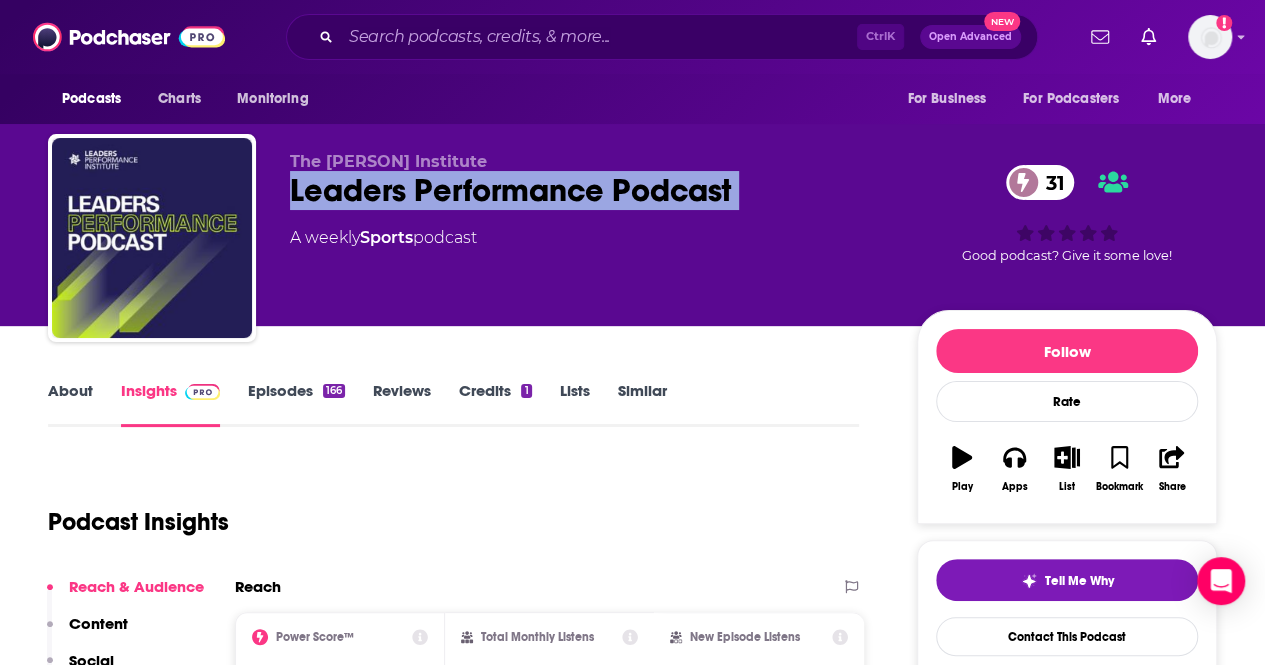 click on "Leaders Performance Podcast 31" at bounding box center [587, 190] 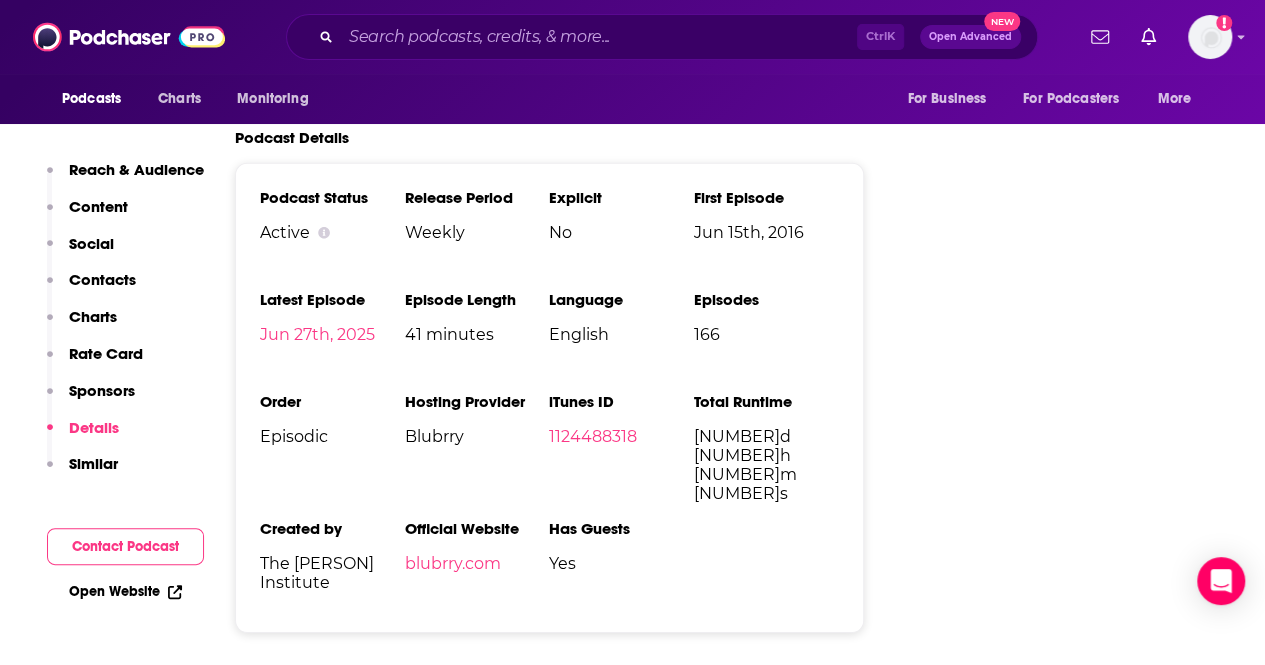 scroll, scrollTop: 2688, scrollLeft: 0, axis: vertical 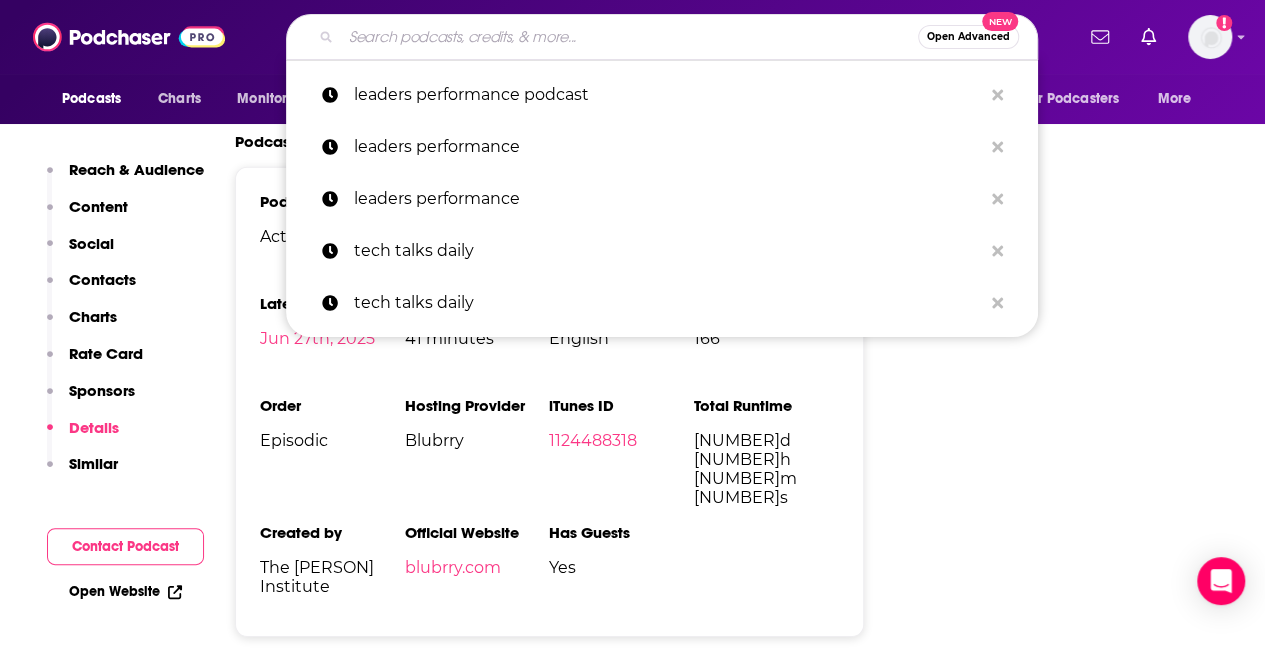click at bounding box center (629, 37) 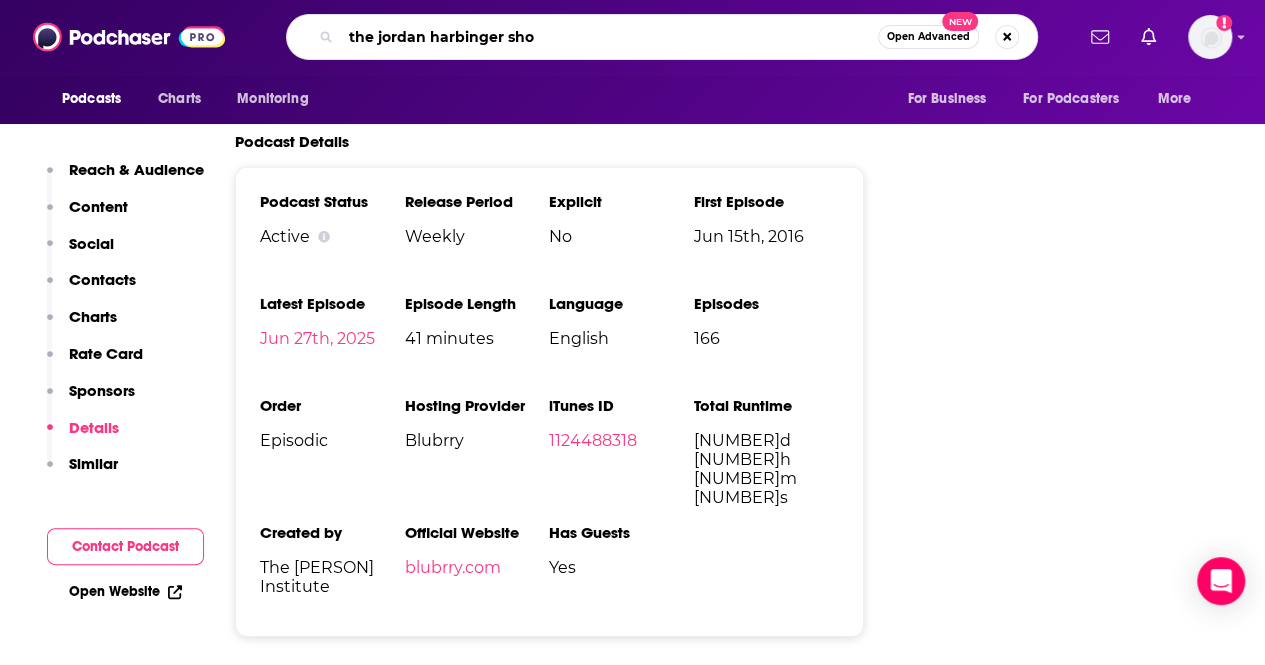 type on "the jordan harbinger show" 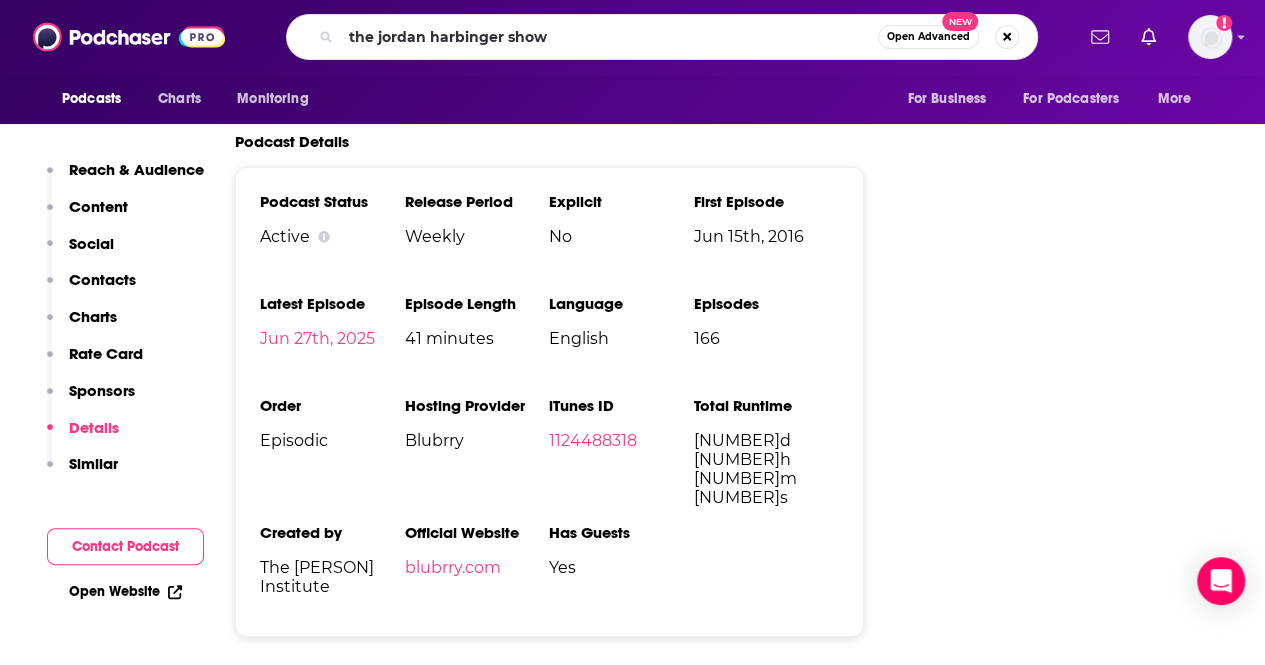 scroll, scrollTop: 0, scrollLeft: 0, axis: both 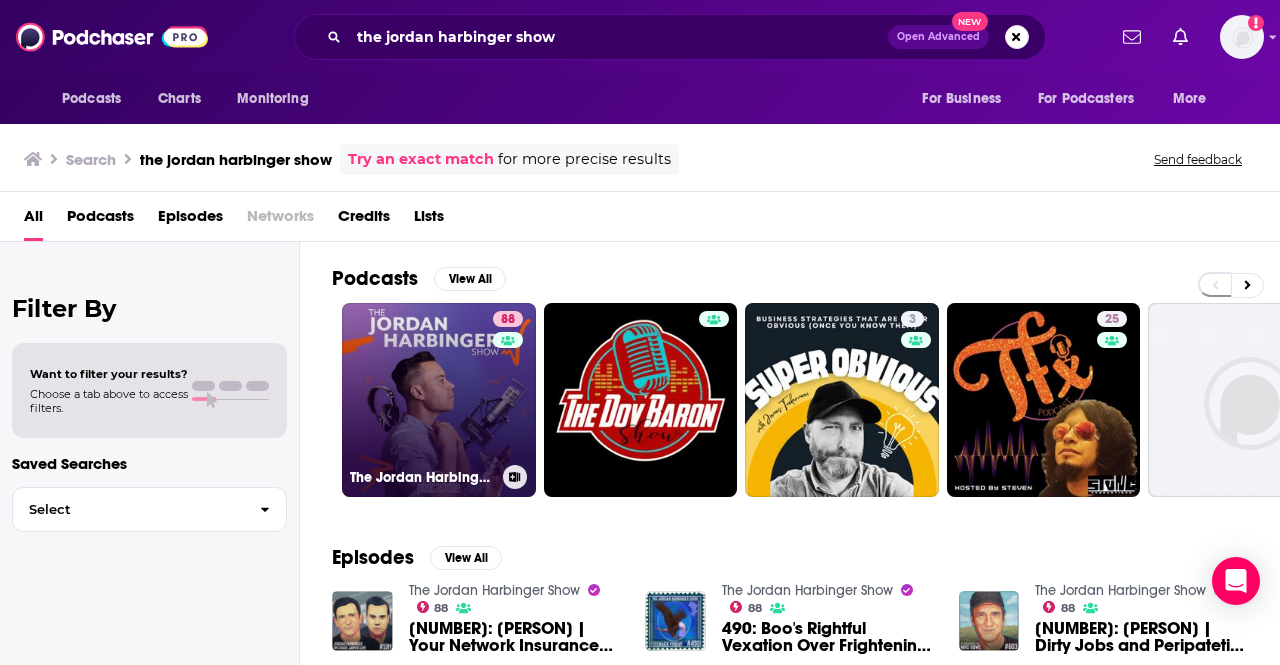 click on "88 The Jordan Harbinger Show" at bounding box center [439, 400] 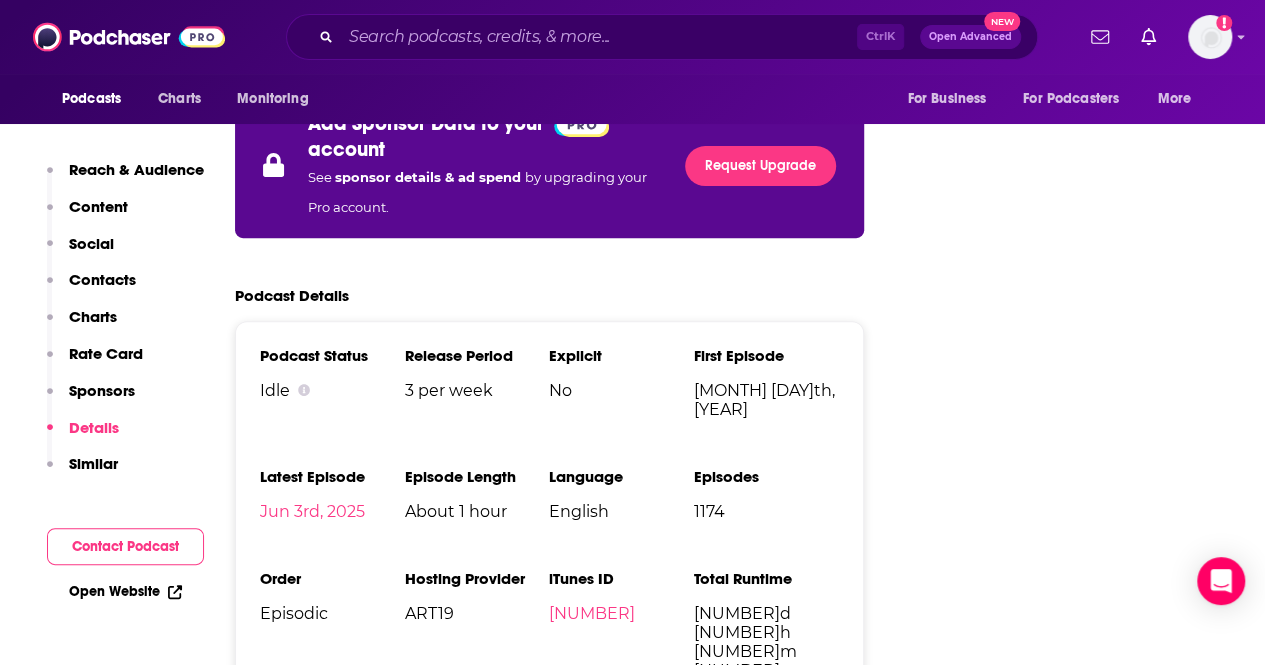 scroll, scrollTop: 4047, scrollLeft: 0, axis: vertical 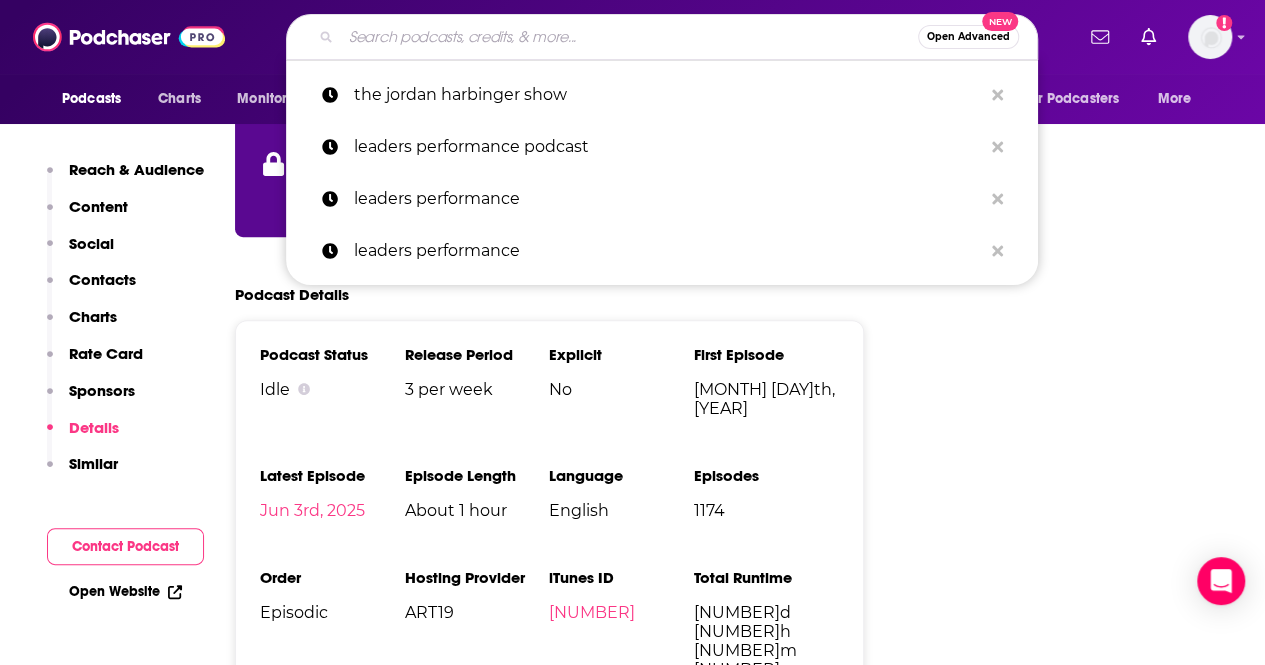 click at bounding box center [629, 37] 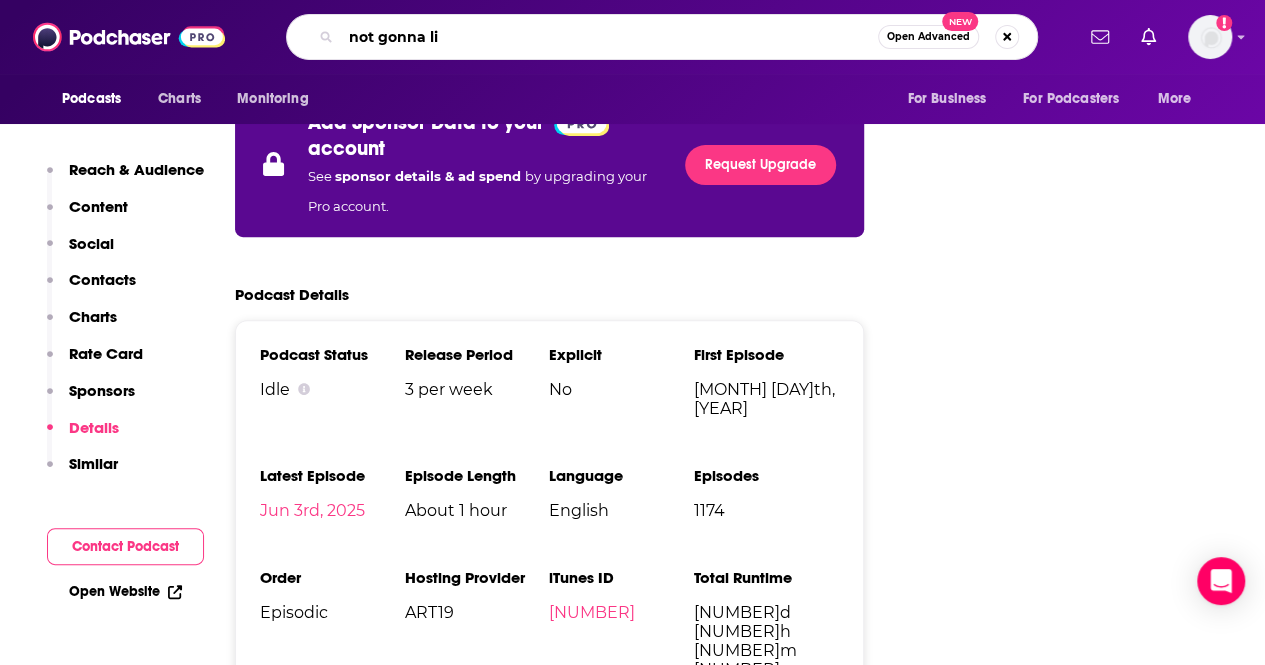 type on "not gonna lie" 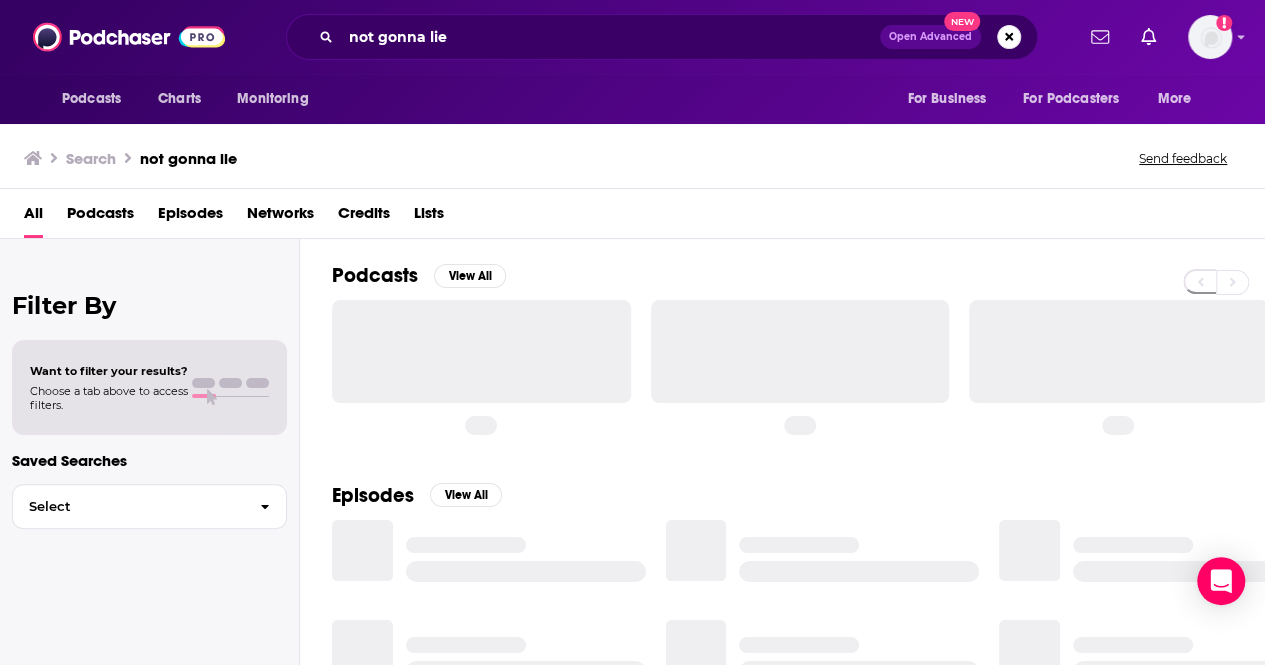 scroll, scrollTop: 0, scrollLeft: 0, axis: both 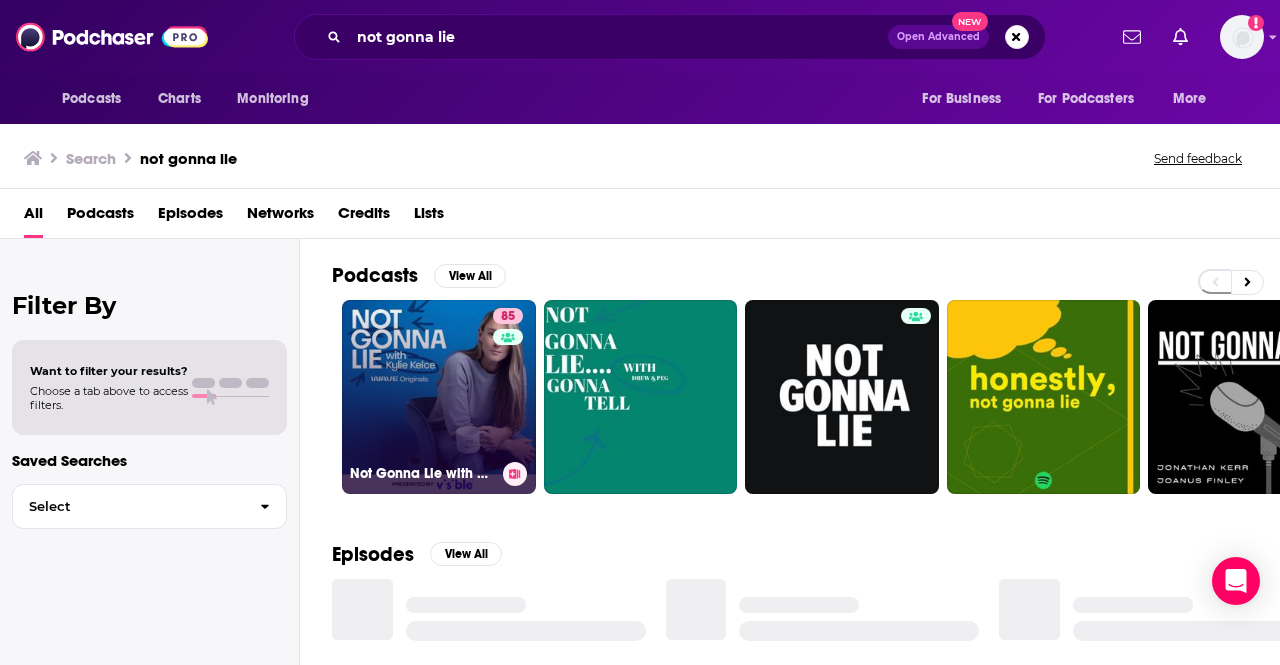 click on "85 Not Gonna Lie with Kylie Kelce" at bounding box center [439, 397] 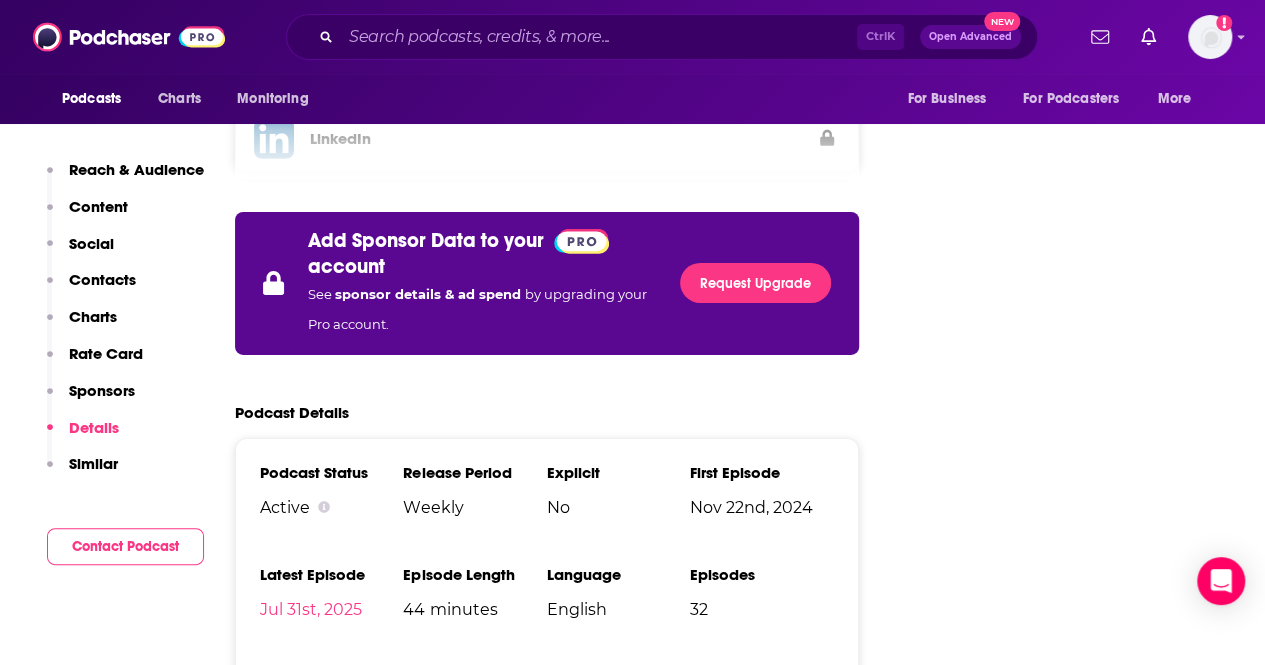 scroll, scrollTop: 3306, scrollLeft: 0, axis: vertical 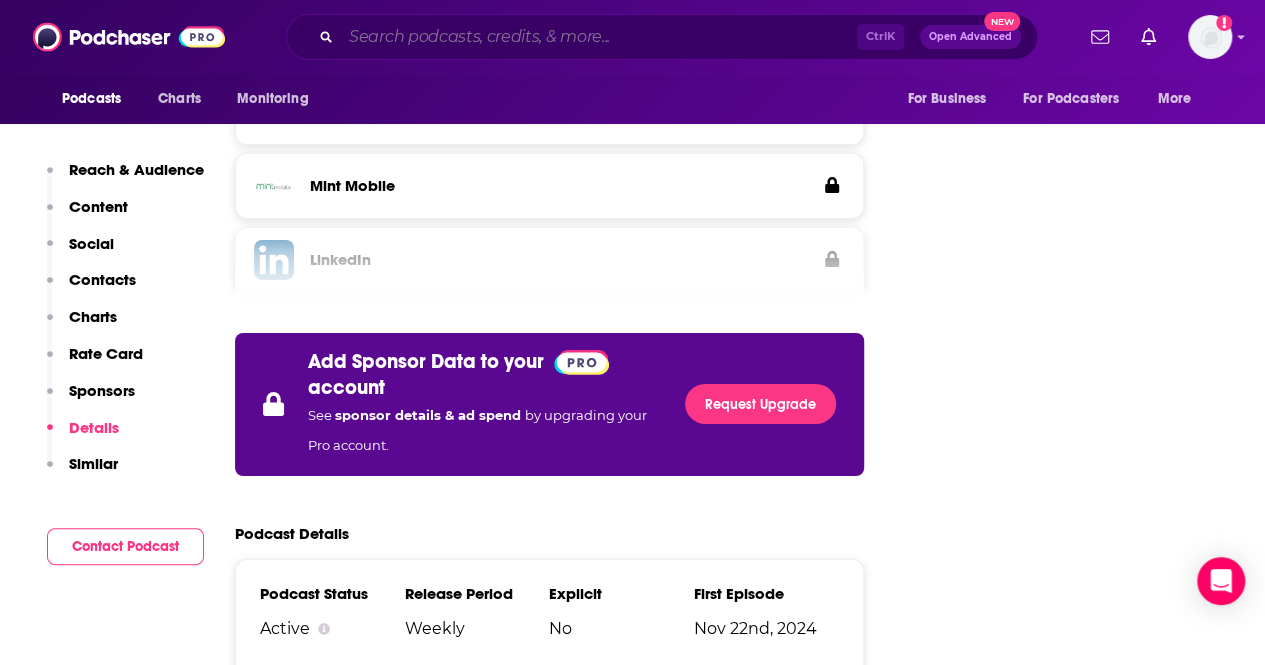 click at bounding box center [599, 37] 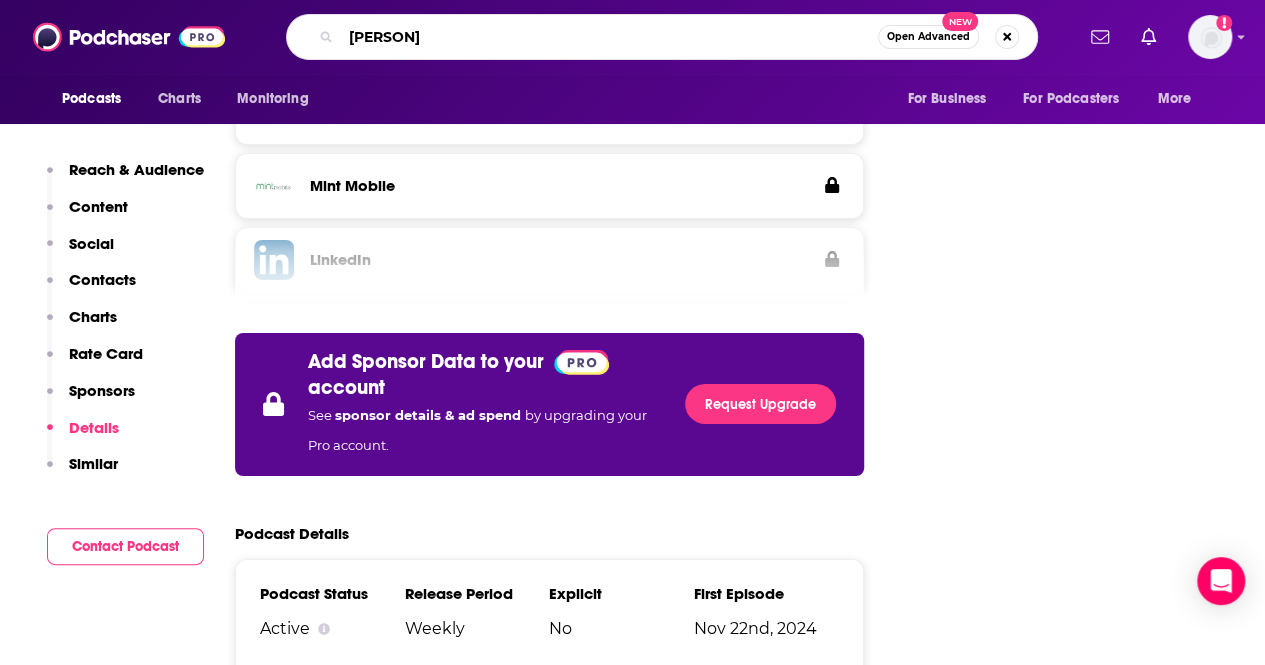 type on "mick unplugged" 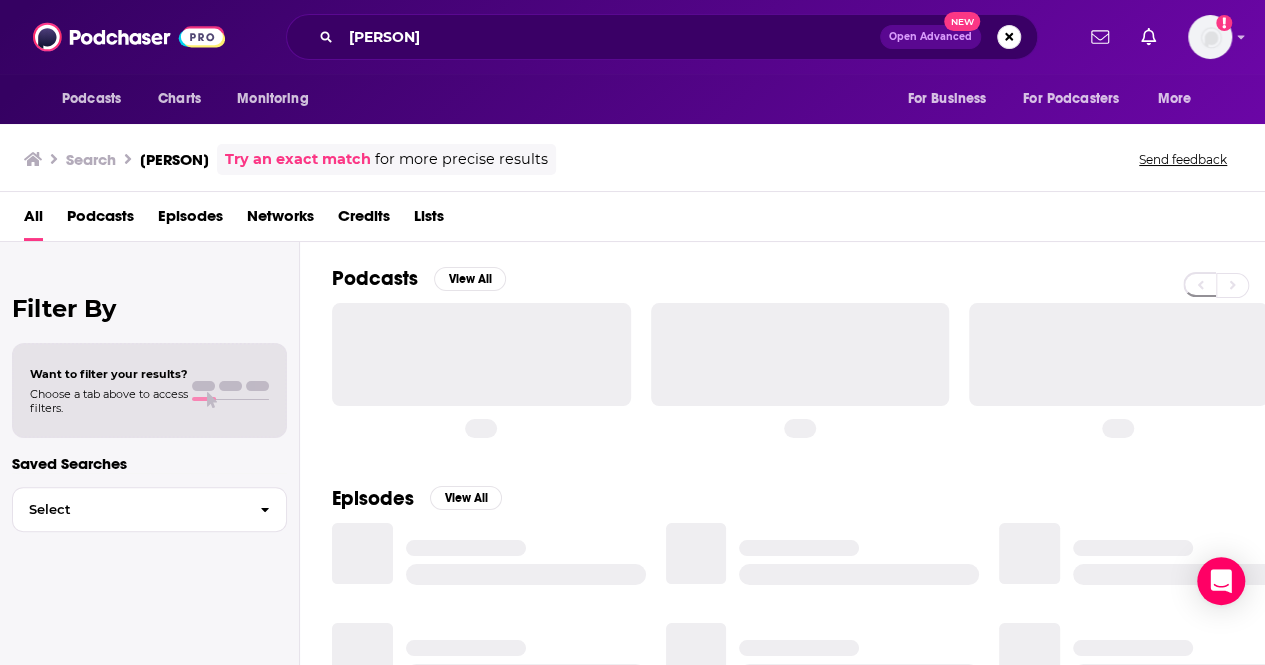 scroll, scrollTop: 0, scrollLeft: 0, axis: both 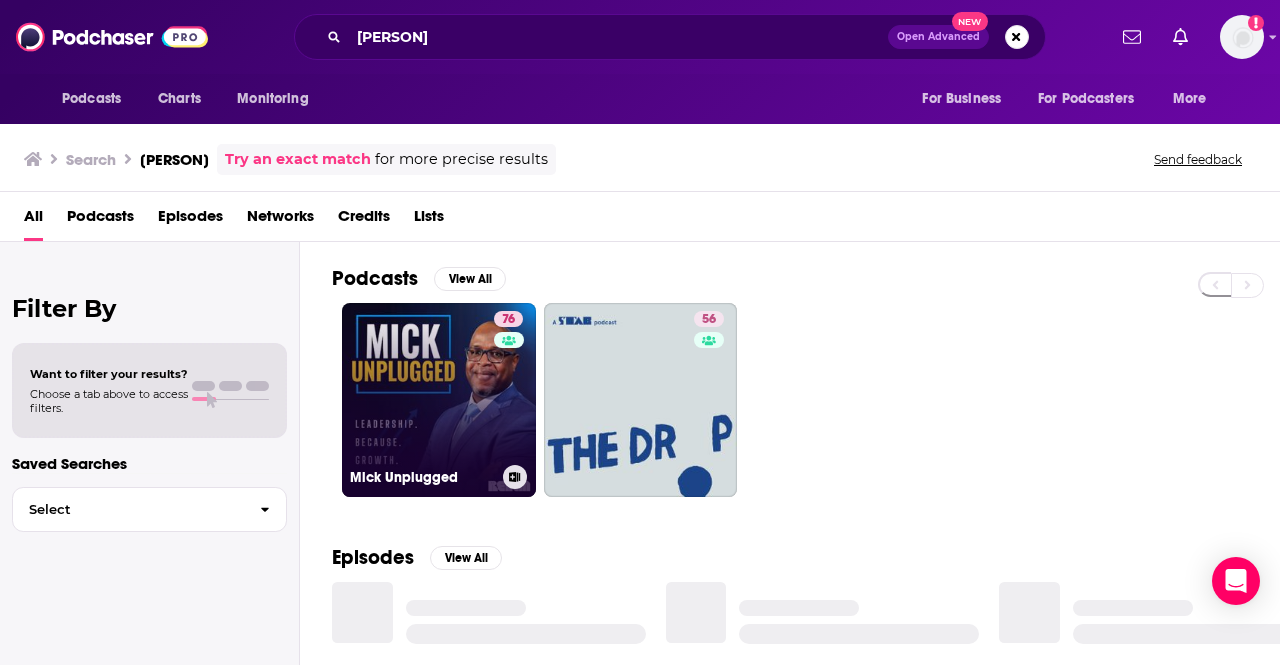 click on "76 Mick Unplugged" at bounding box center [439, 400] 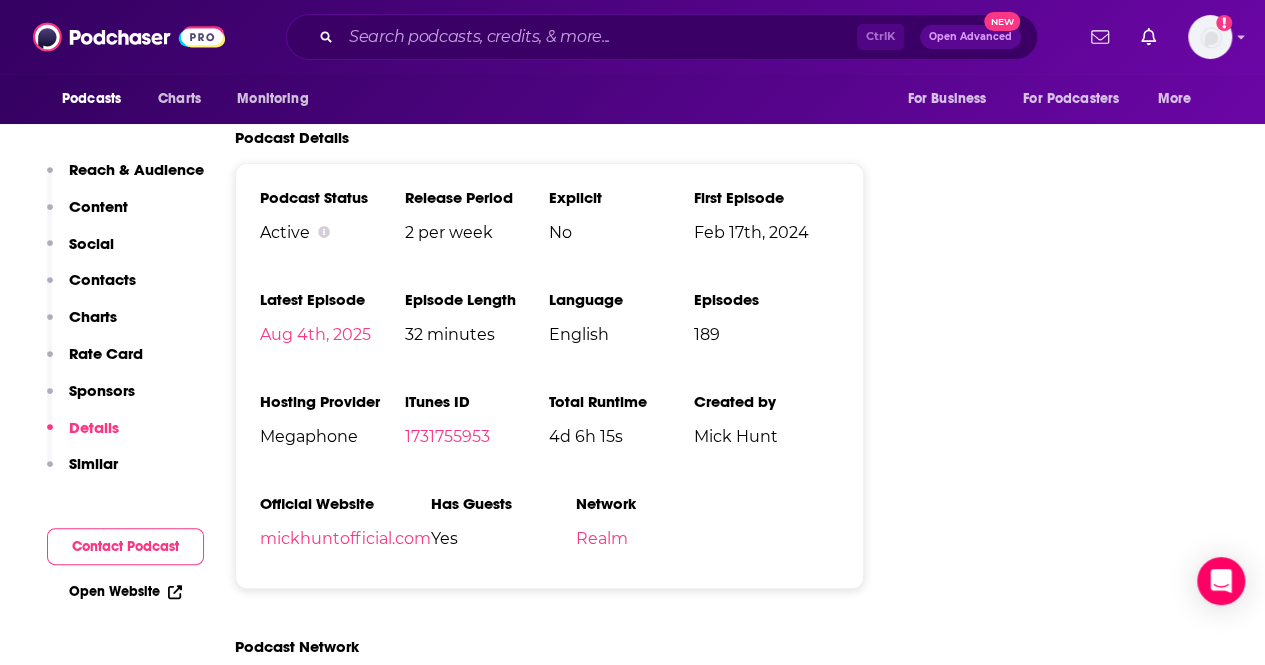 scroll, scrollTop: 3841, scrollLeft: 0, axis: vertical 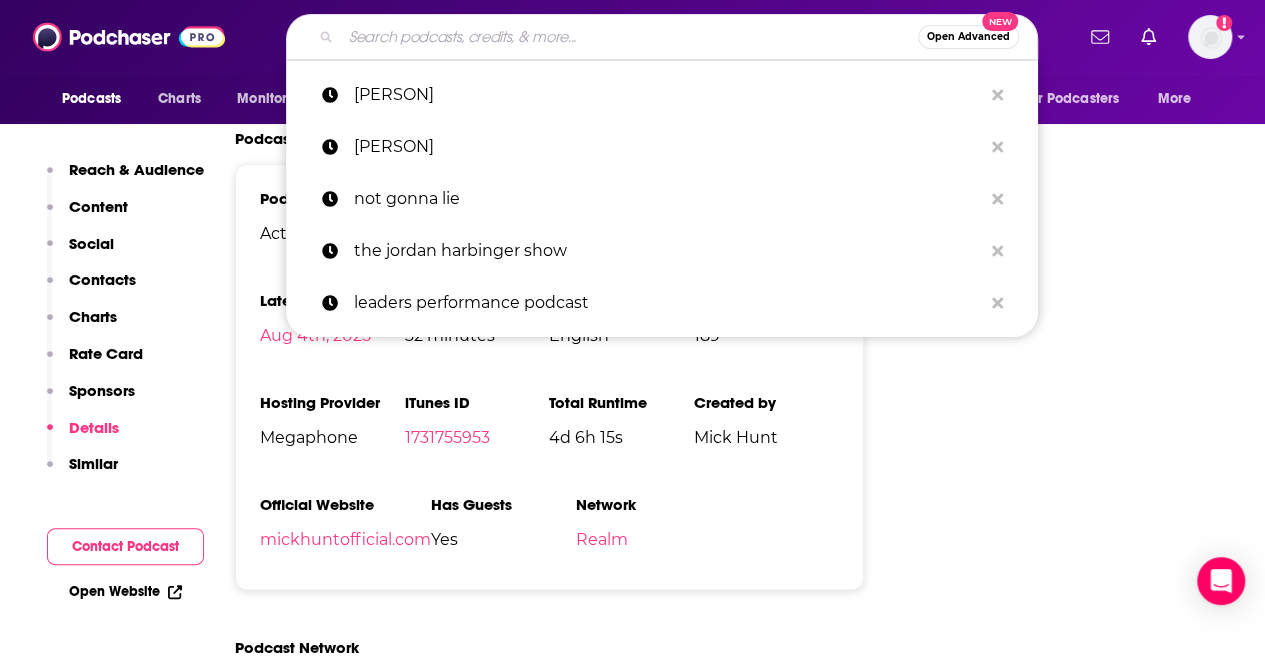 click at bounding box center (629, 37) 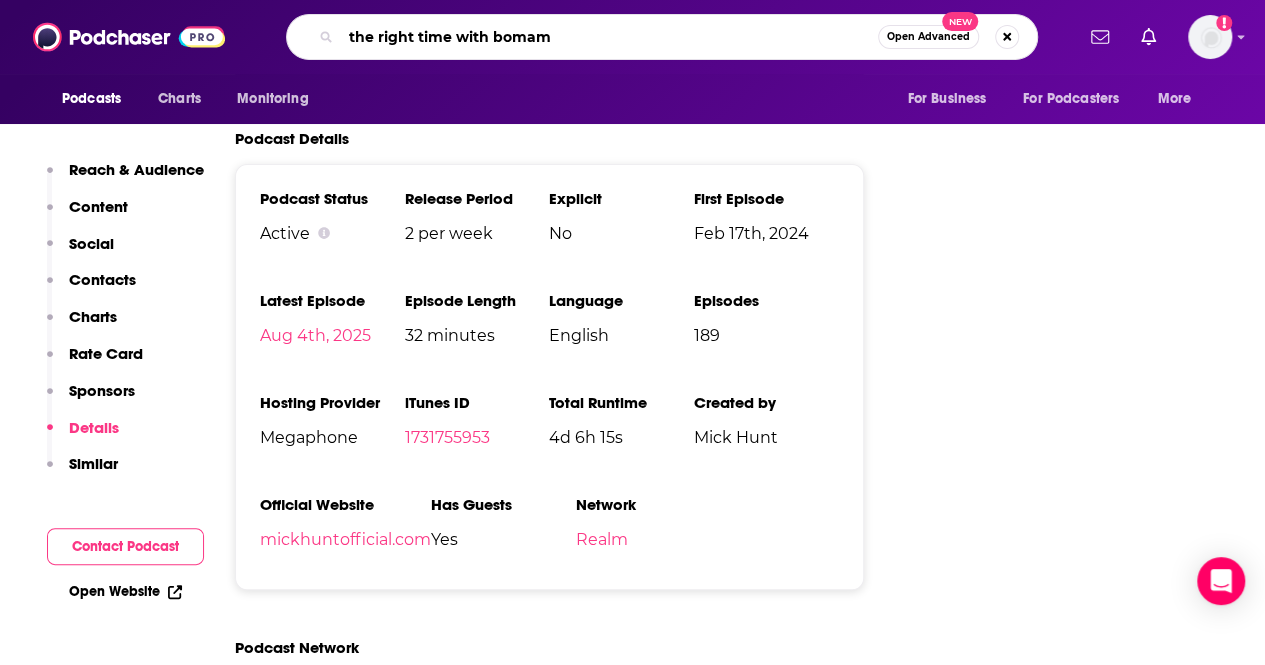 type on "the right time with bomami" 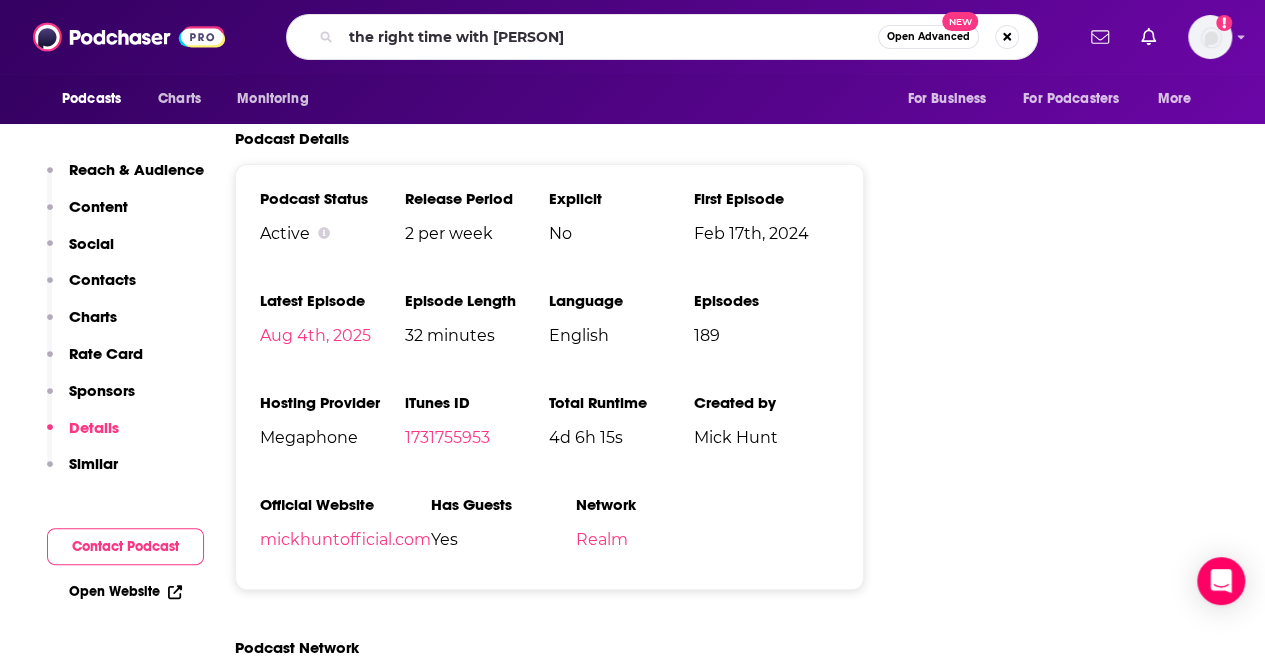 scroll, scrollTop: 0, scrollLeft: 0, axis: both 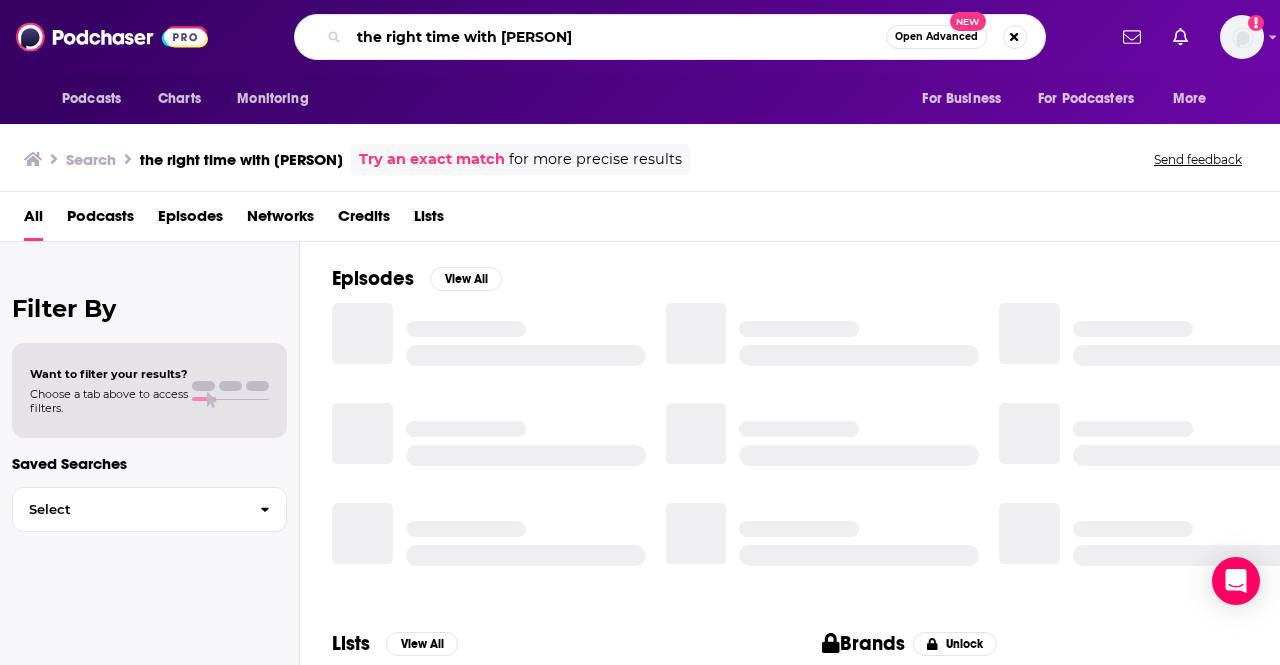 click on "the right time with bomami" at bounding box center [617, 37] 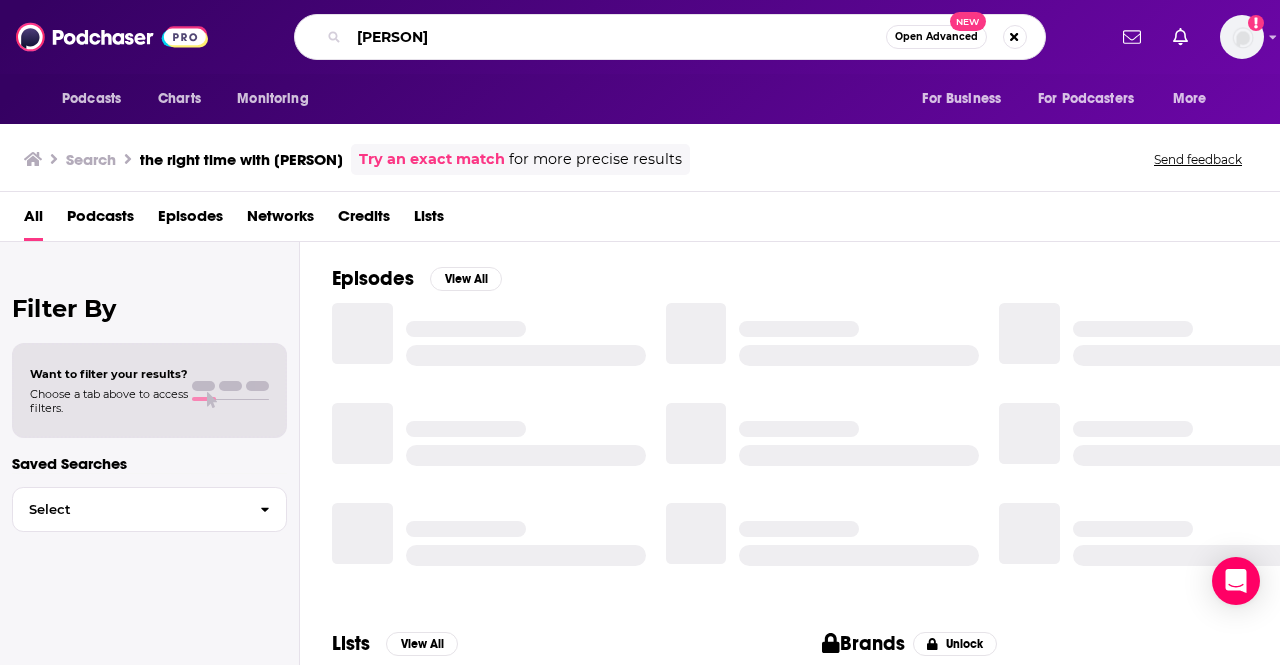 type on "the right time with bomani" 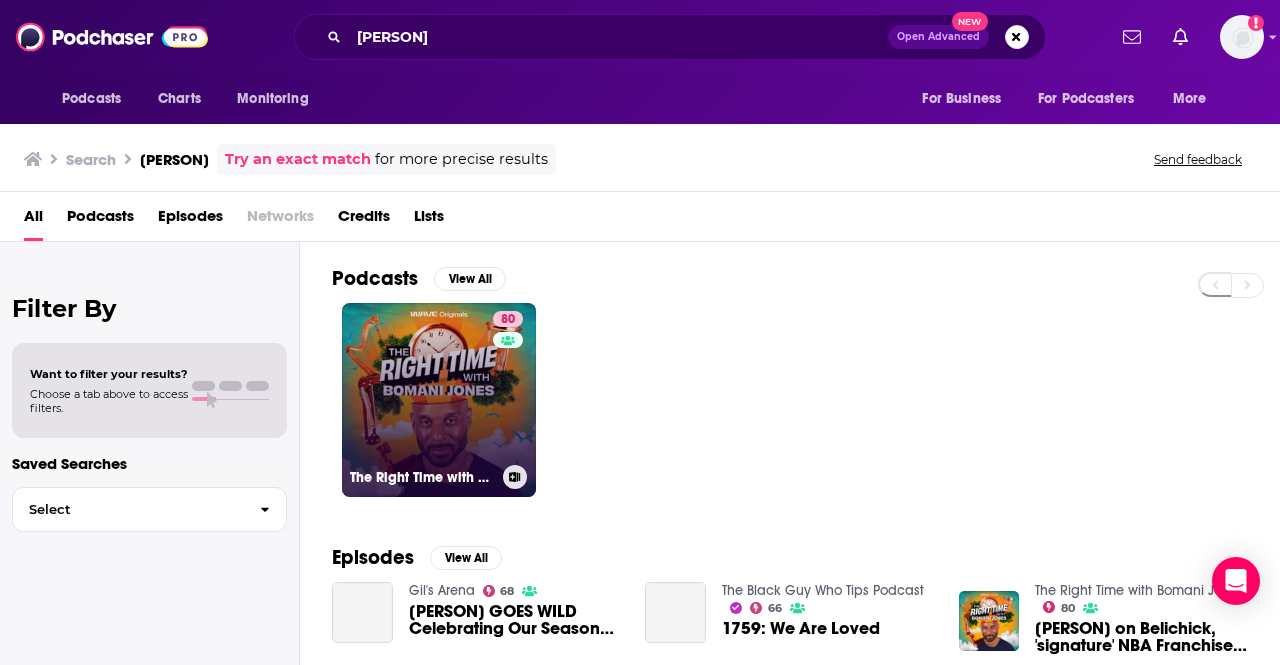 click on "80 The Right Time with Bomani Jones" at bounding box center (439, 400) 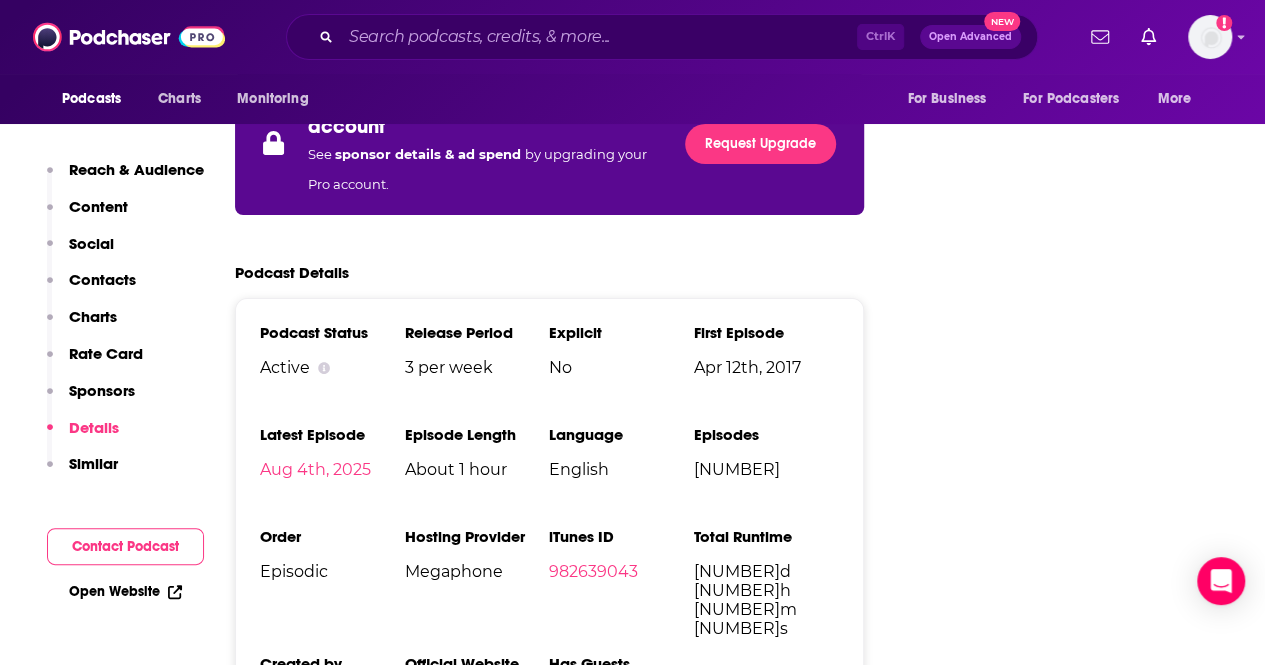 scroll, scrollTop: 3959, scrollLeft: 0, axis: vertical 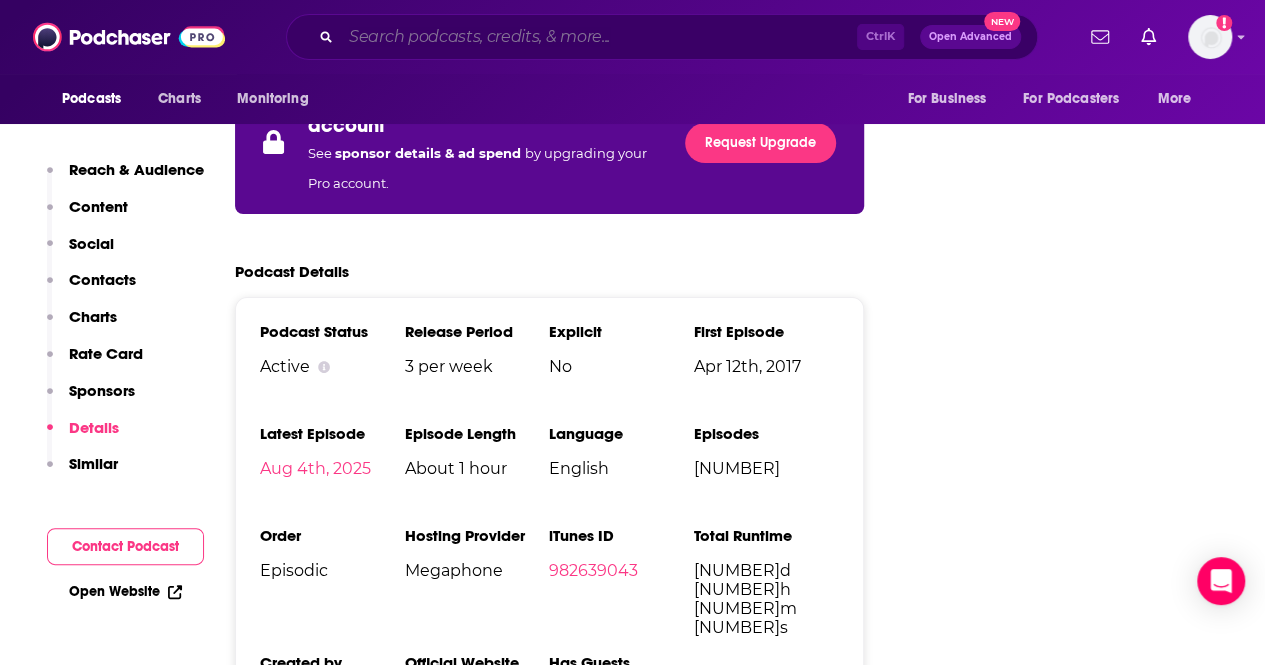 click at bounding box center [599, 37] 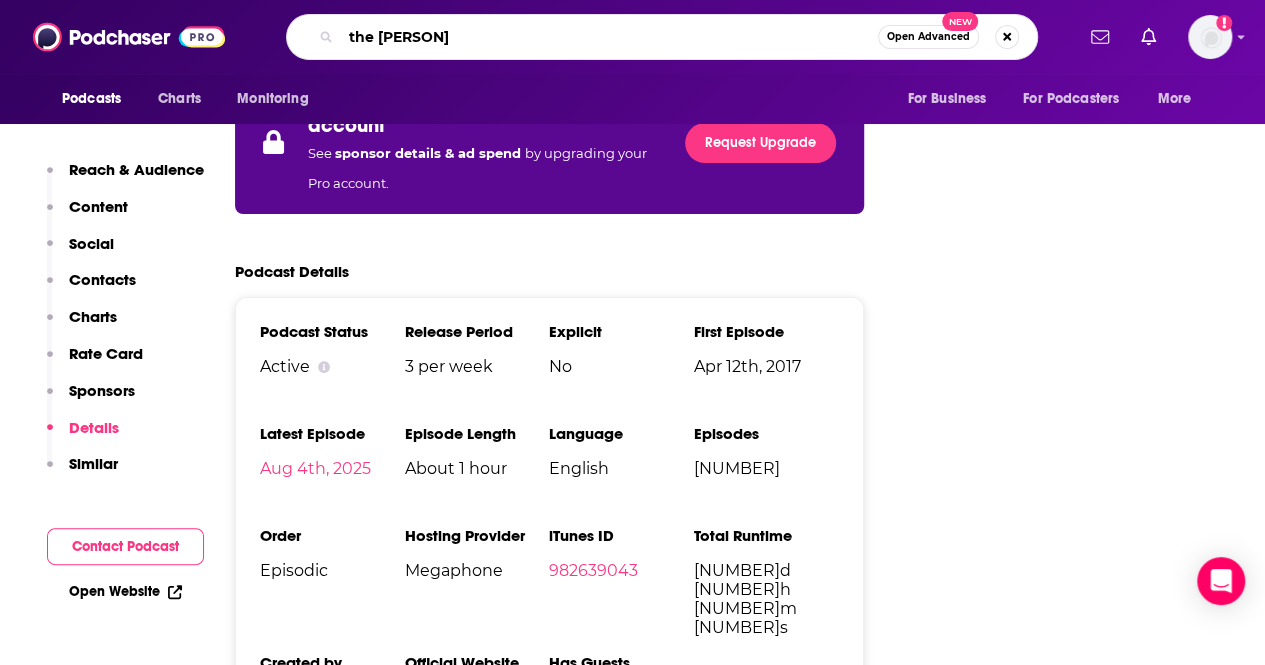 type on "the interview" 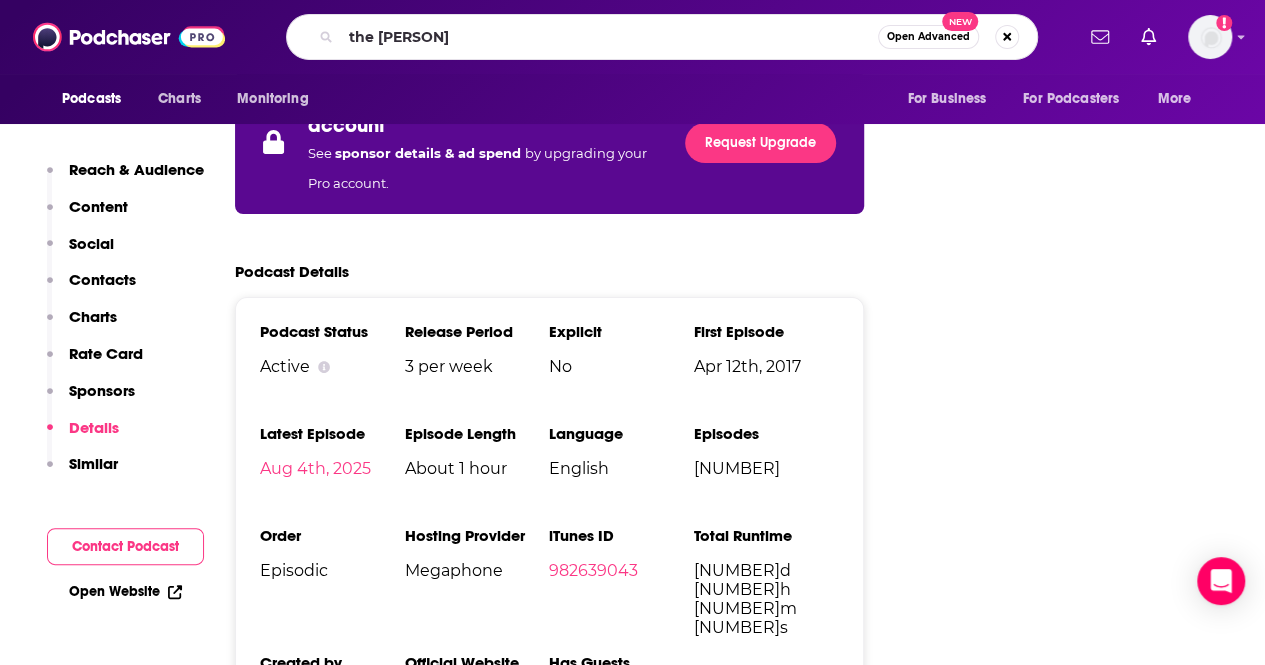 scroll, scrollTop: 0, scrollLeft: 0, axis: both 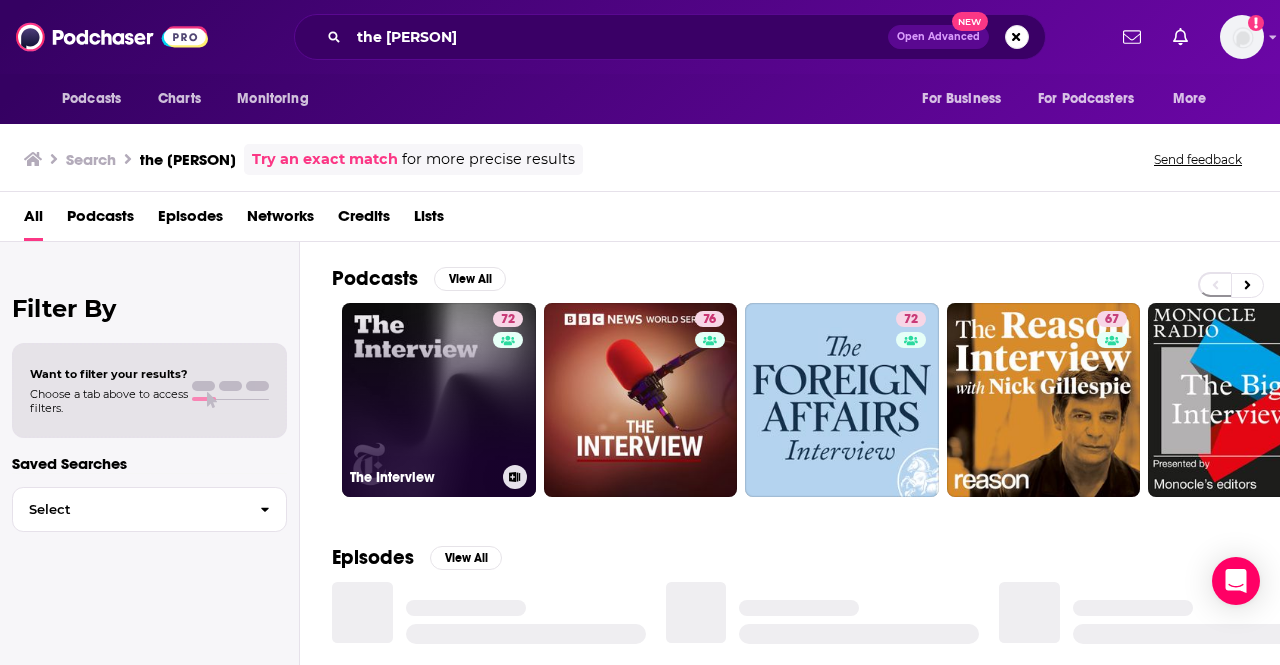click on "72 The Interview" at bounding box center [439, 400] 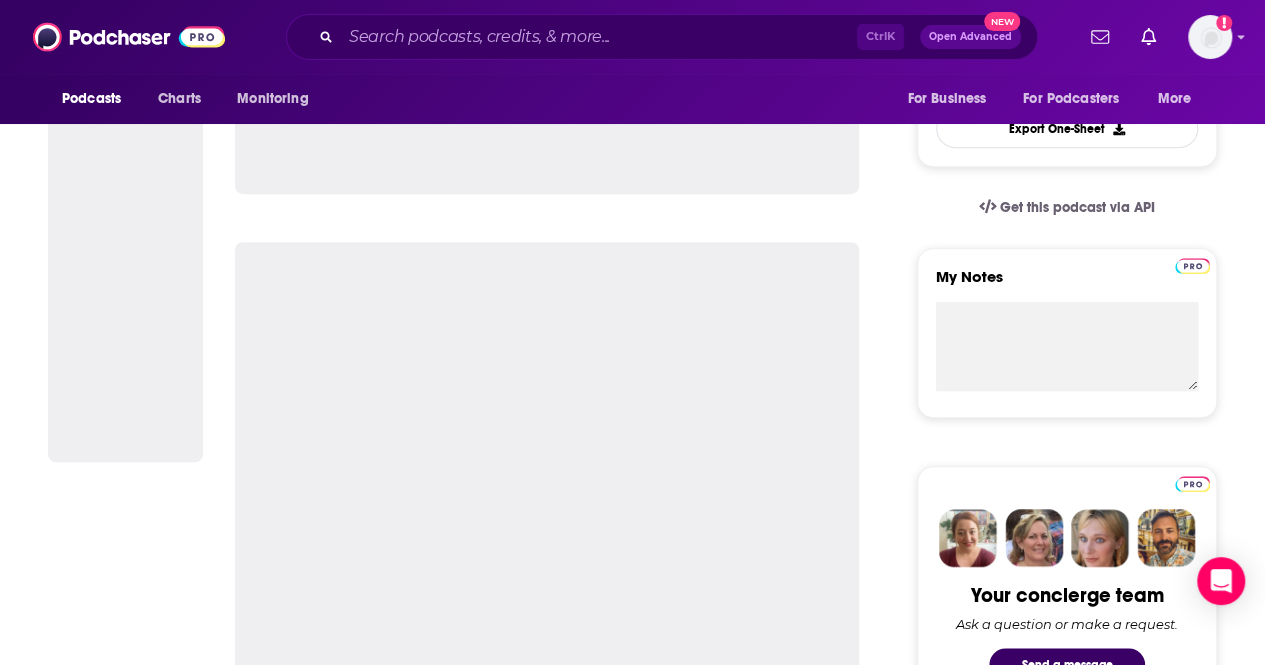 scroll, scrollTop: 577, scrollLeft: 0, axis: vertical 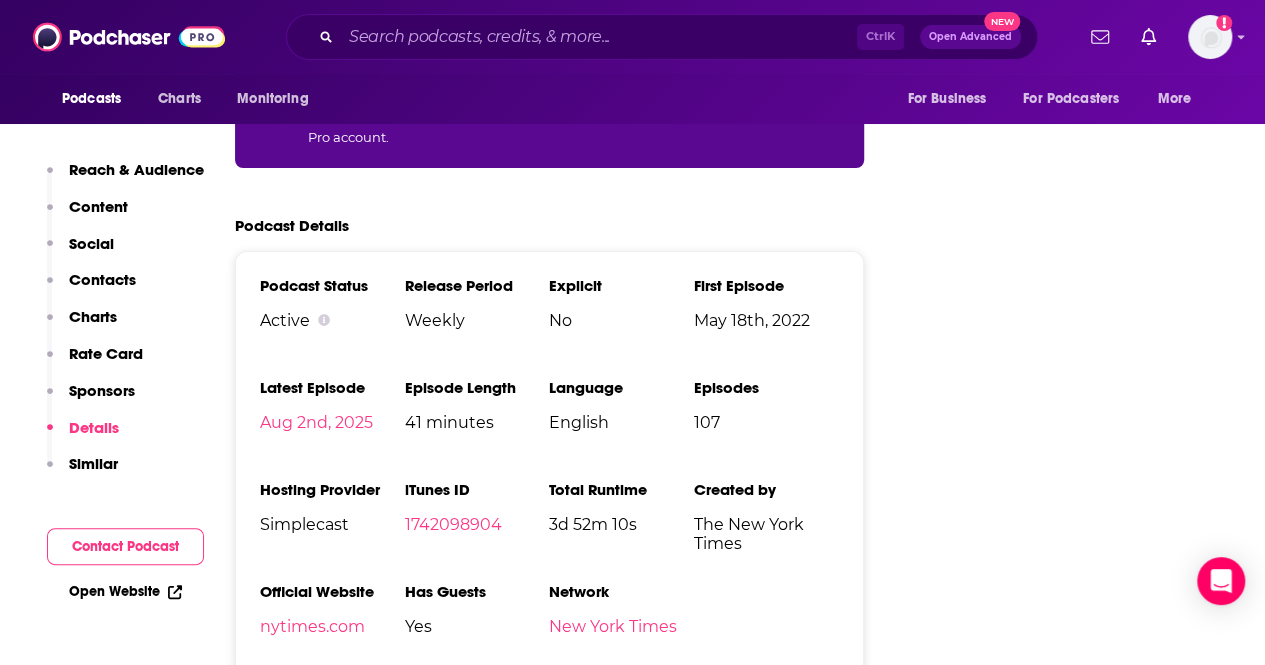 click on "iTunes ID 1742098904" at bounding box center (477, 515) 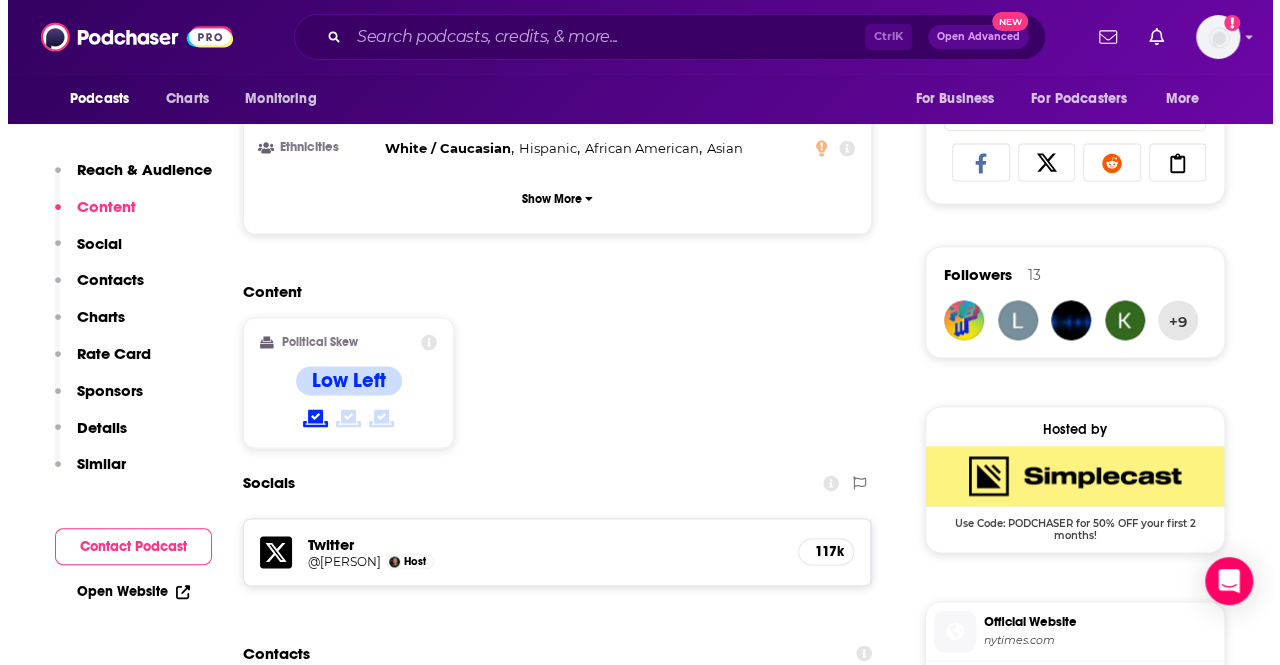 scroll, scrollTop: 0, scrollLeft: 0, axis: both 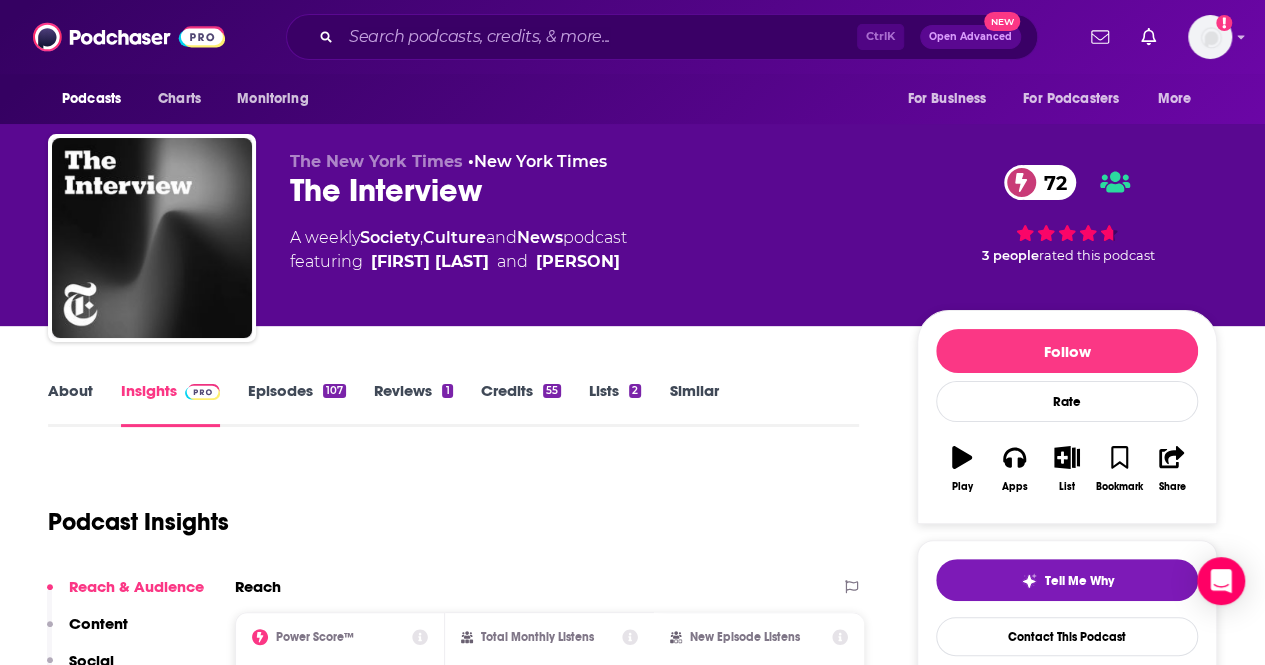 click on "The Interview 72" at bounding box center [587, 190] 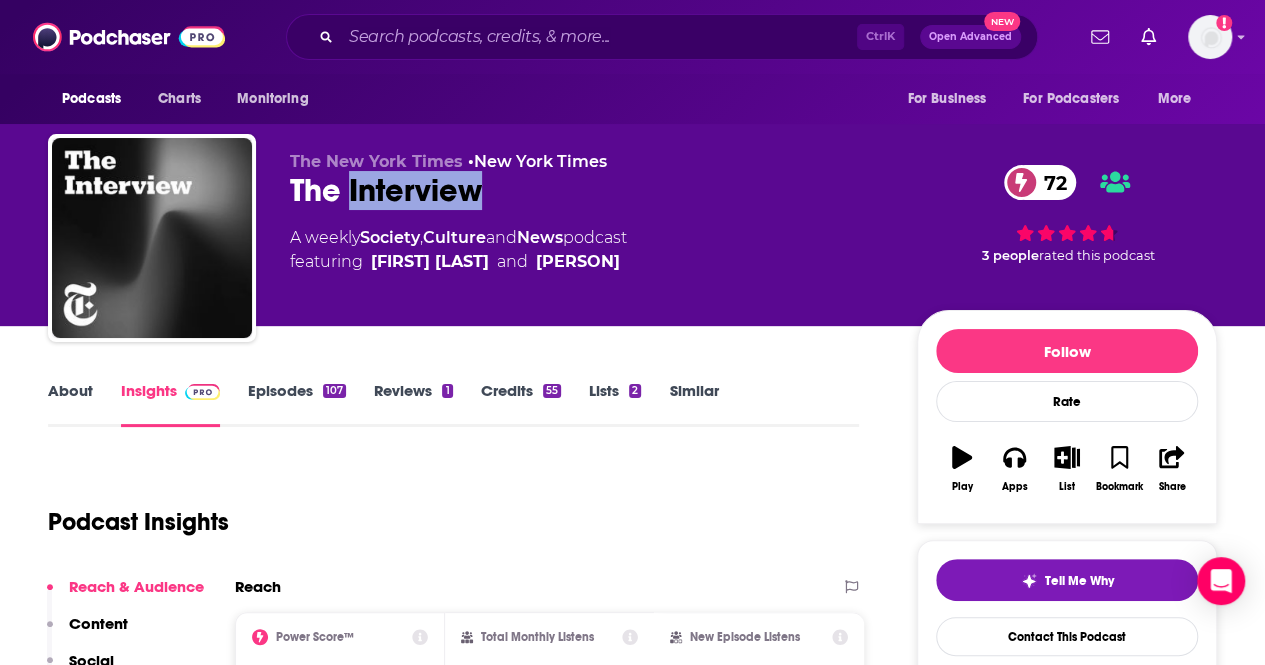 click on "The Interview 72" at bounding box center [587, 190] 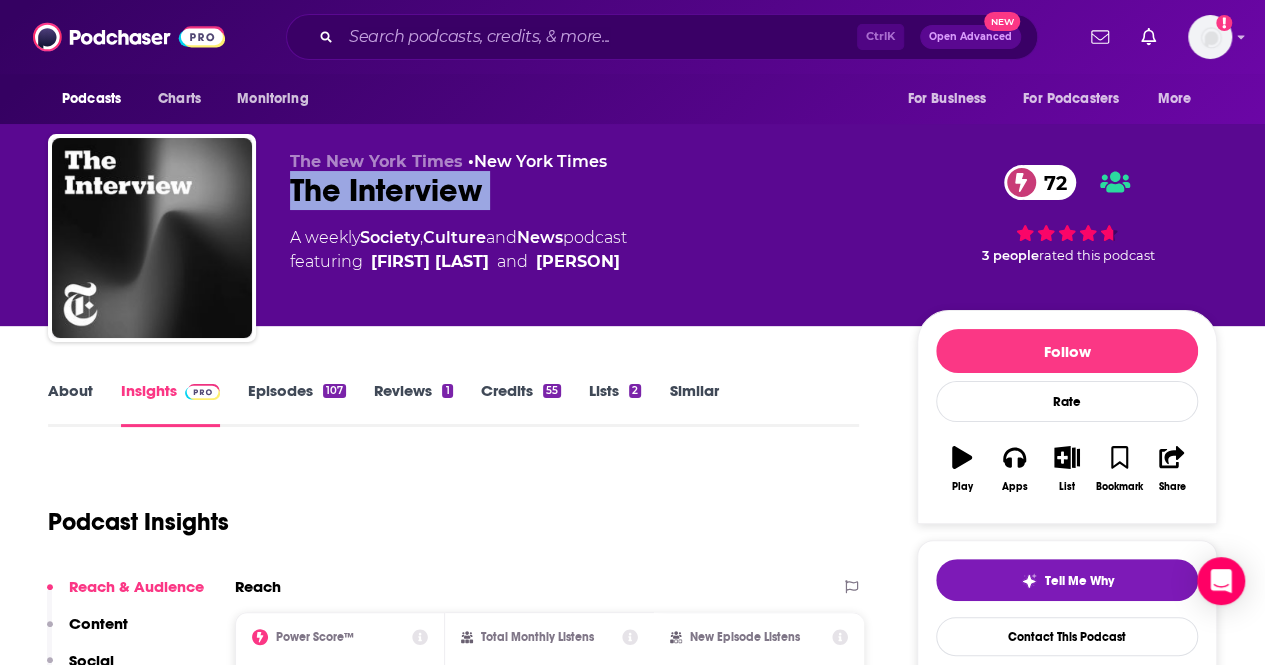 click on "The Interview 72" at bounding box center [587, 190] 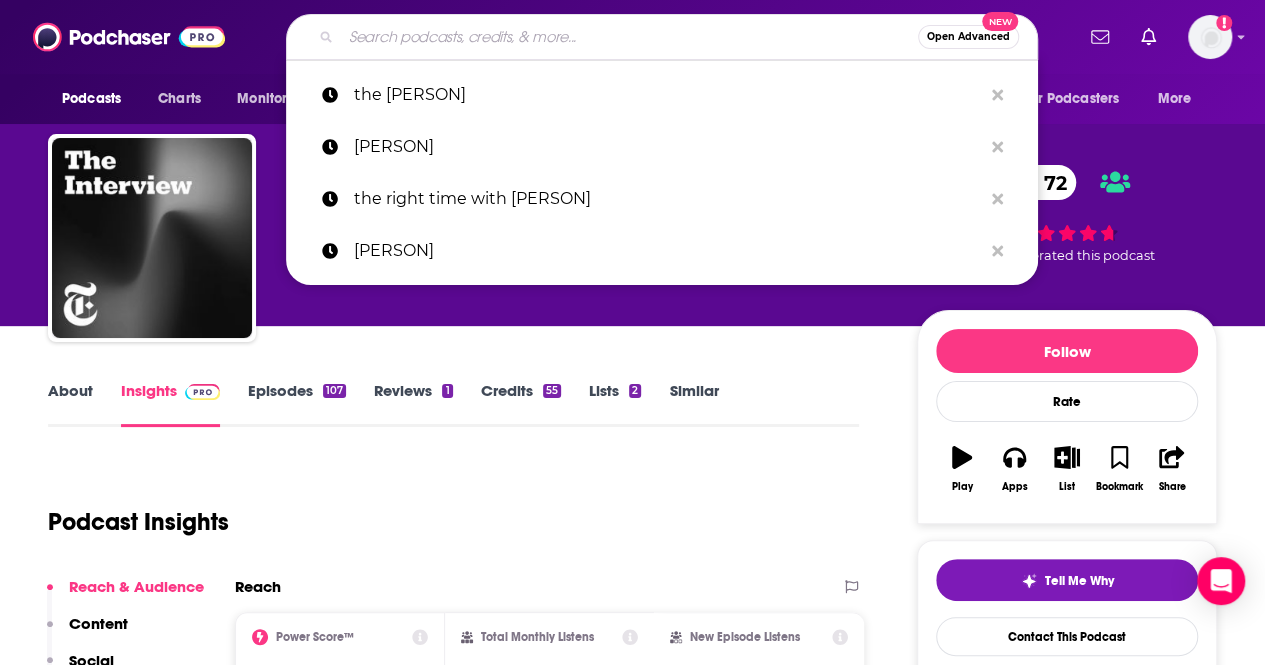 click at bounding box center (629, 37) 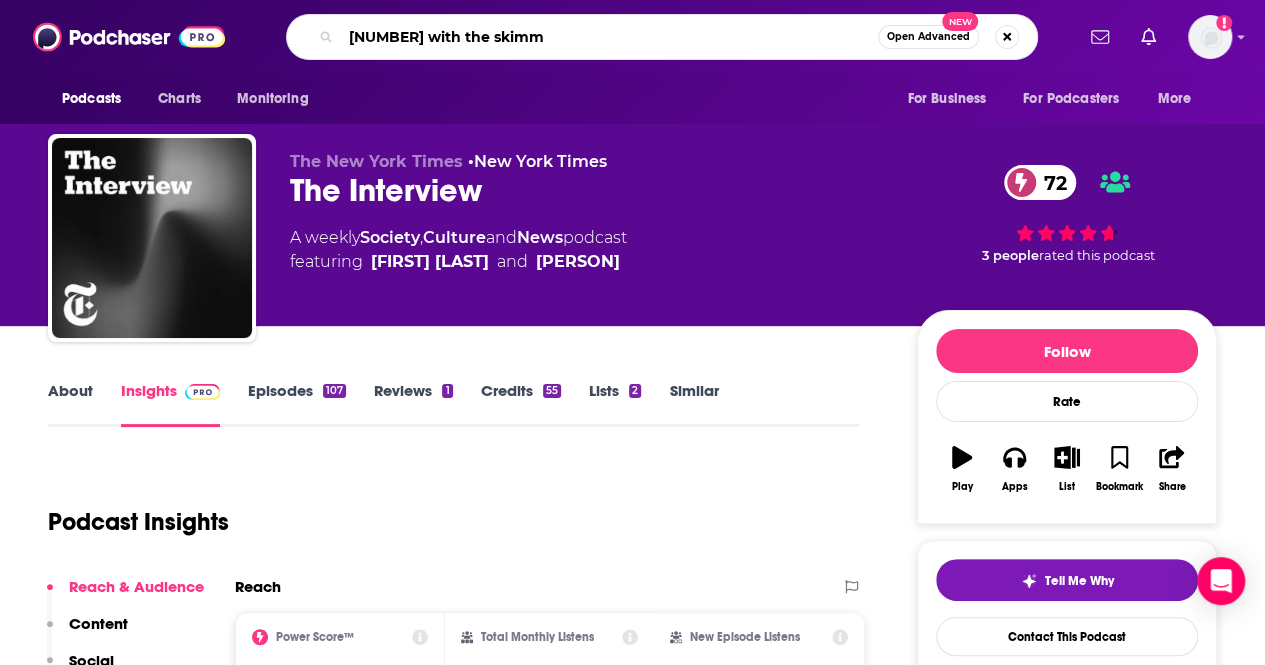type on "9to5ish with the skimm" 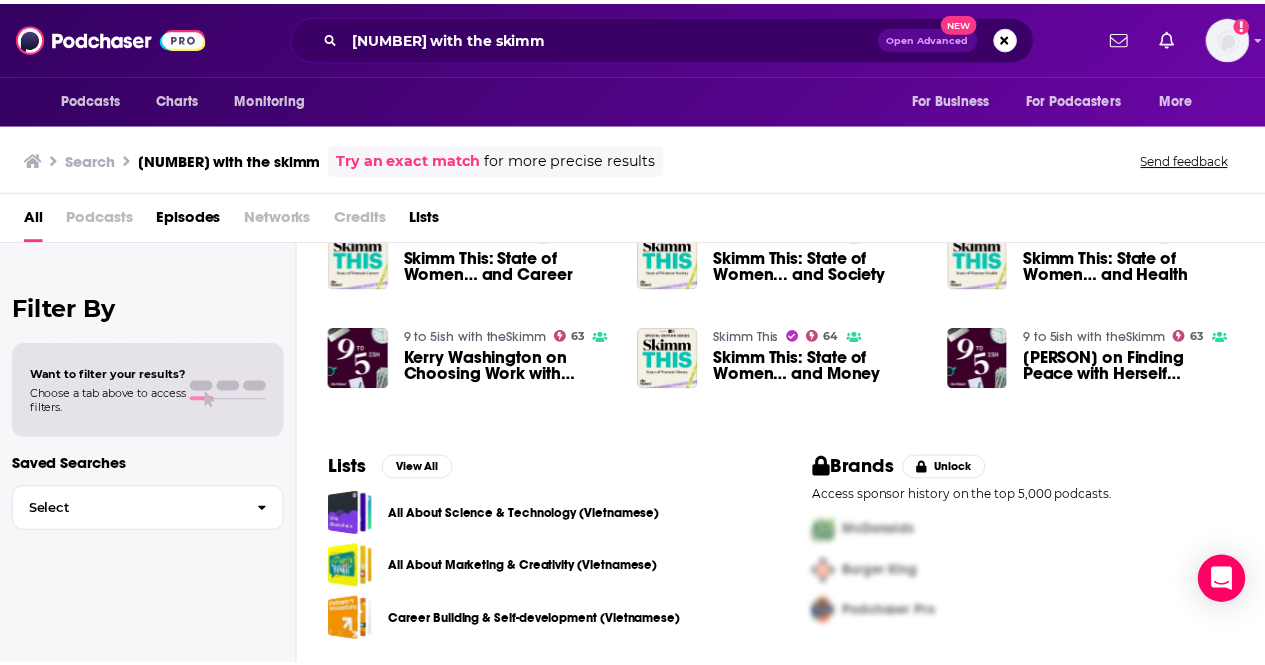 scroll, scrollTop: 0, scrollLeft: 0, axis: both 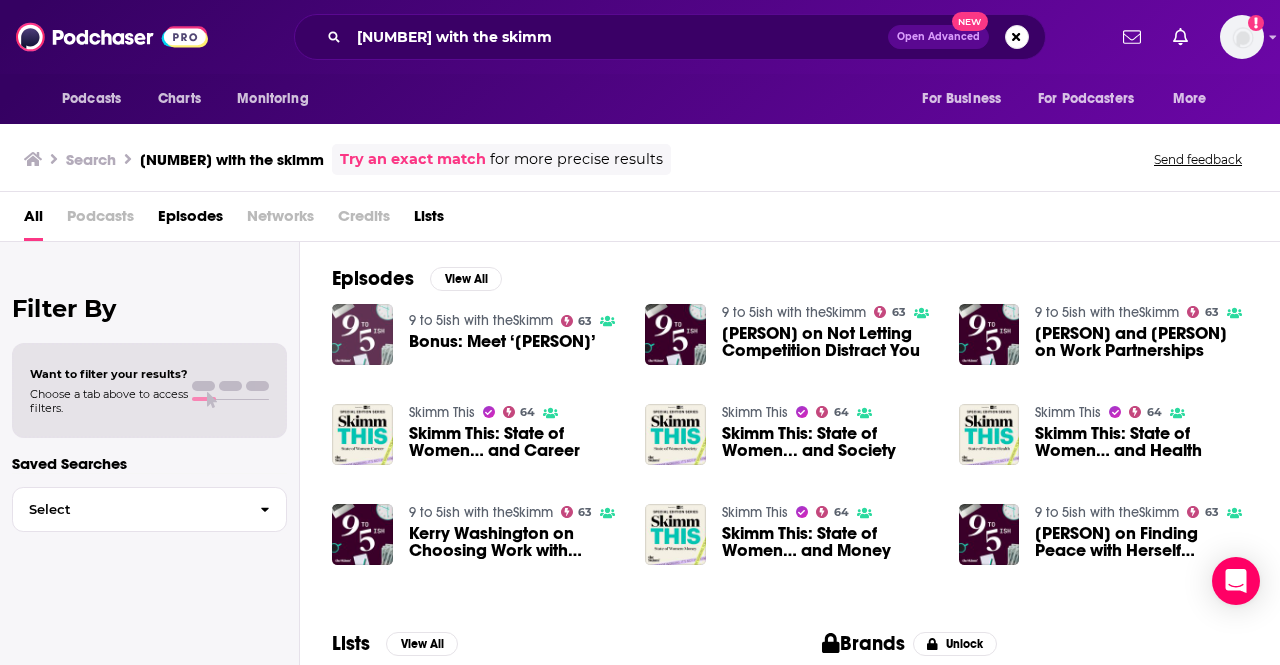 click at bounding box center [362, 334] 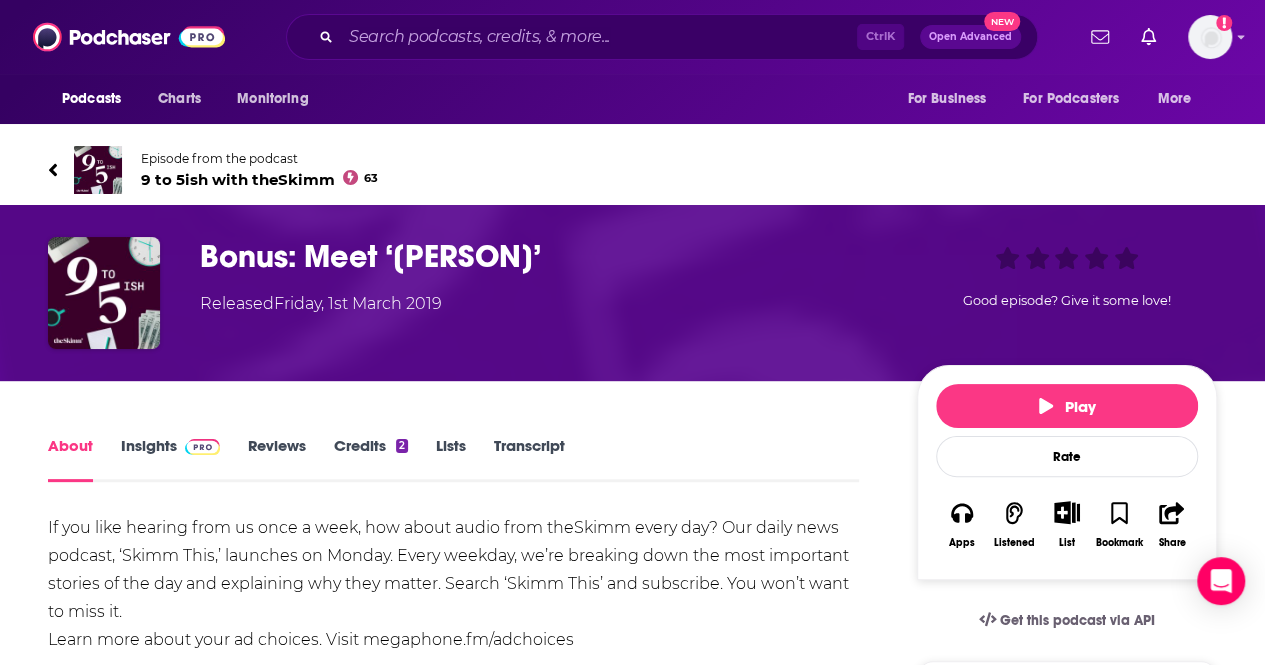 click at bounding box center (202, 447) 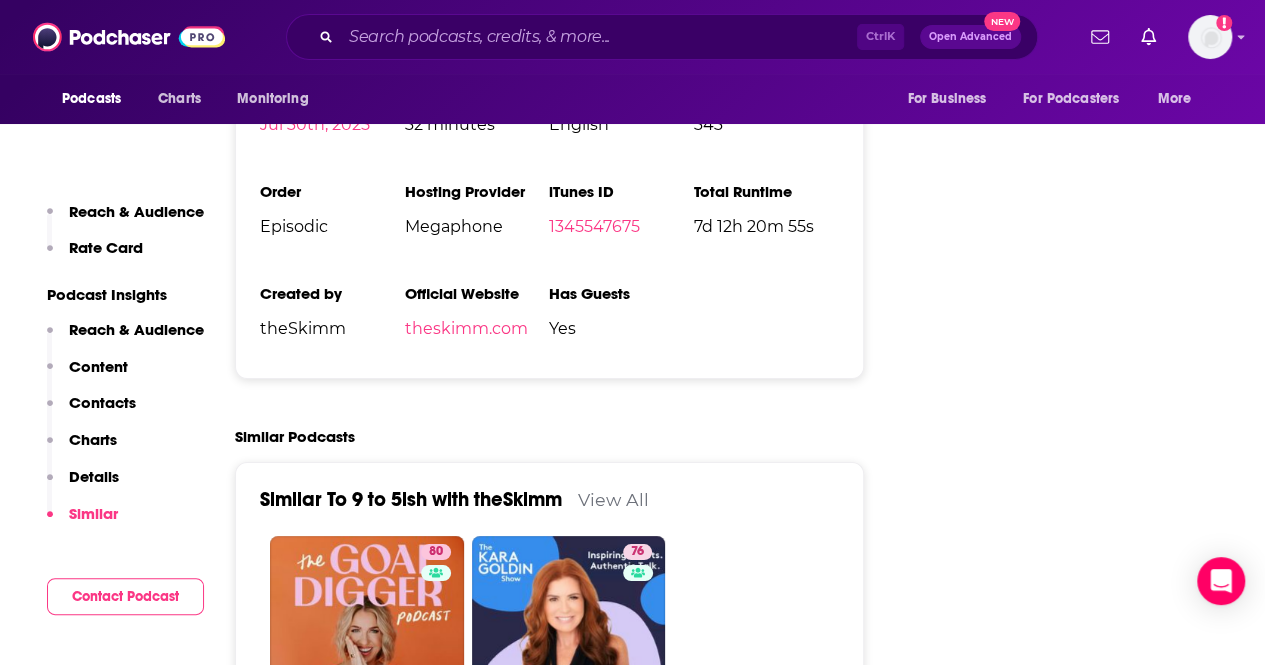 scroll, scrollTop: 3533, scrollLeft: 0, axis: vertical 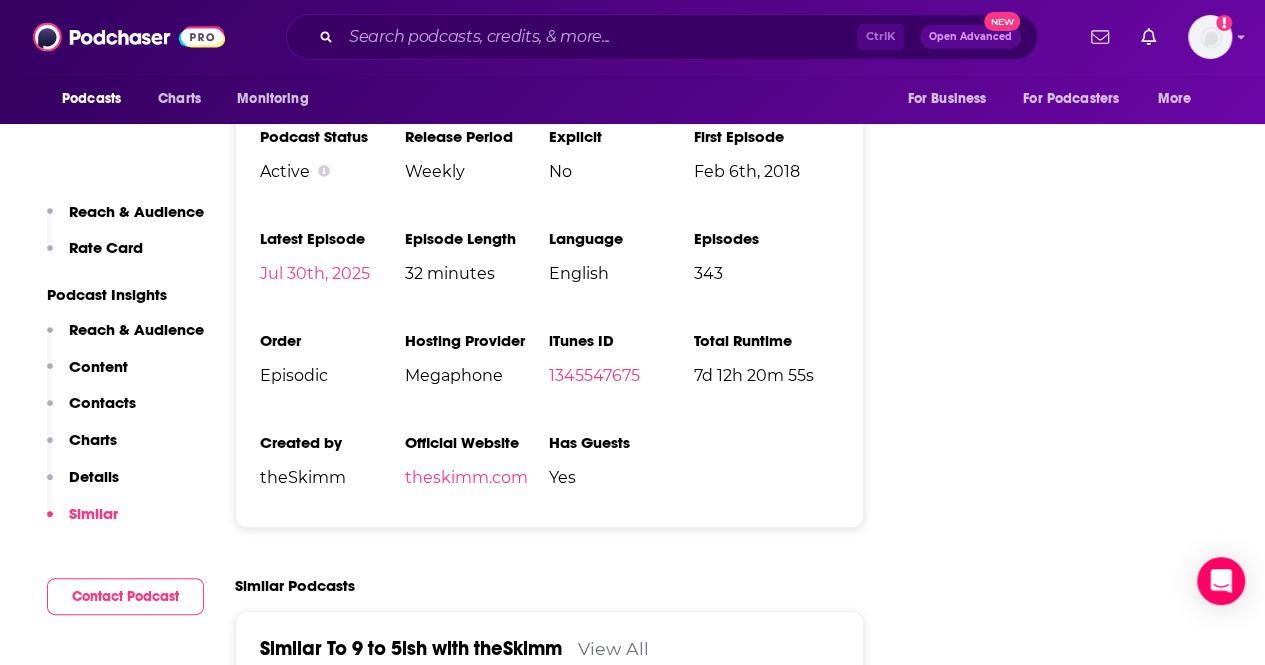 click on "Ctrl  K Open Advanced New" at bounding box center [662, 37] 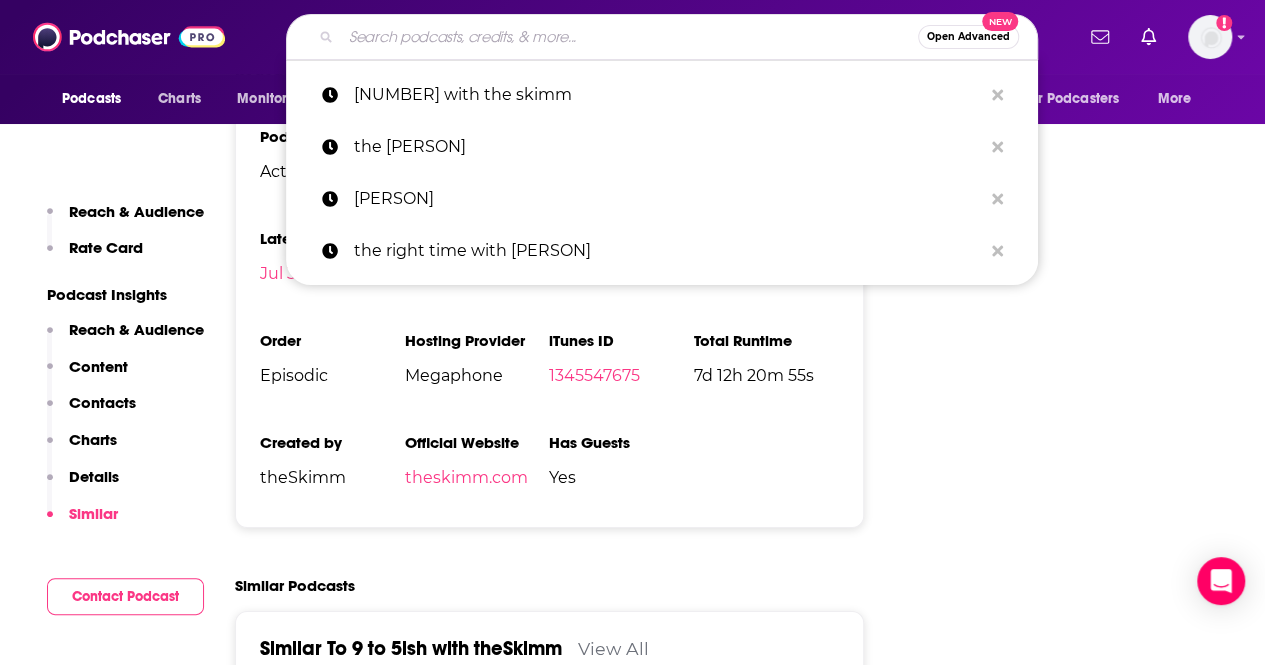 click at bounding box center (629, 37) 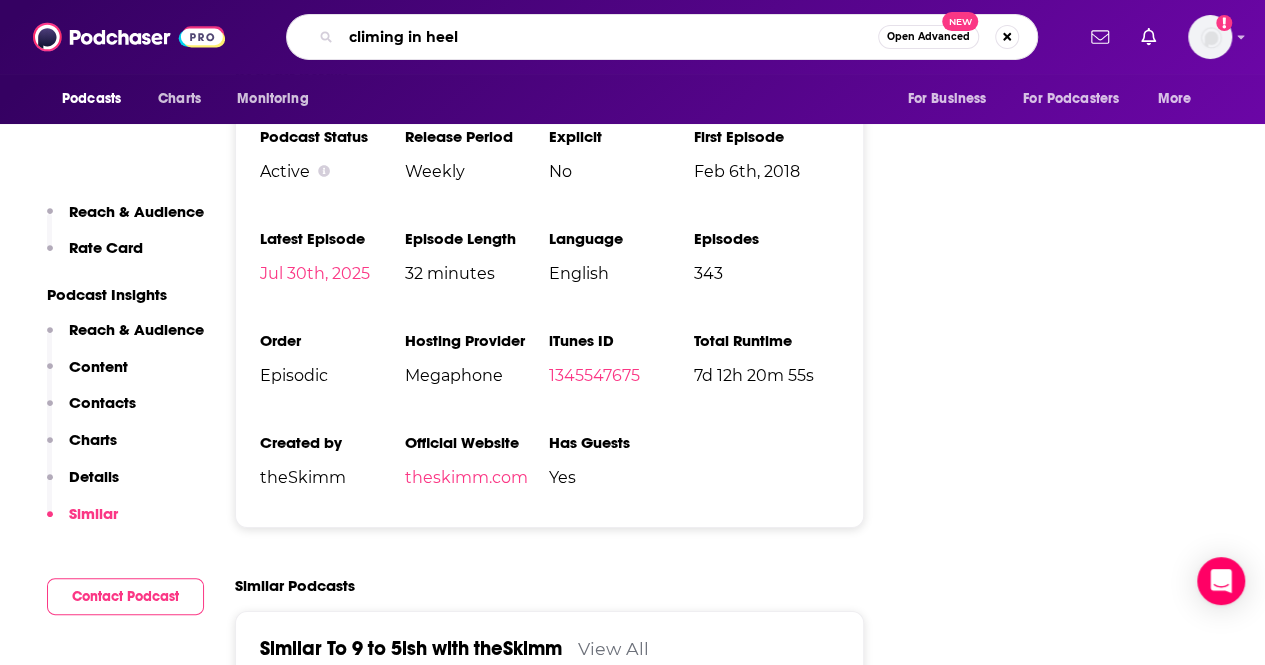 type on "climing in heels" 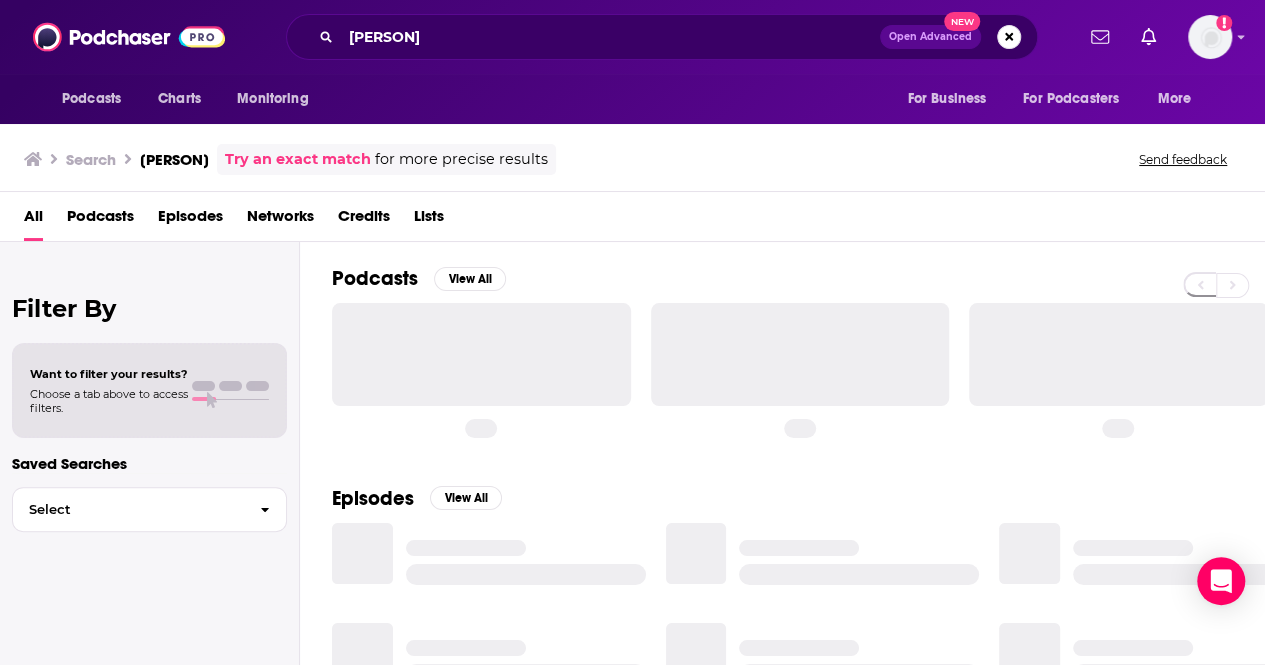 scroll, scrollTop: 0, scrollLeft: 0, axis: both 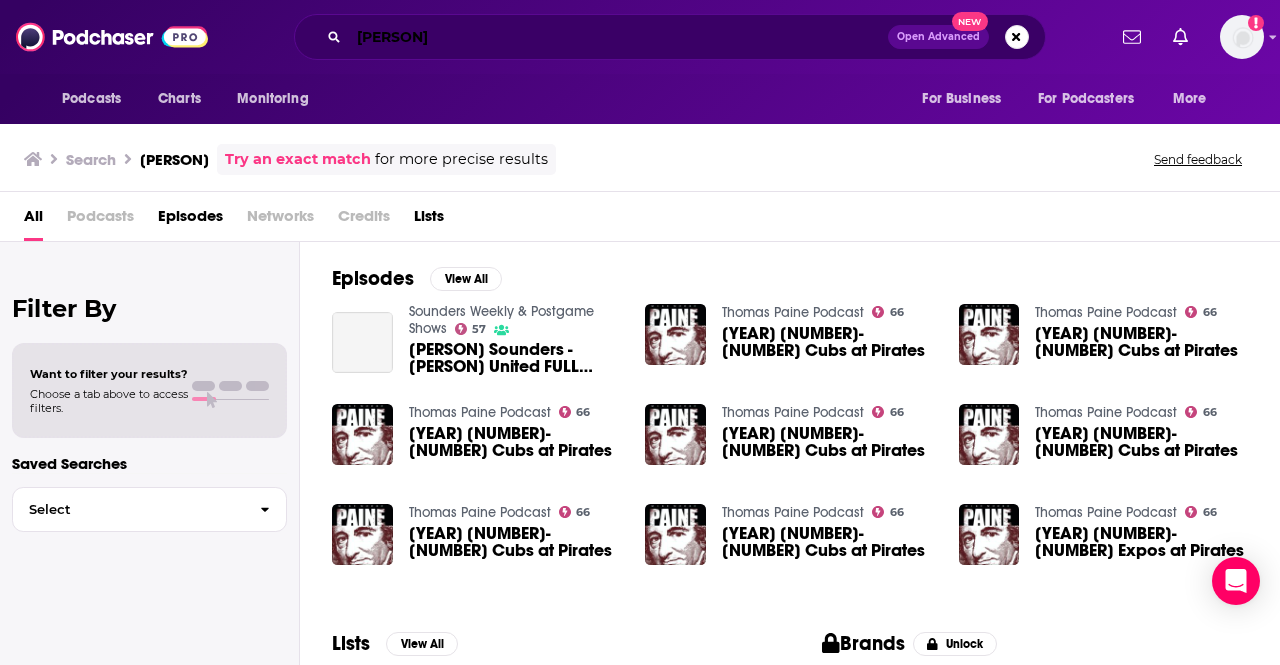 click on "climing in heels" at bounding box center (618, 37) 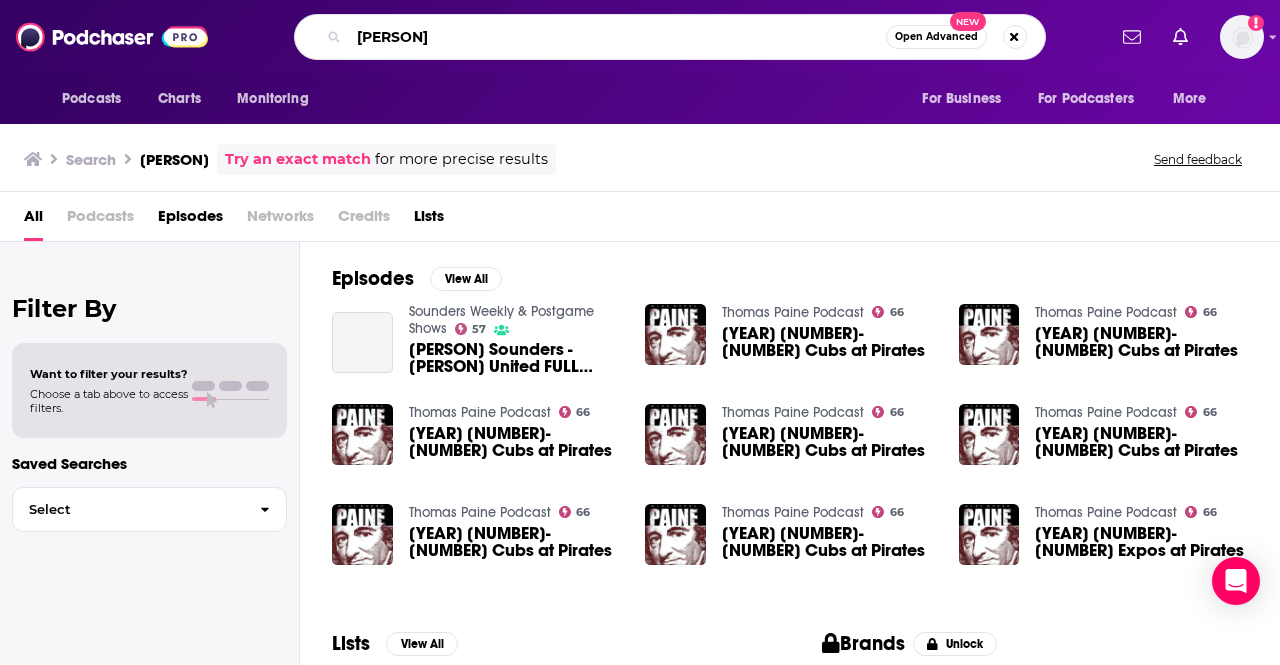 click on "climing in heels" at bounding box center (617, 37) 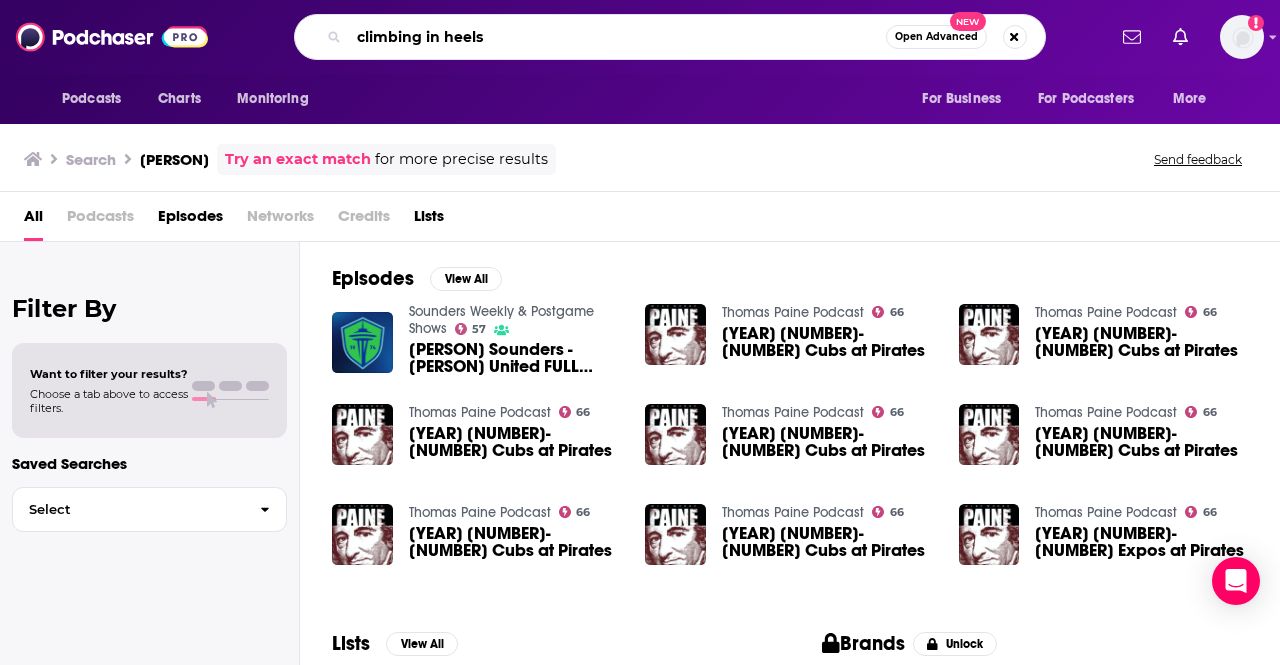 type on "climbing in heels" 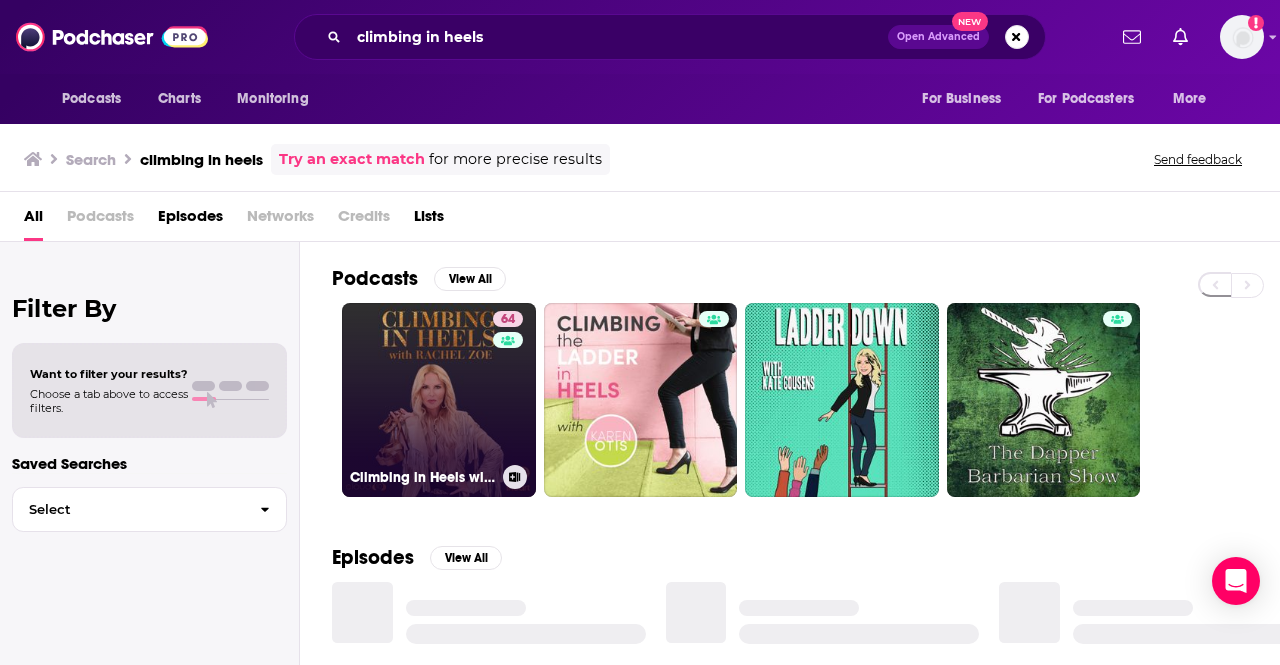 click on "64 Climbing in Heels with Rachel Zoe" at bounding box center [439, 400] 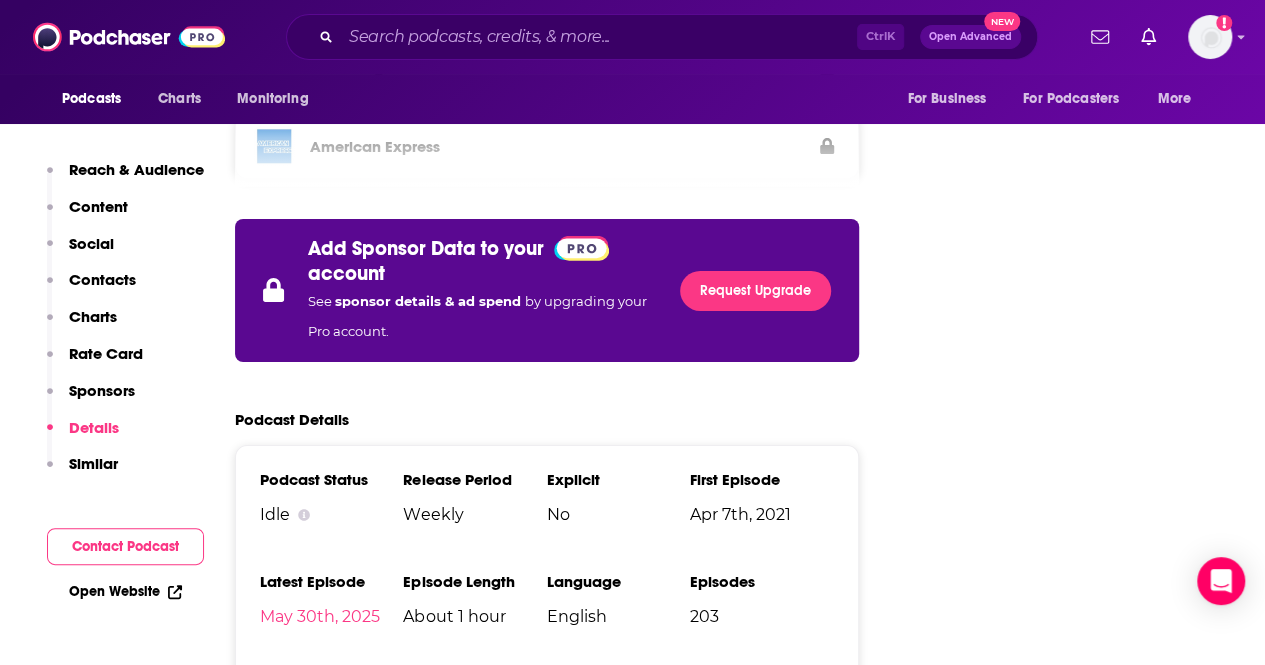 scroll, scrollTop: 3332, scrollLeft: 0, axis: vertical 